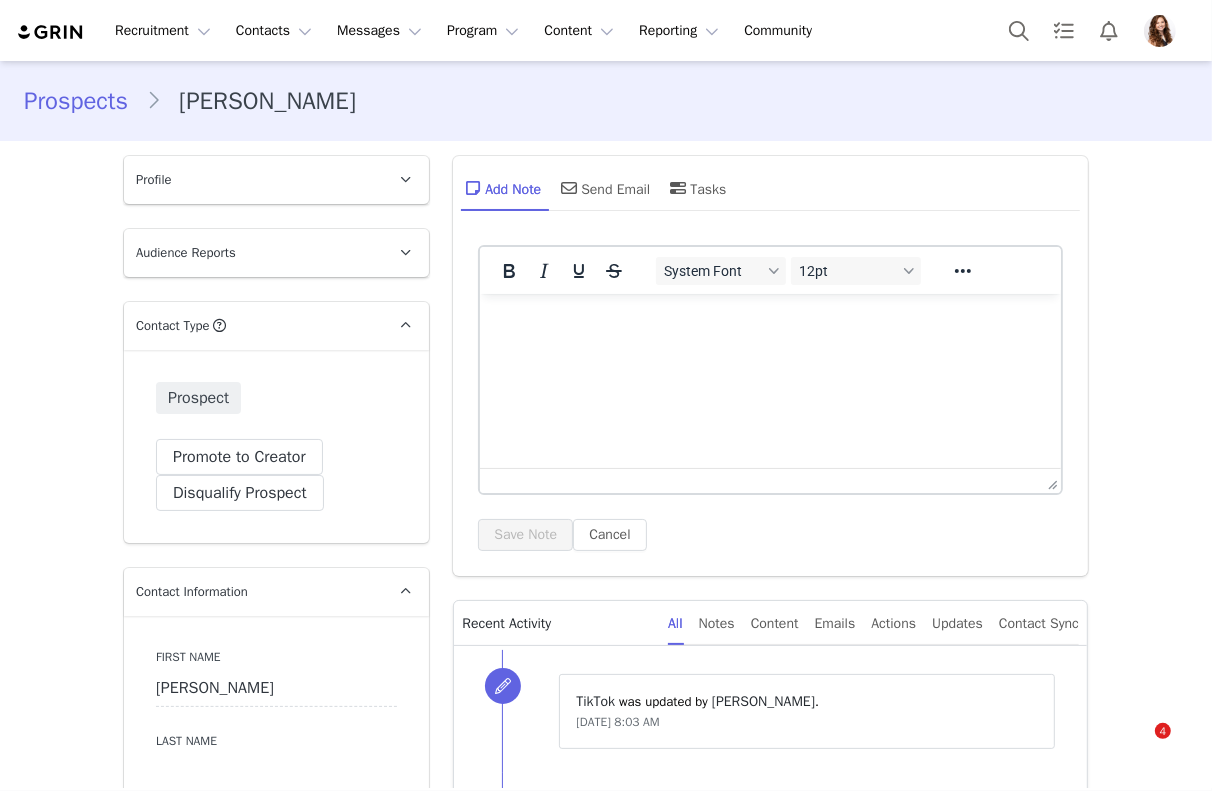 scroll, scrollTop: 0, scrollLeft: 0, axis: both 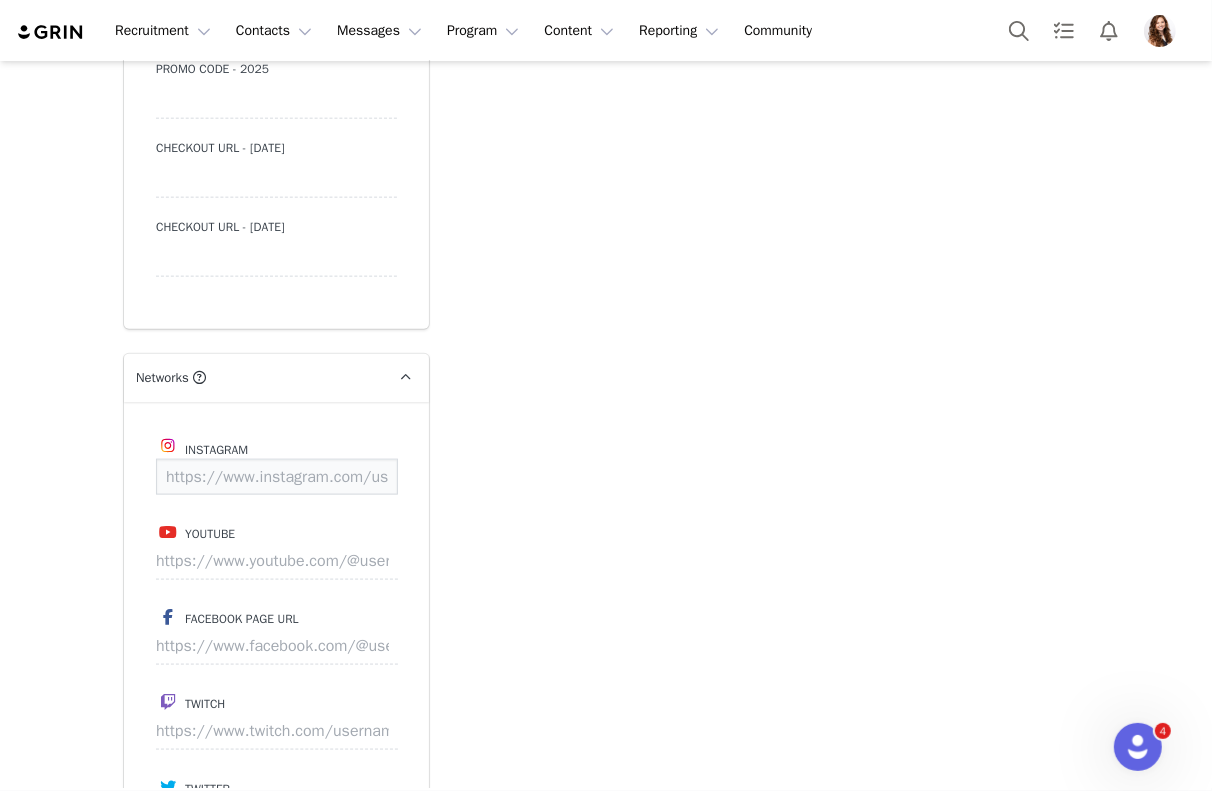 click at bounding box center [277, 477] 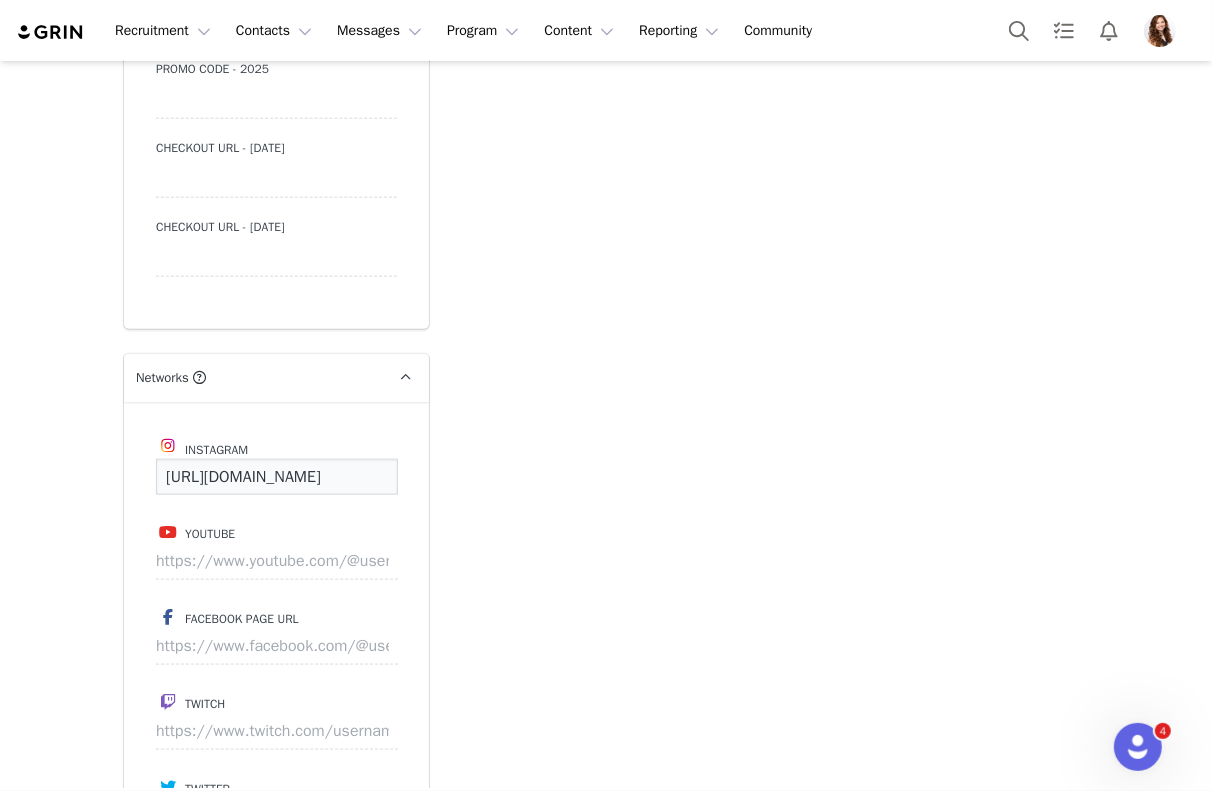 scroll, scrollTop: 0, scrollLeft: 158, axis: horizontal 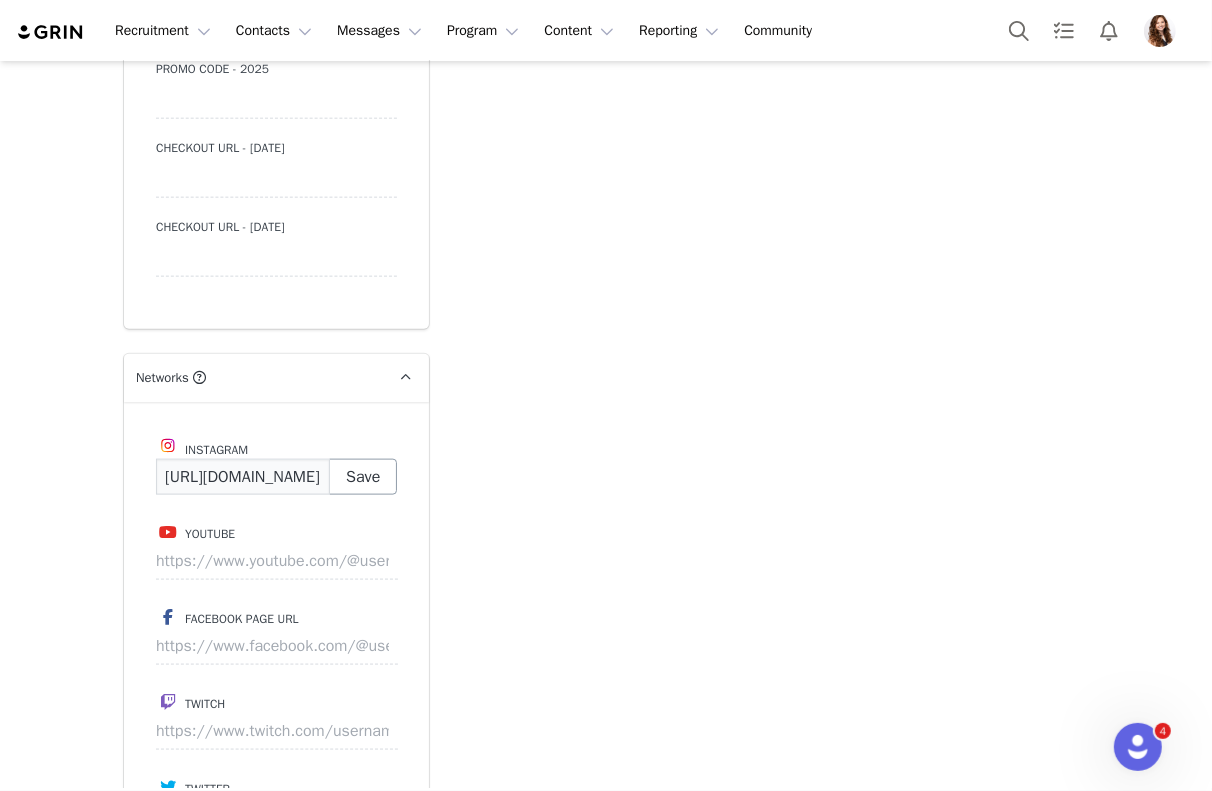 type on "https://www.instagram.com/cassloveshome" 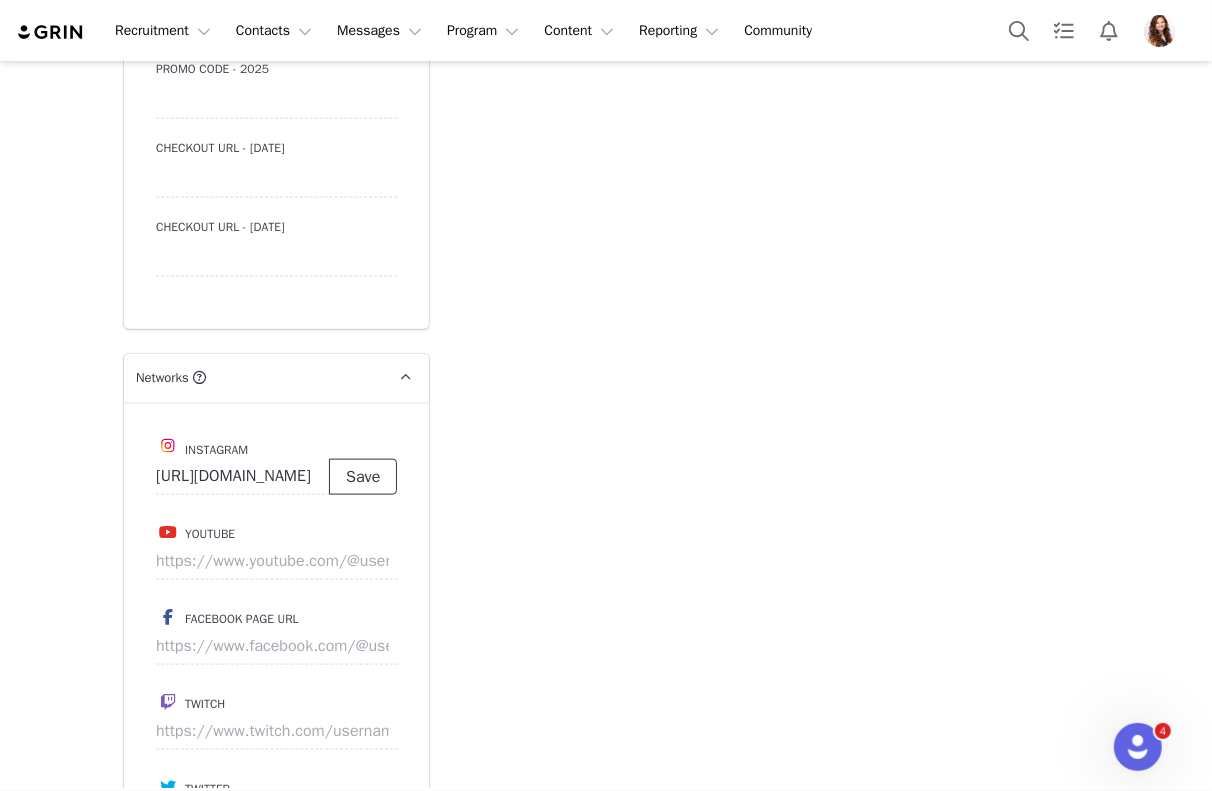click on "Save" at bounding box center (363, 477) 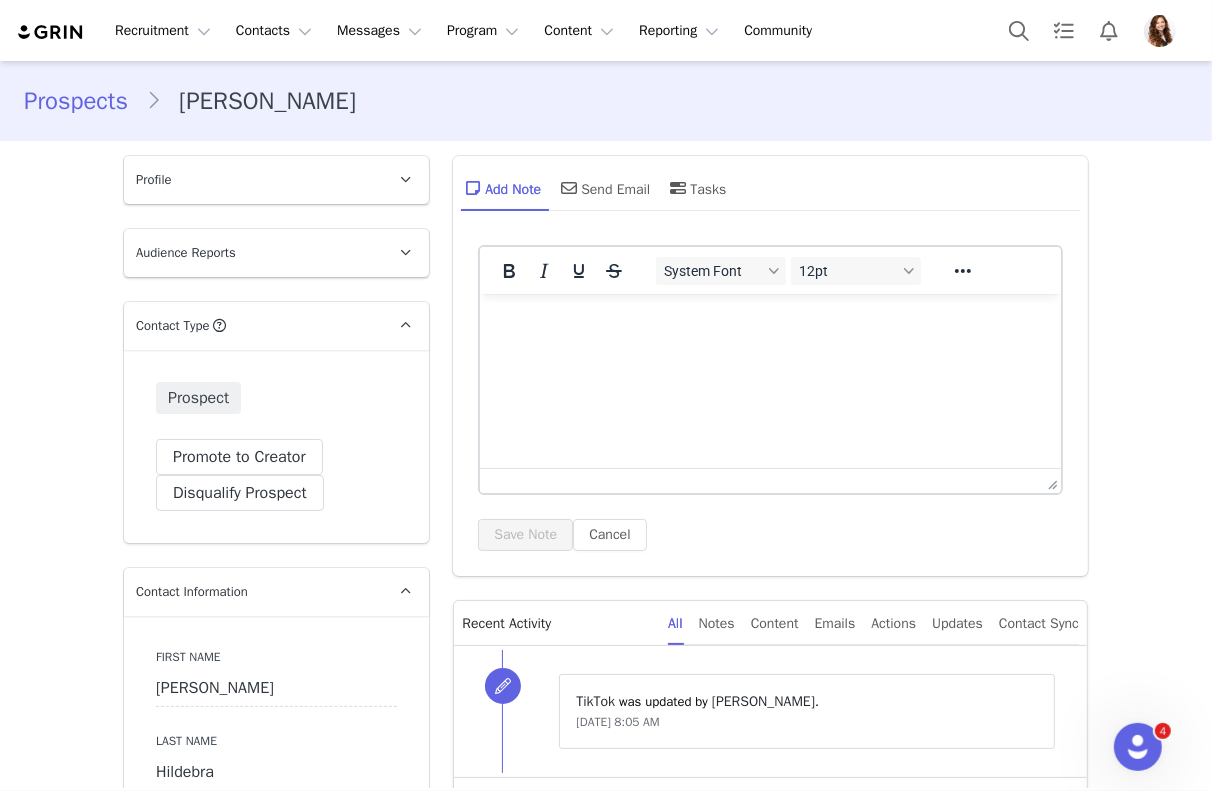 scroll, scrollTop: 0, scrollLeft: 0, axis: both 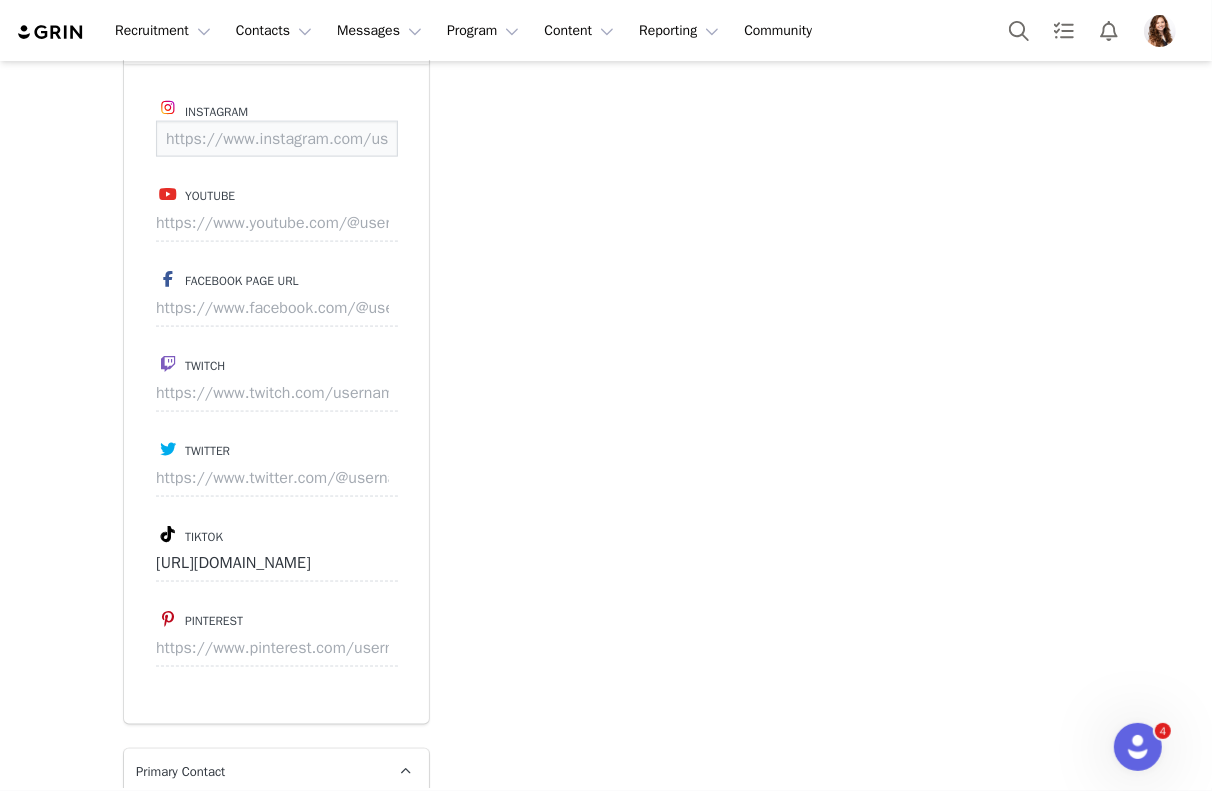 click at bounding box center (277, 139) 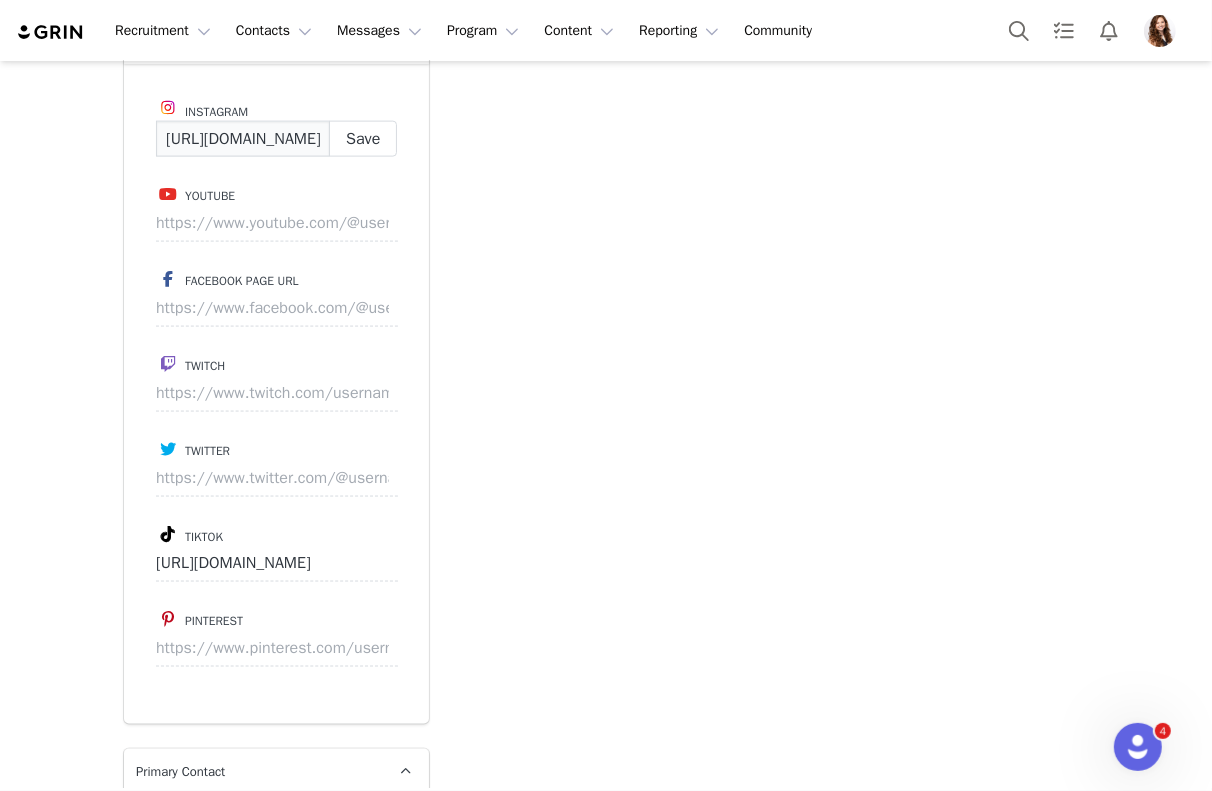 scroll, scrollTop: 0, scrollLeft: 117, axis: horizontal 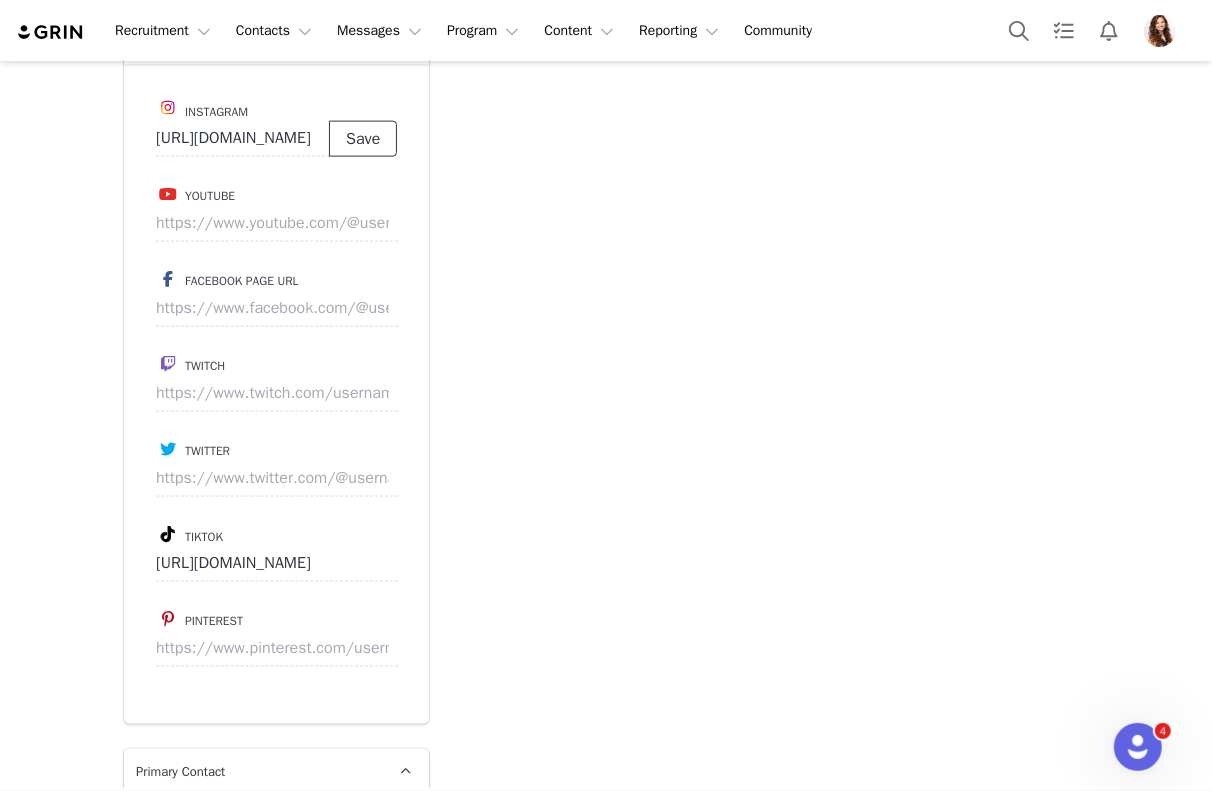 click on "Save" at bounding box center (363, 139) 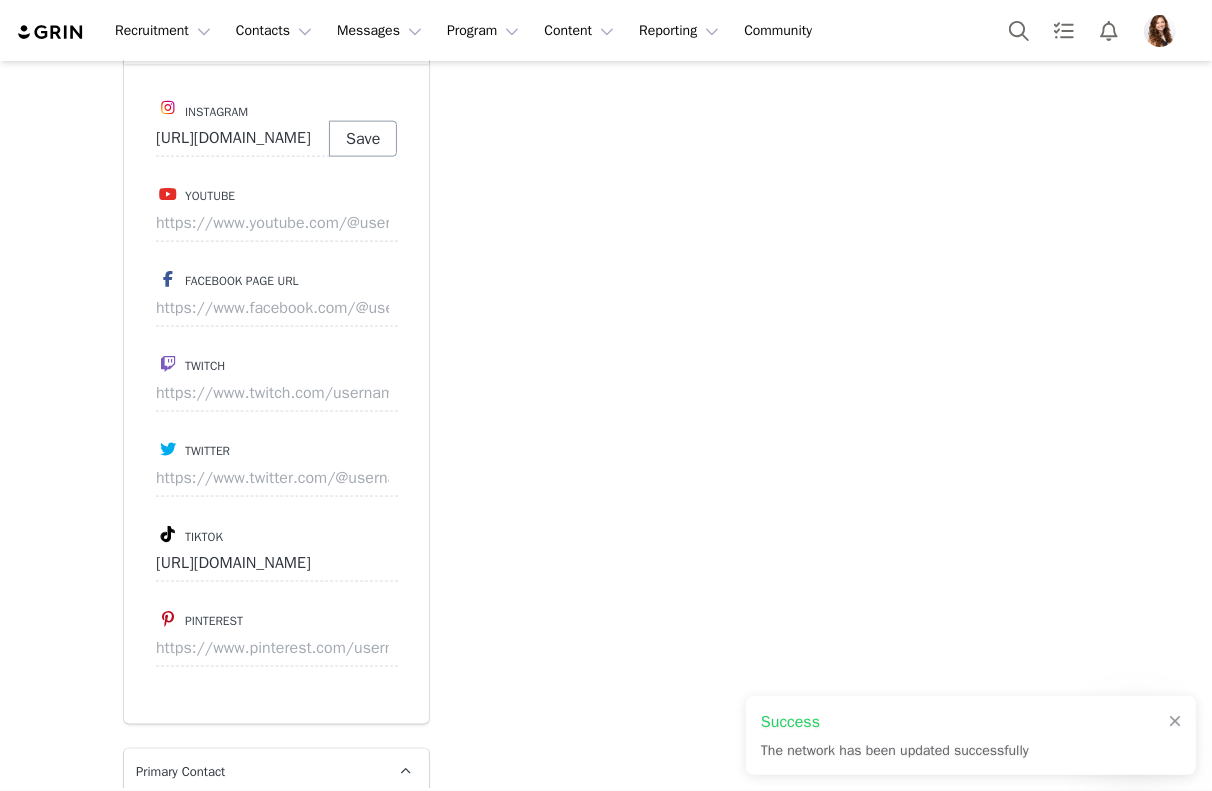 type on "https://www.instagram.com/sid_hilde" 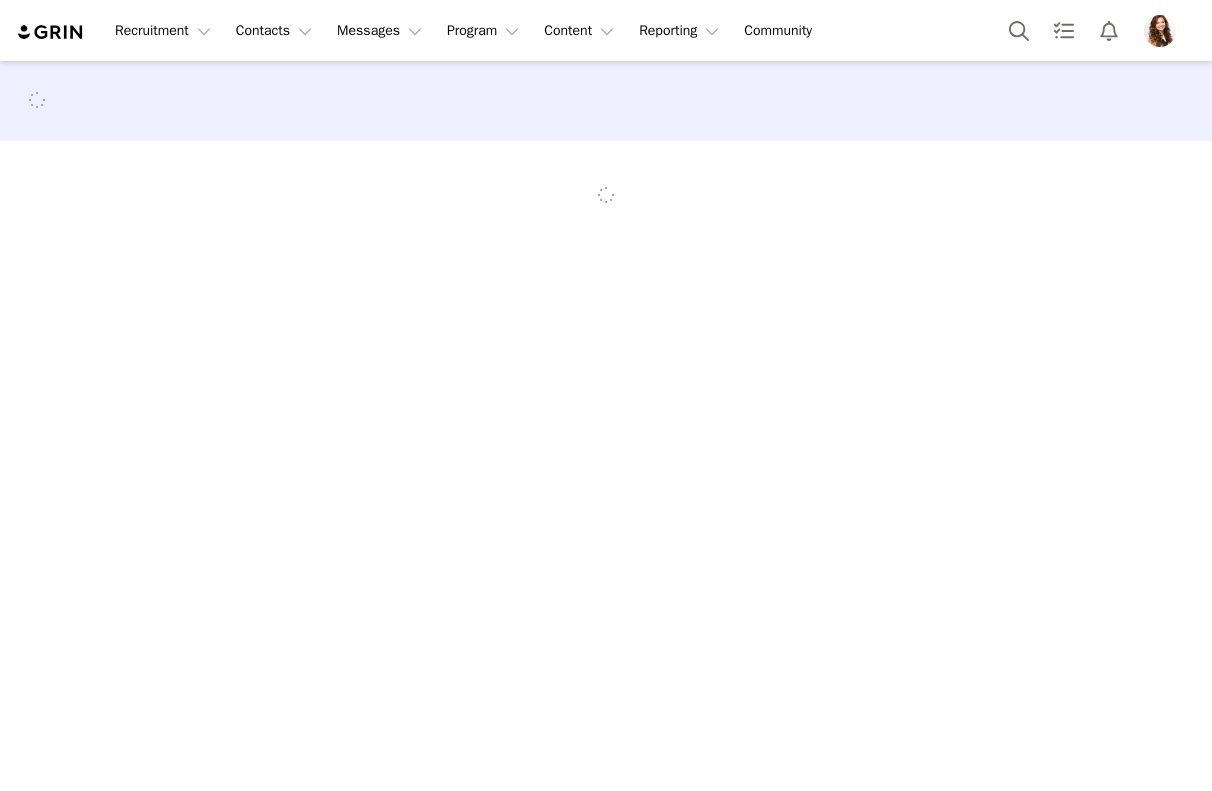 scroll, scrollTop: 0, scrollLeft: 0, axis: both 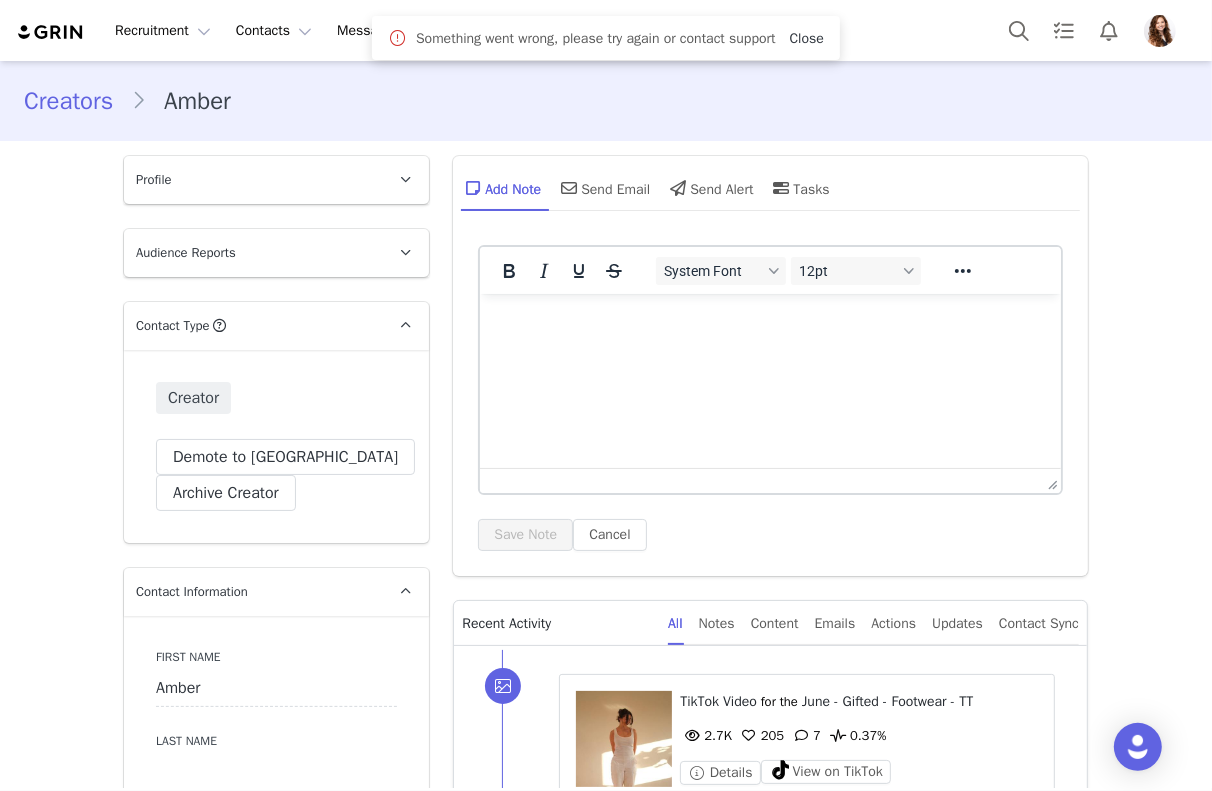 click on "Close" at bounding box center [807, 38] 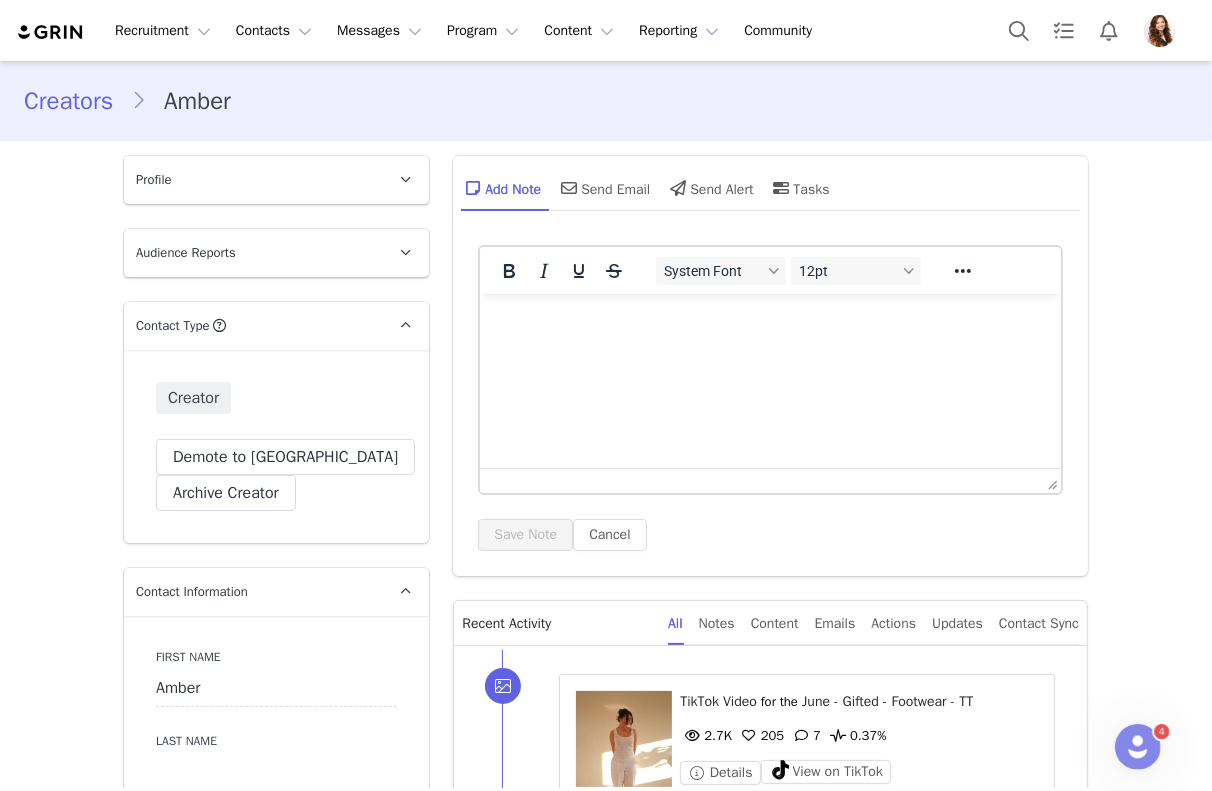 scroll, scrollTop: 0, scrollLeft: 0, axis: both 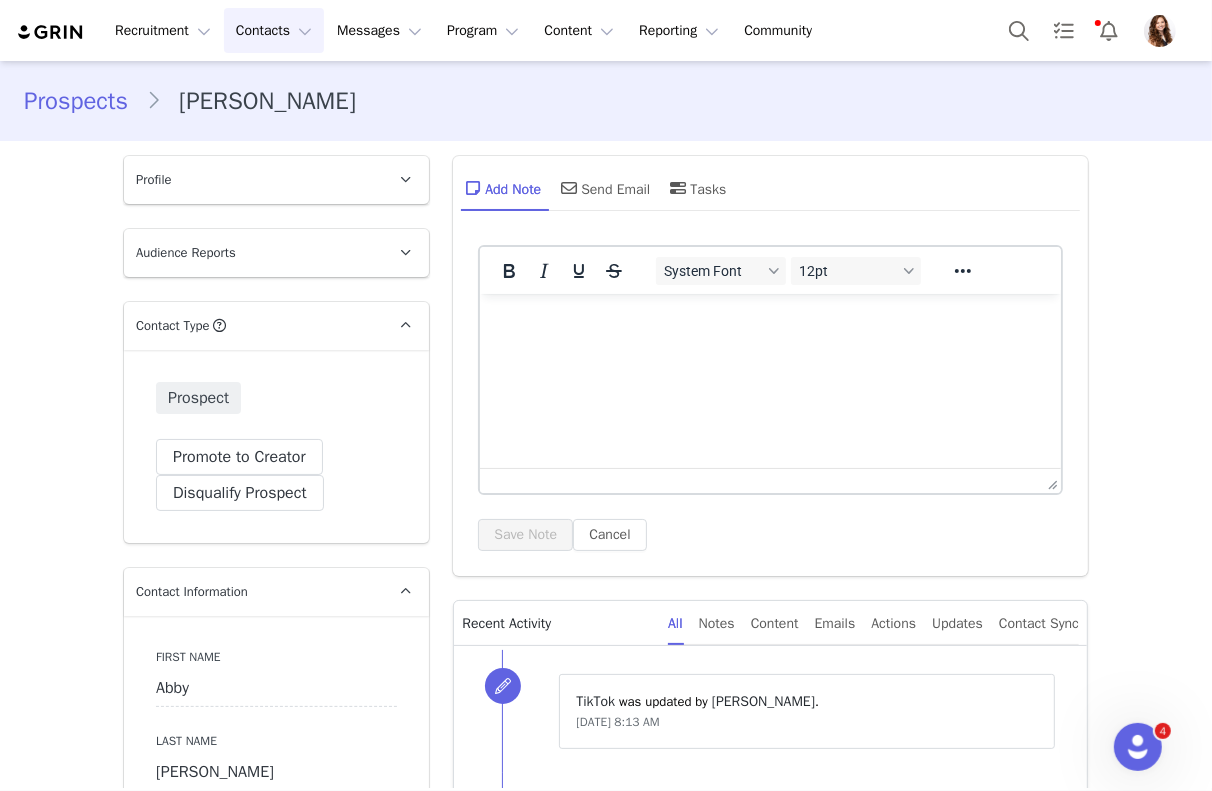 click on "Contacts Contacts" at bounding box center [274, 30] 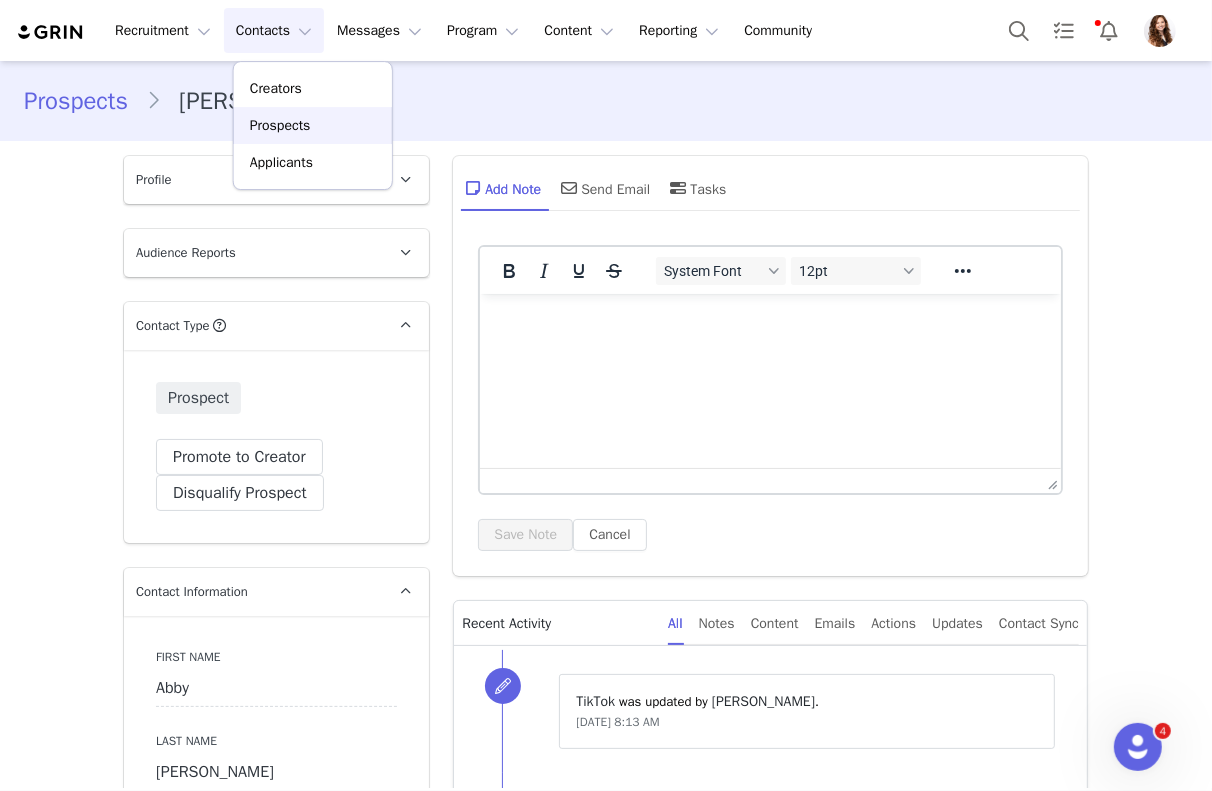 click on "Prospects" at bounding box center [280, 125] 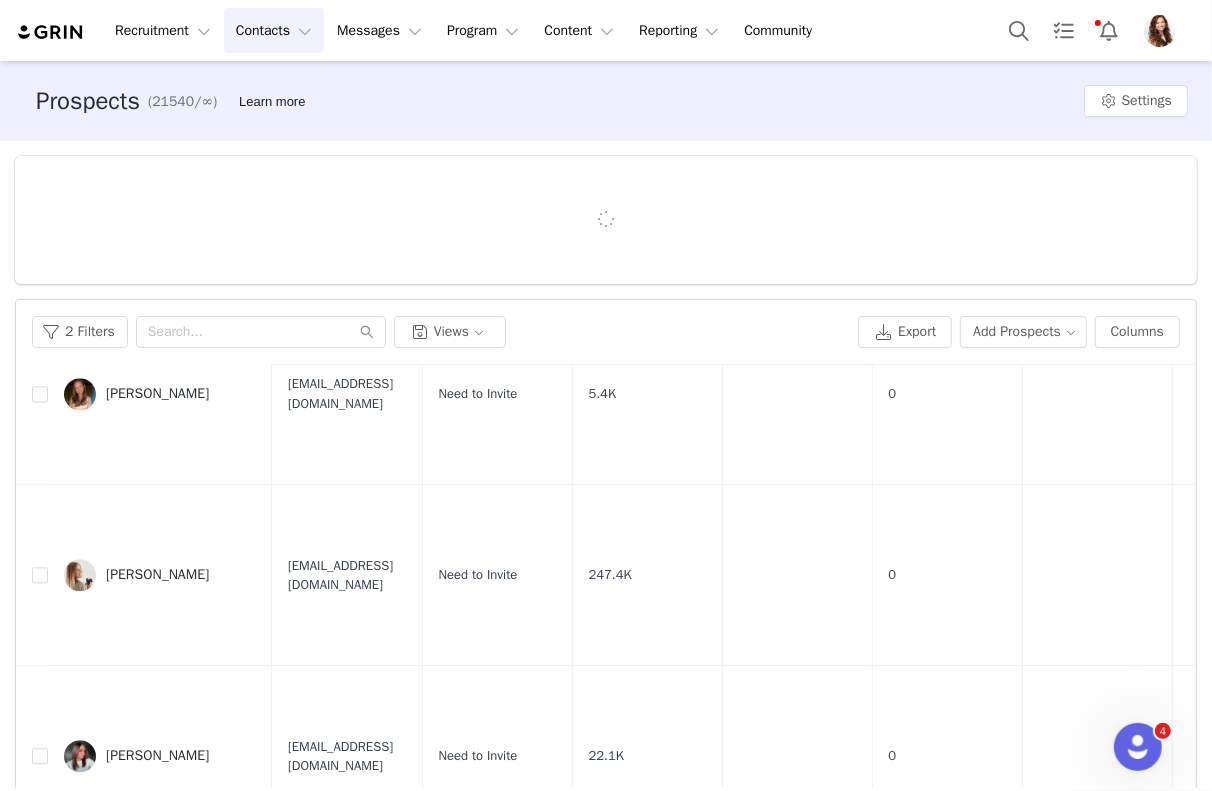 scroll, scrollTop: 4086, scrollLeft: 0, axis: vertical 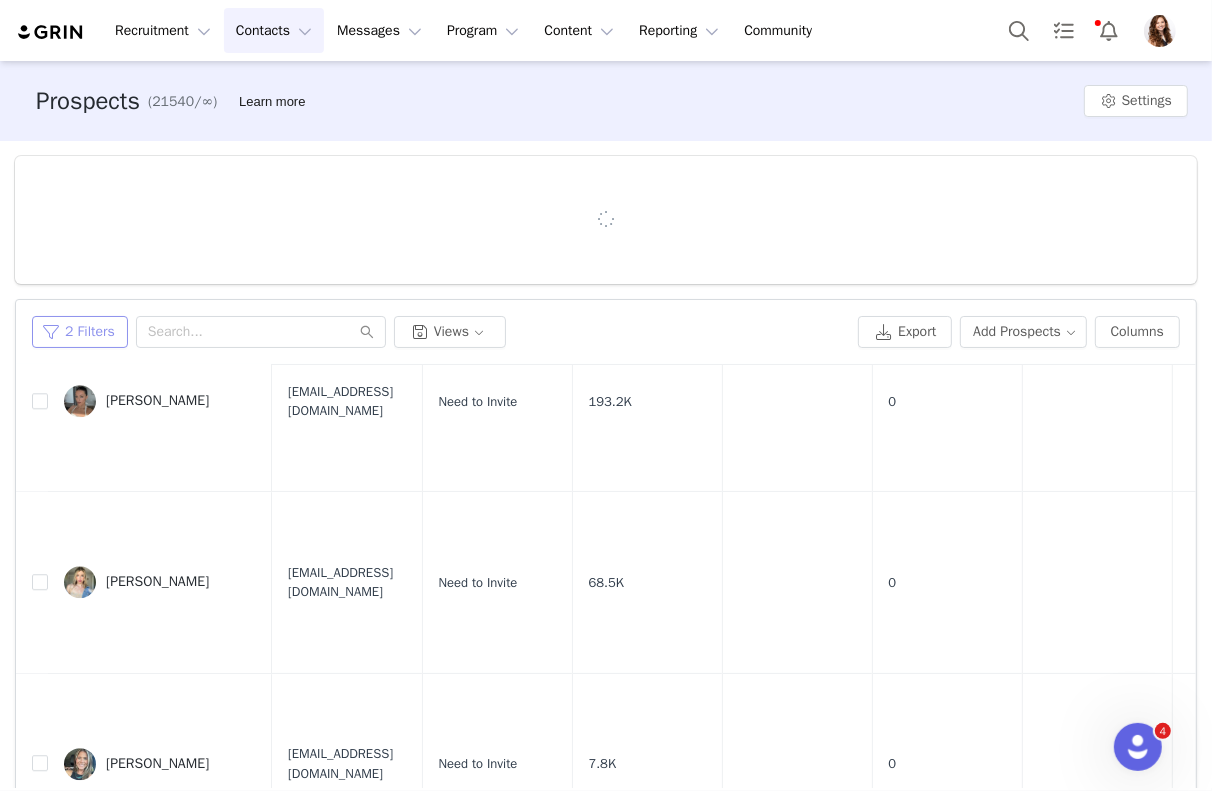 click on "2 Filters" at bounding box center [80, 332] 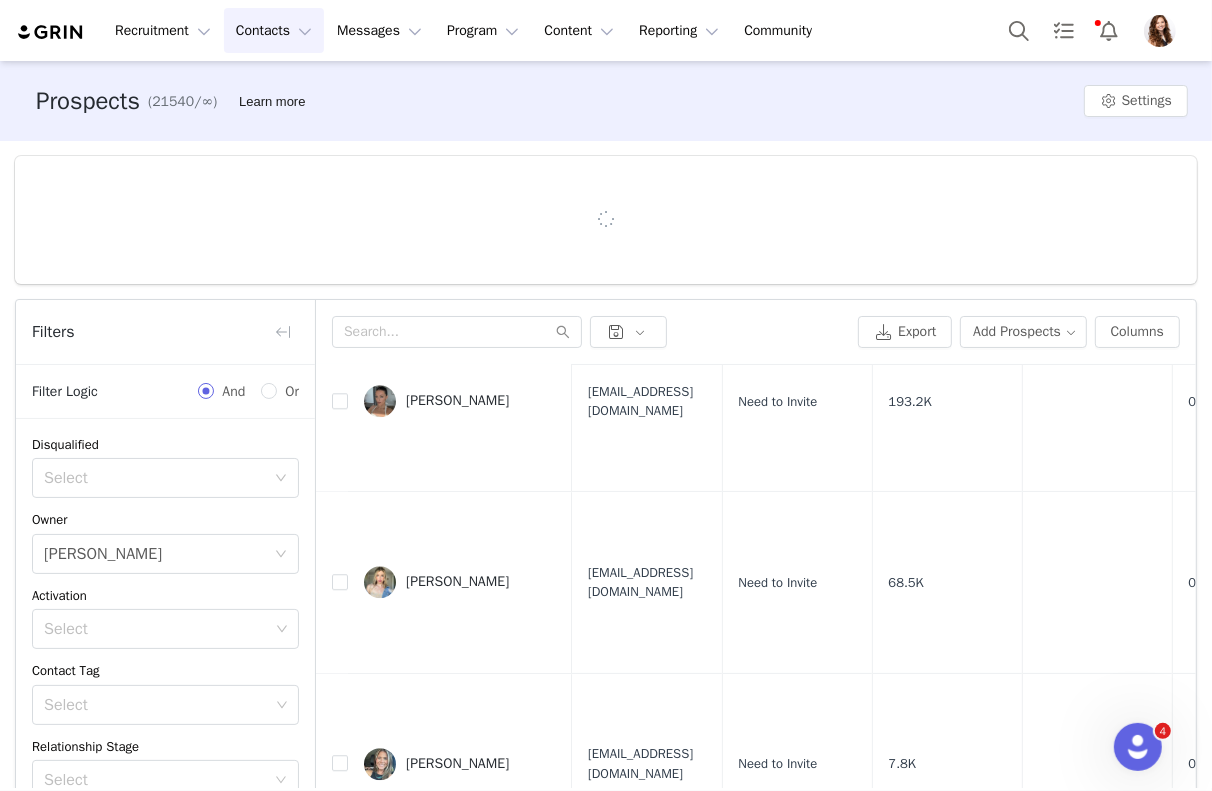 scroll, scrollTop: 233, scrollLeft: 0, axis: vertical 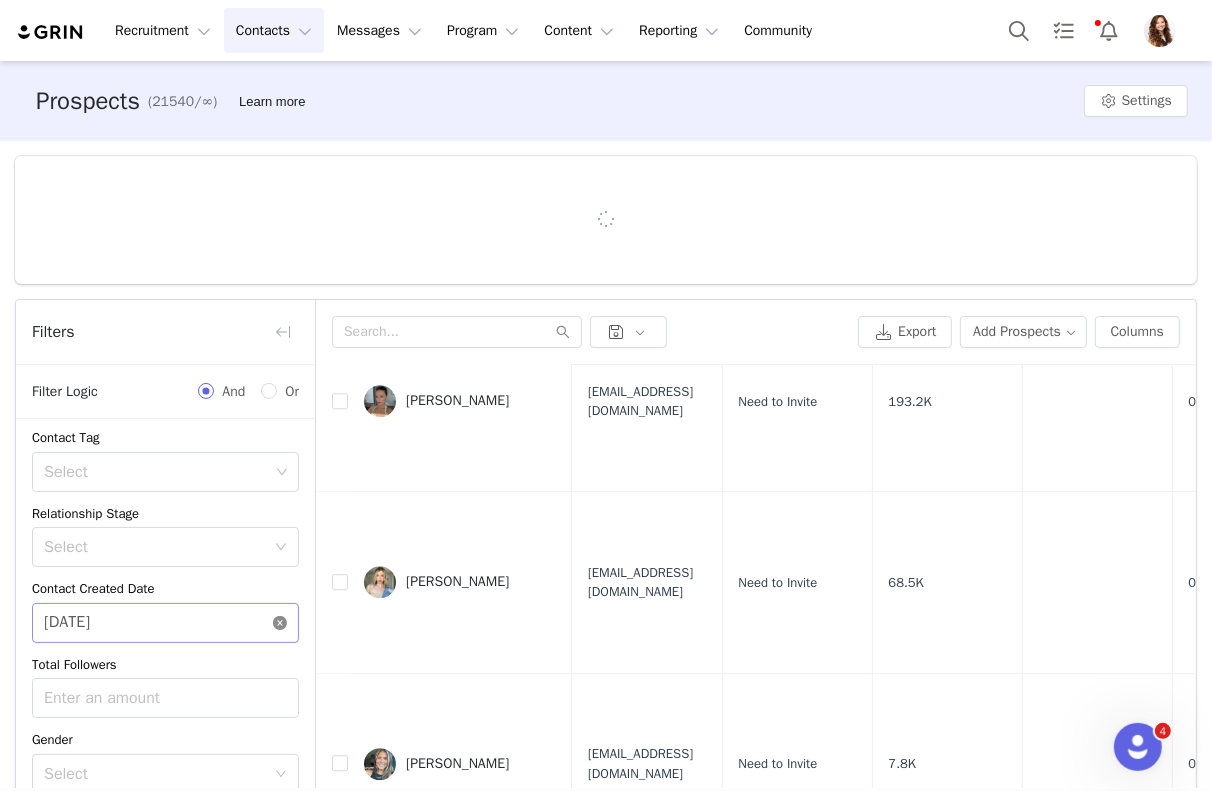 click 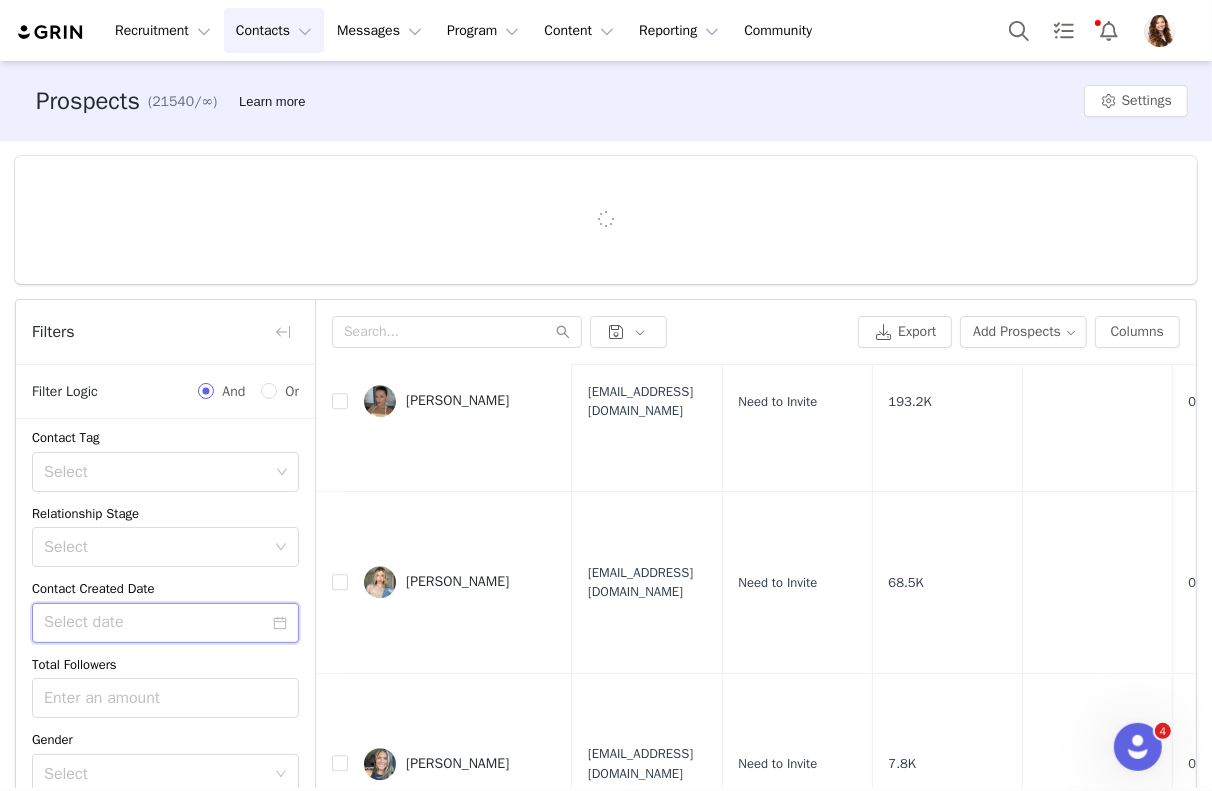 click at bounding box center [165, 623] 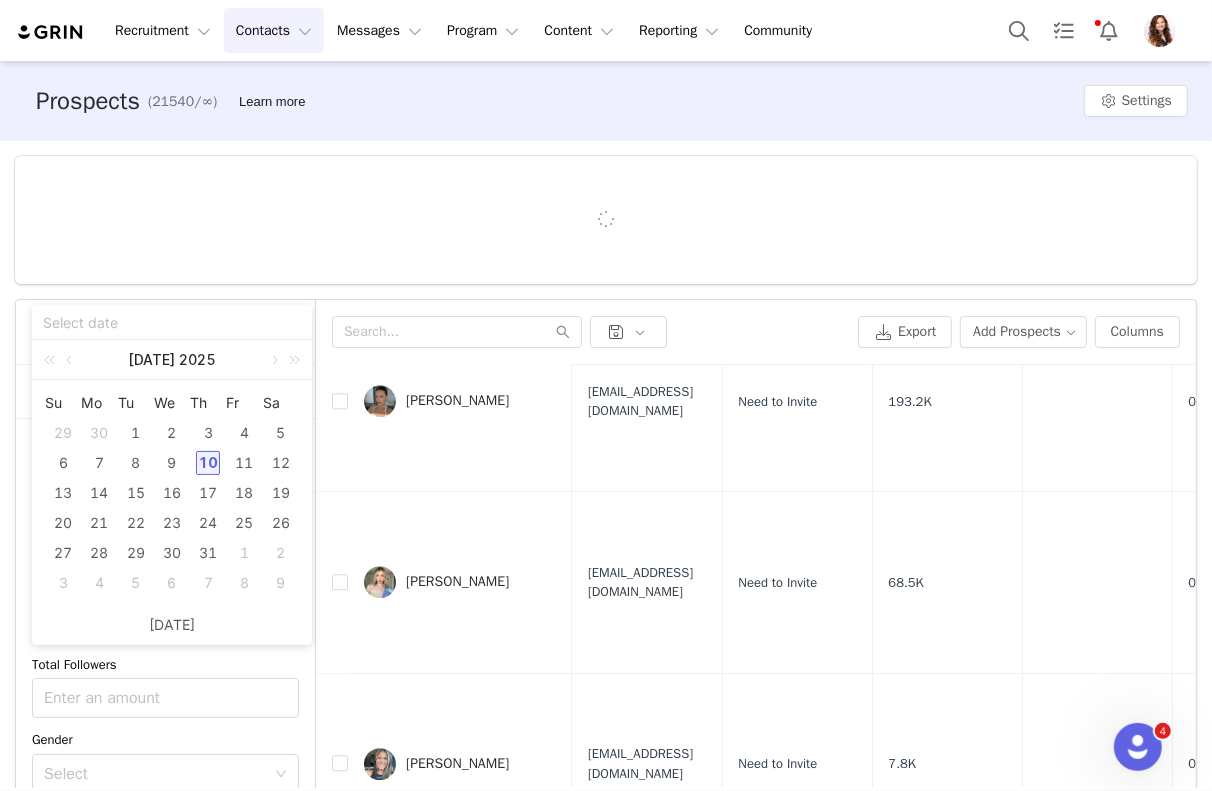 click on "10" at bounding box center [208, 463] 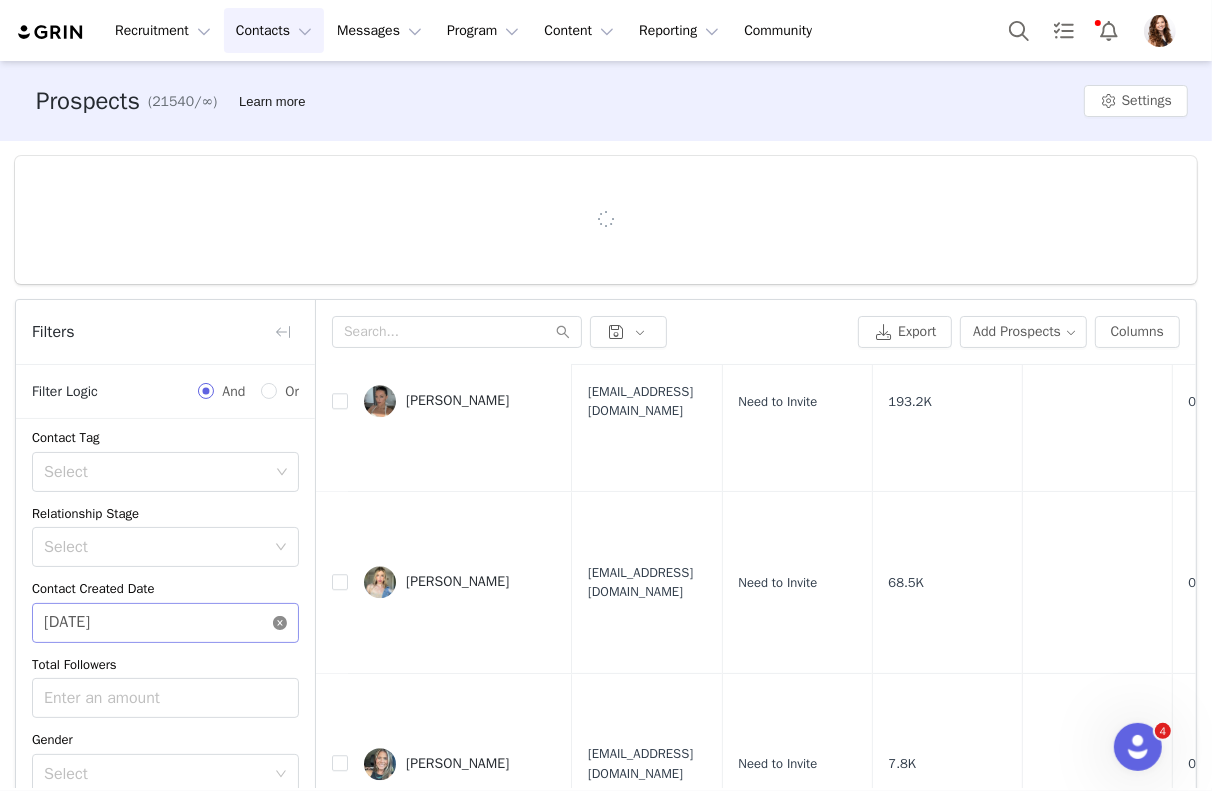 scroll, scrollTop: 280, scrollLeft: 0, axis: vertical 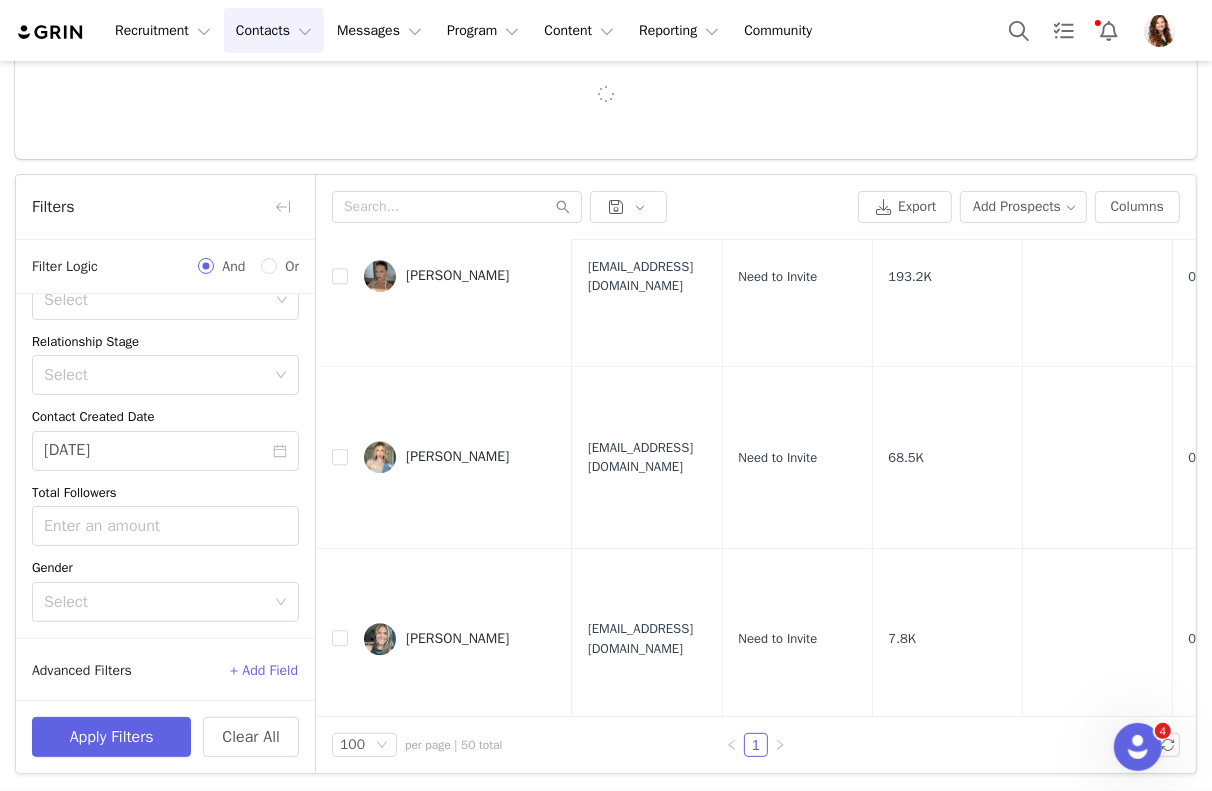 click on "Apply Filters Clear All" at bounding box center (165, 736) 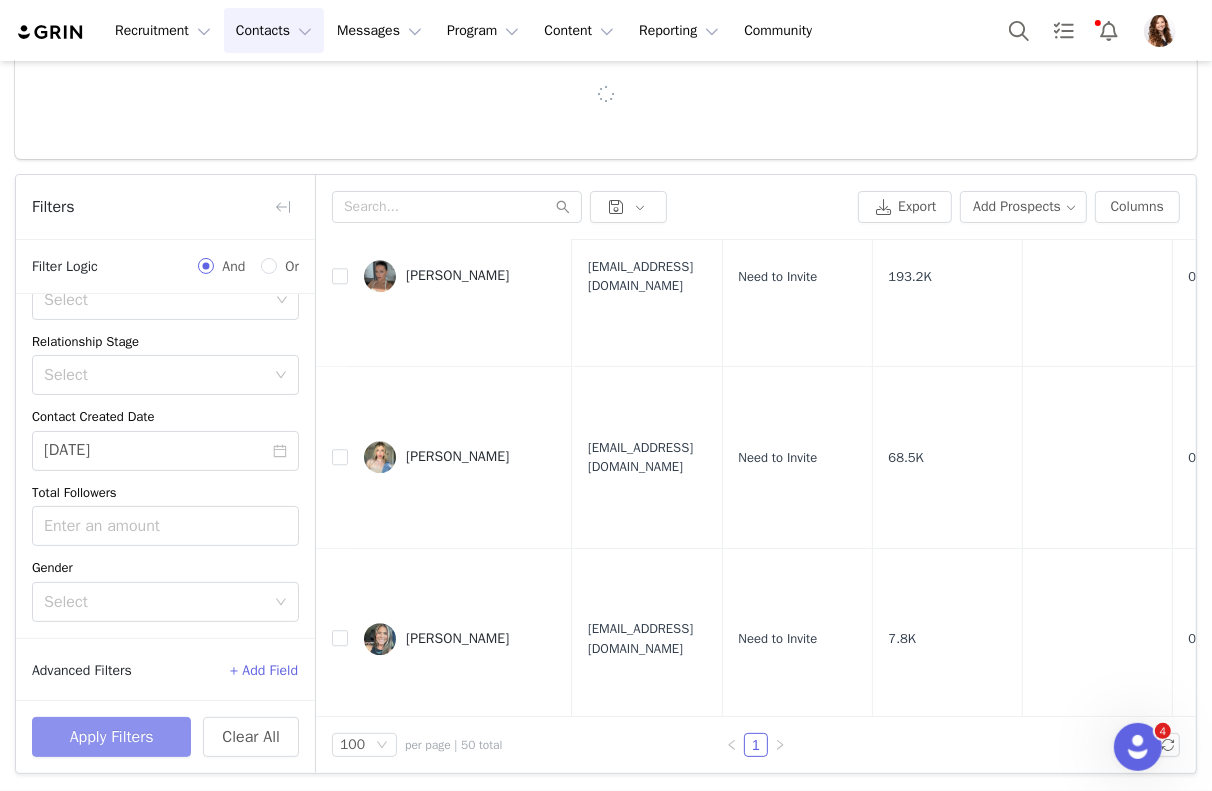 click on "Apply Filters" at bounding box center [111, 737] 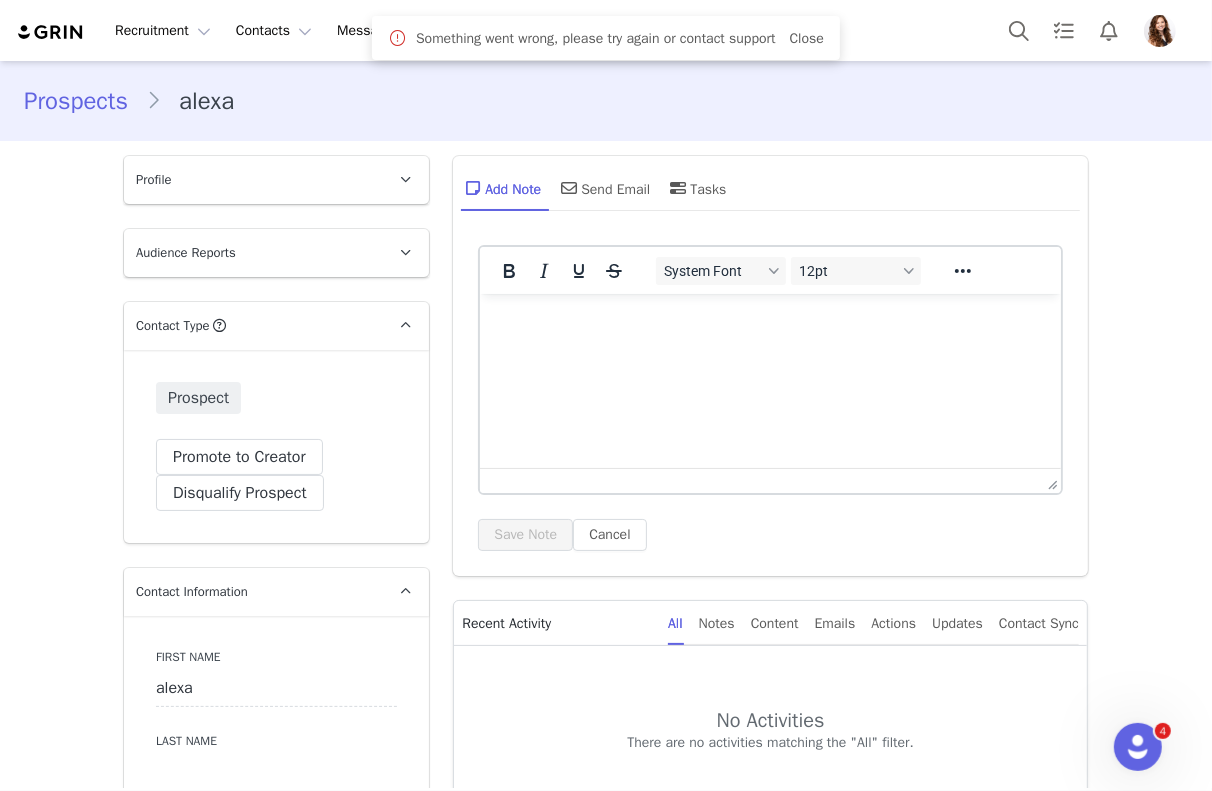 scroll, scrollTop: 0, scrollLeft: 0, axis: both 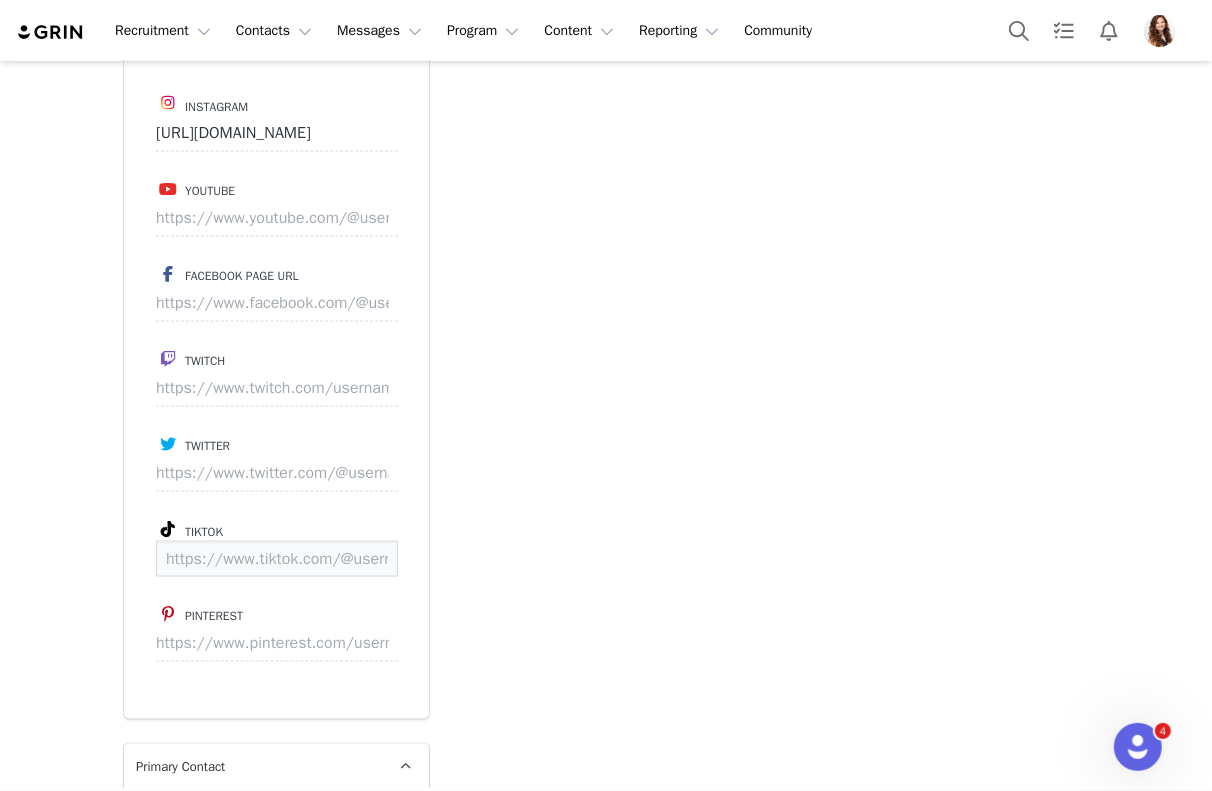 click at bounding box center [277, 559] 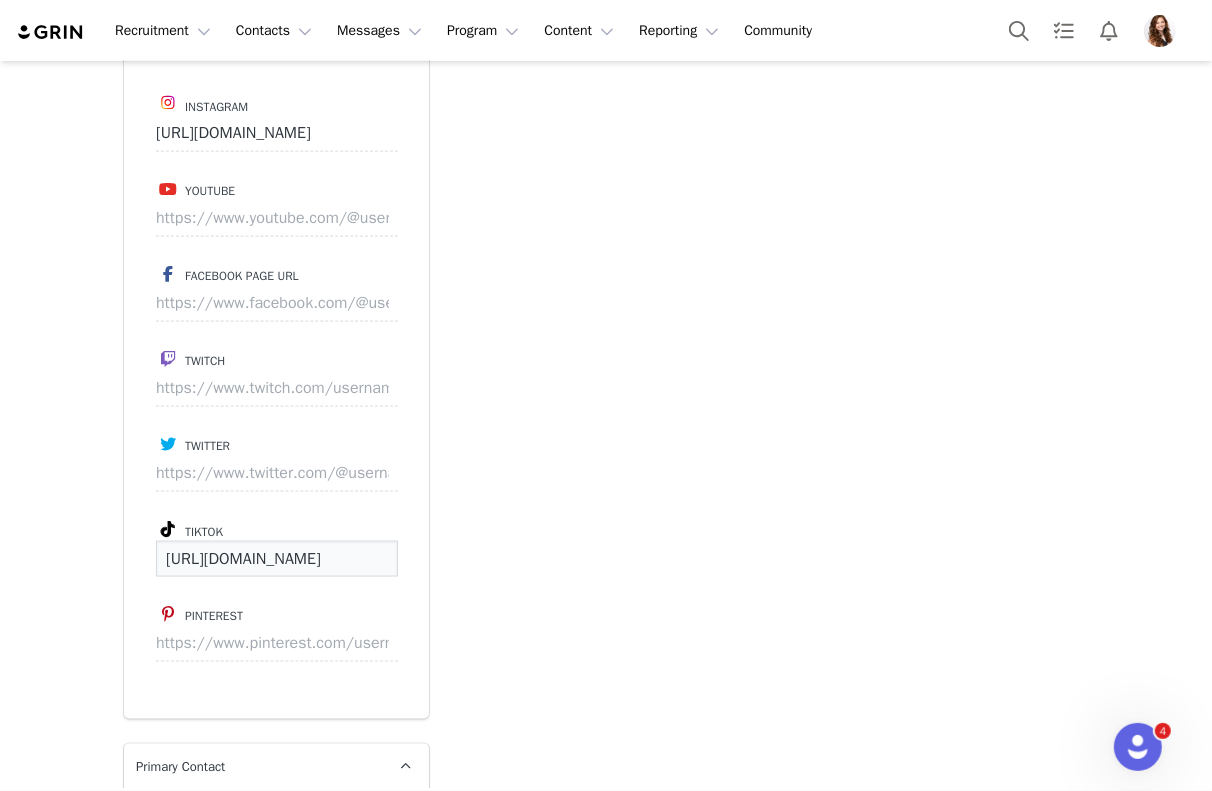 scroll, scrollTop: 0, scrollLeft: 156, axis: horizontal 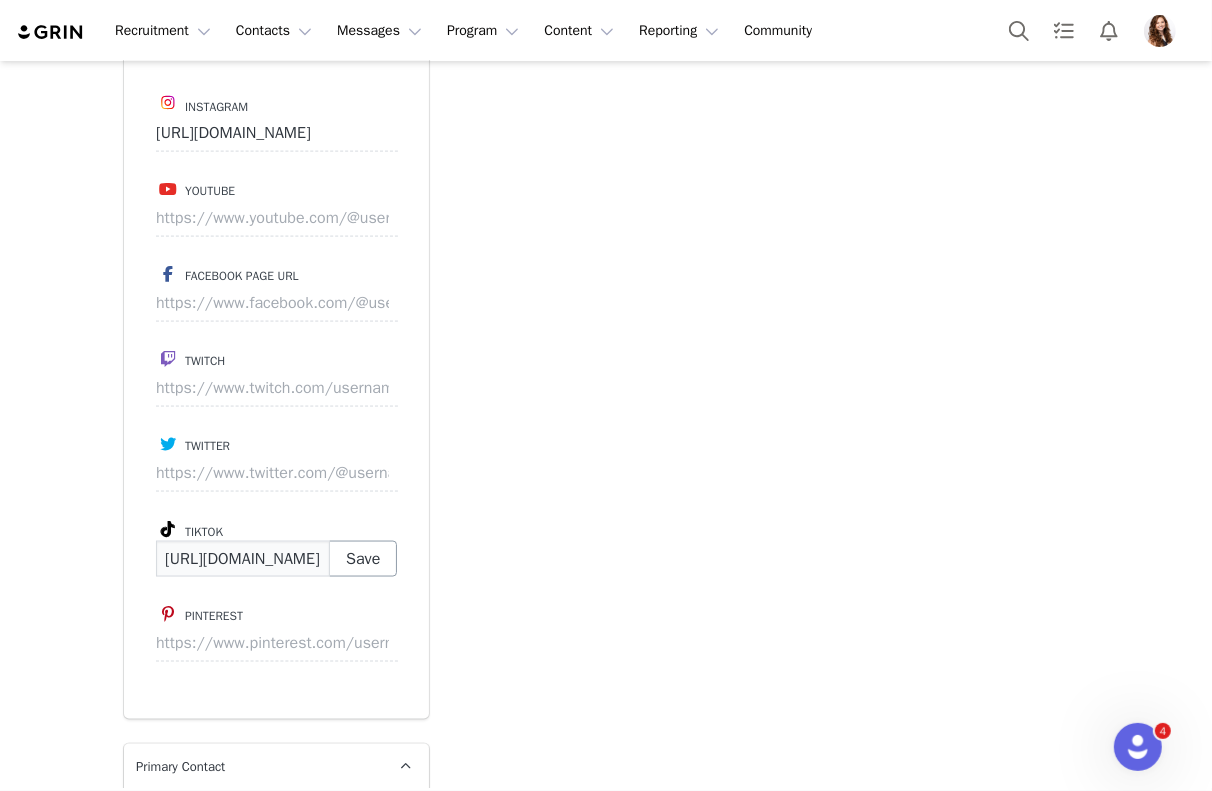 type on "[URL][DOMAIN_NAME]" 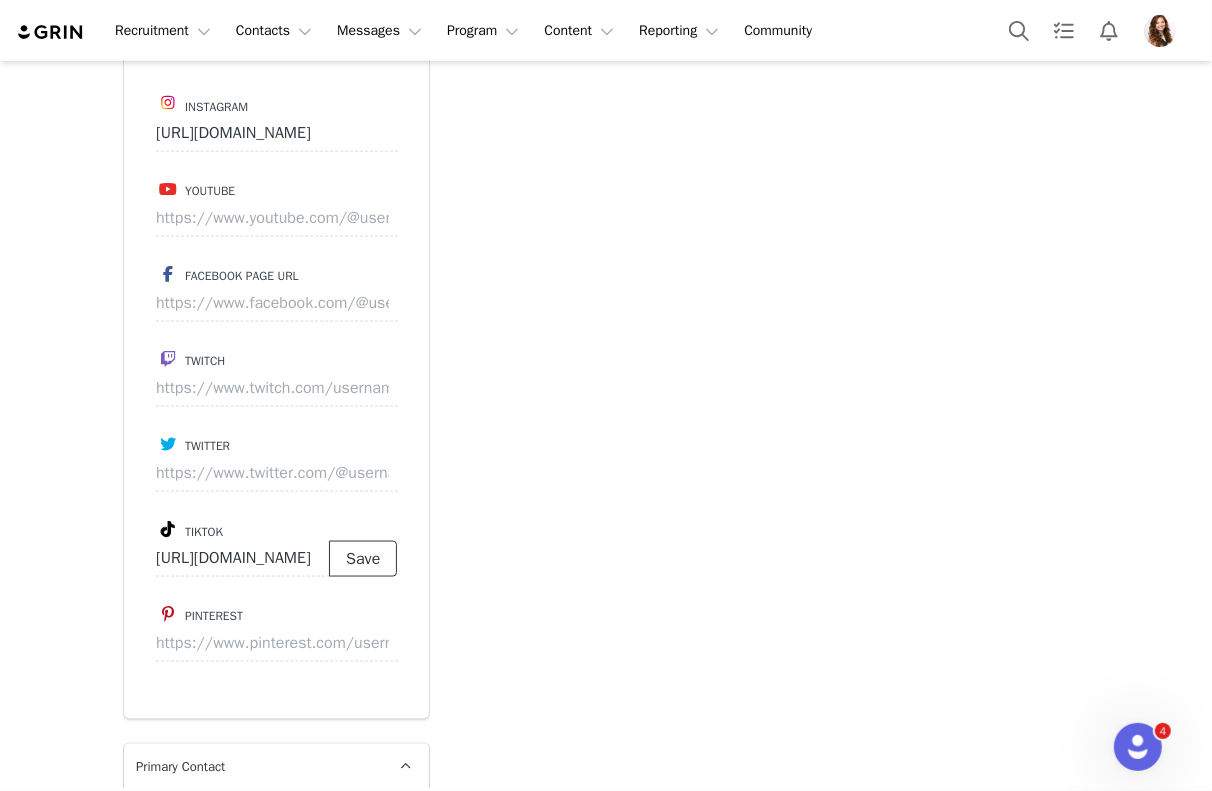 click on "Save" at bounding box center (363, 559) 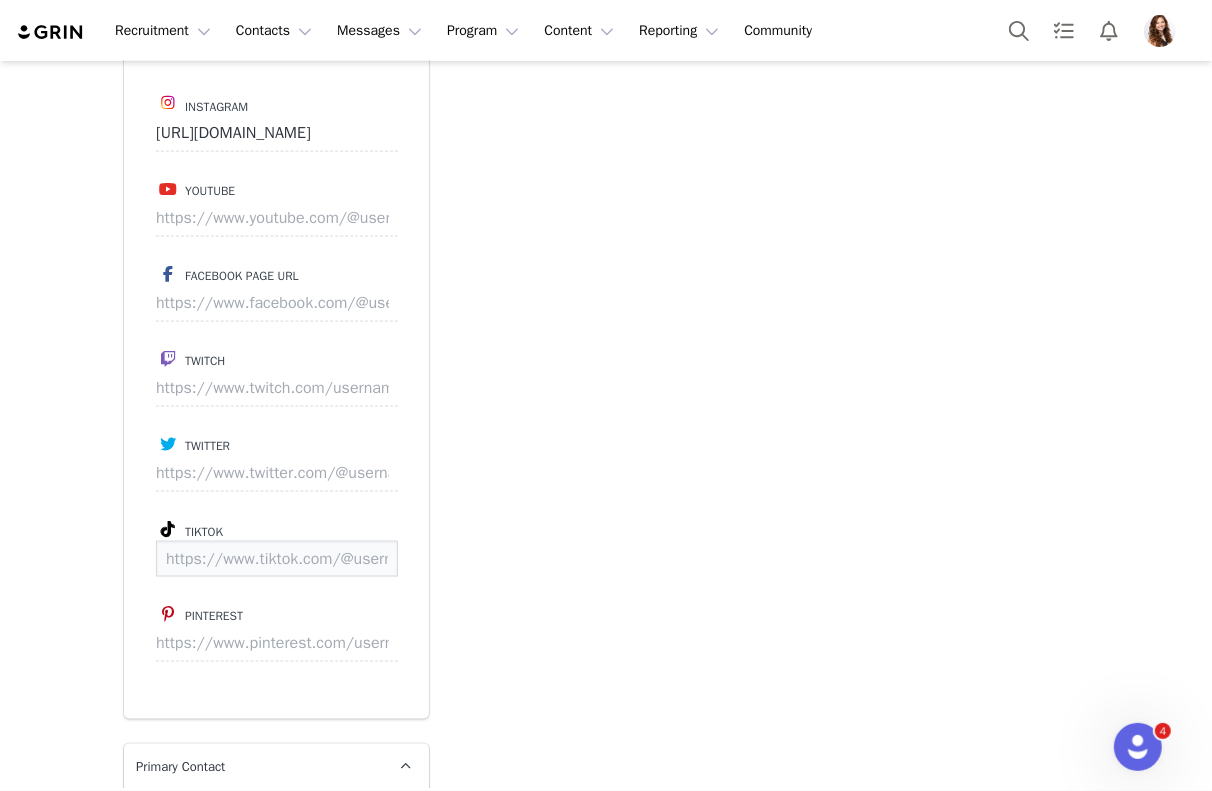 click at bounding box center [277, 559] 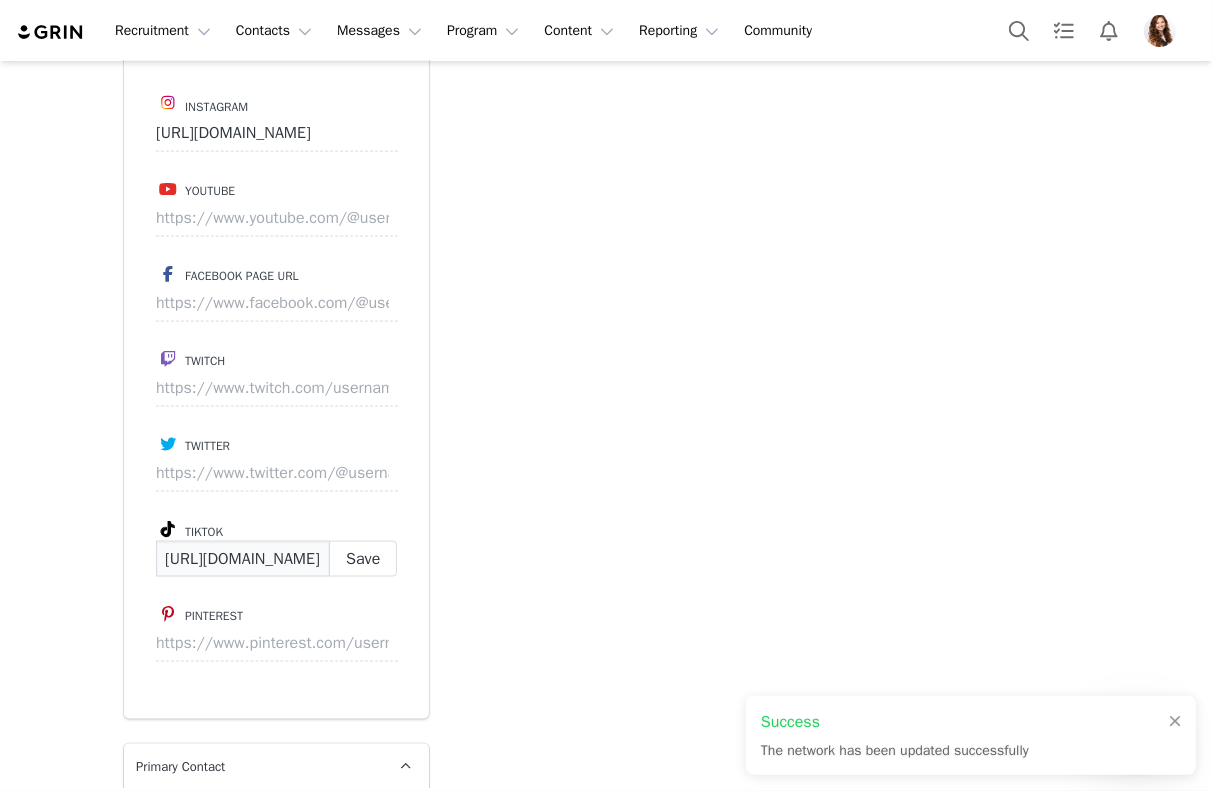 scroll, scrollTop: 0, scrollLeft: 88, axis: horizontal 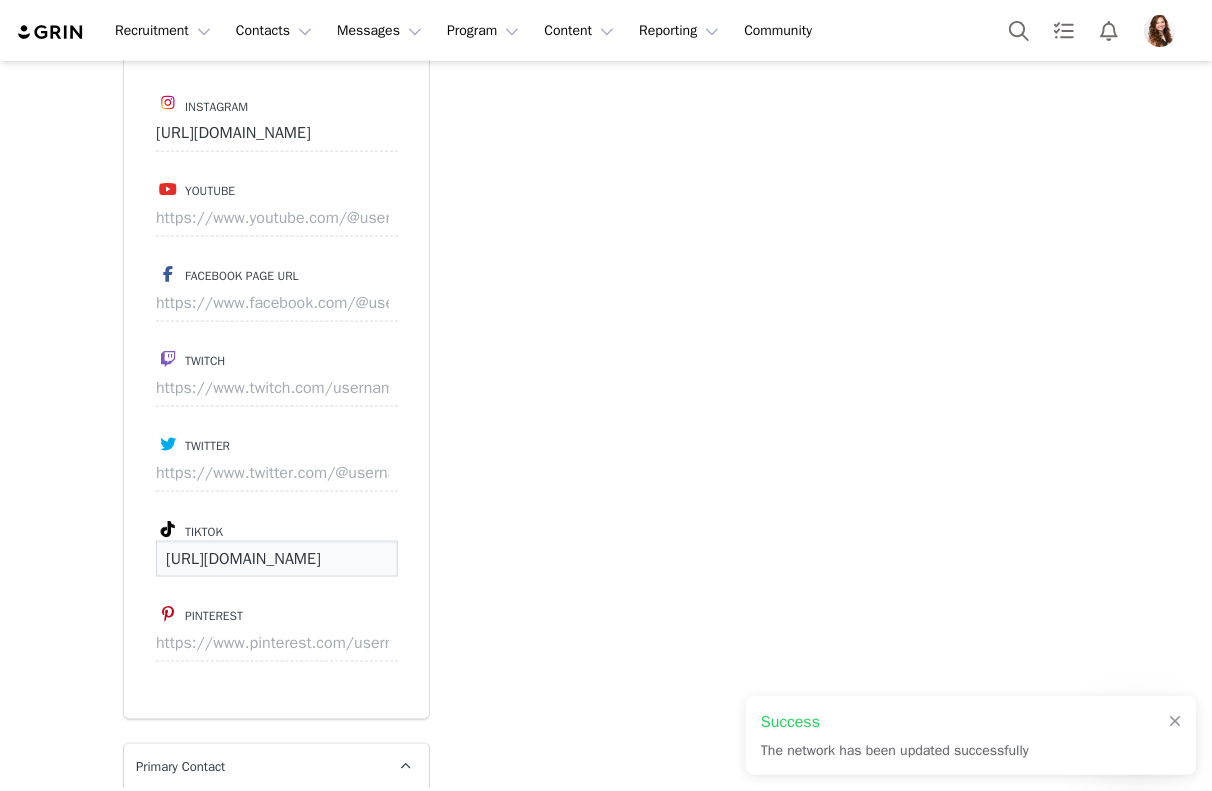 click on "[URL][DOMAIN_NAME]" at bounding box center (277, 559) 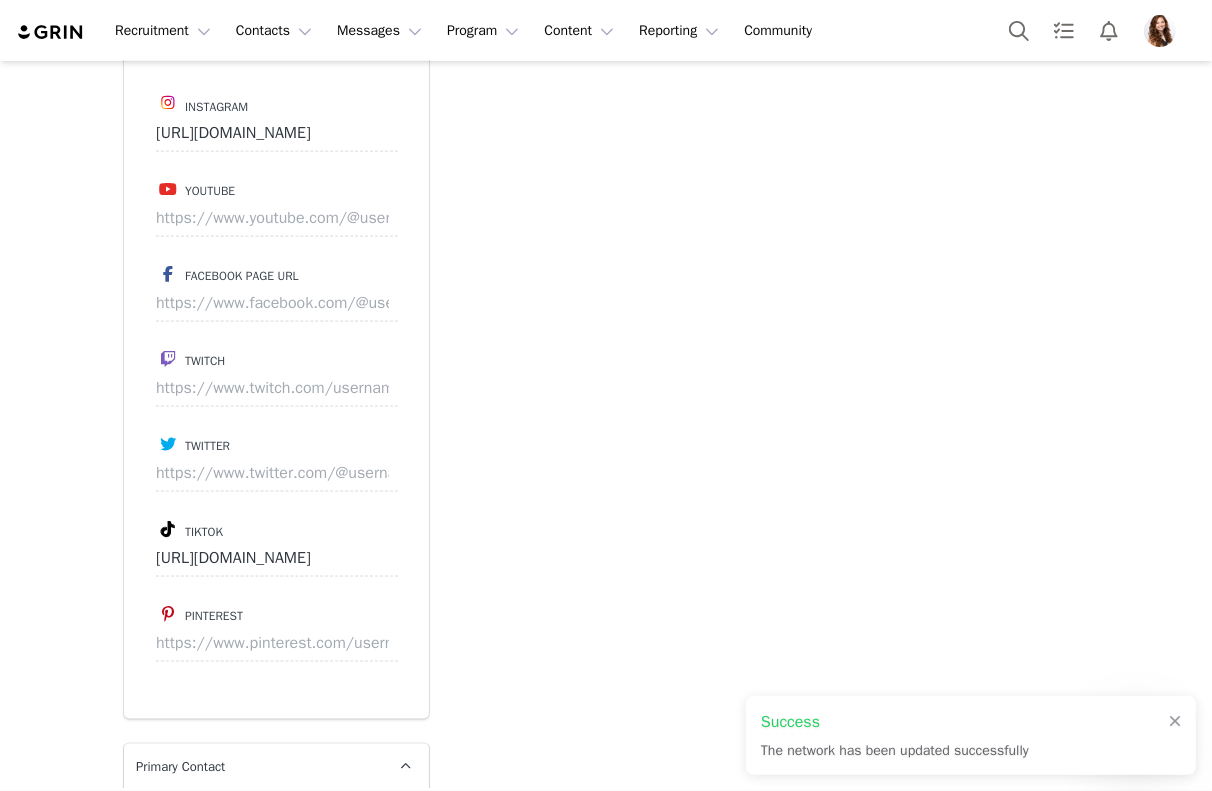 click on "Instagram https://www.instagram.com/ialexahernandez Youtube Facebook Page URL Twitch Twitter Tiktok https://www.tiktok.com/@ialexahernandezz Pinterest" at bounding box center (276, 389) 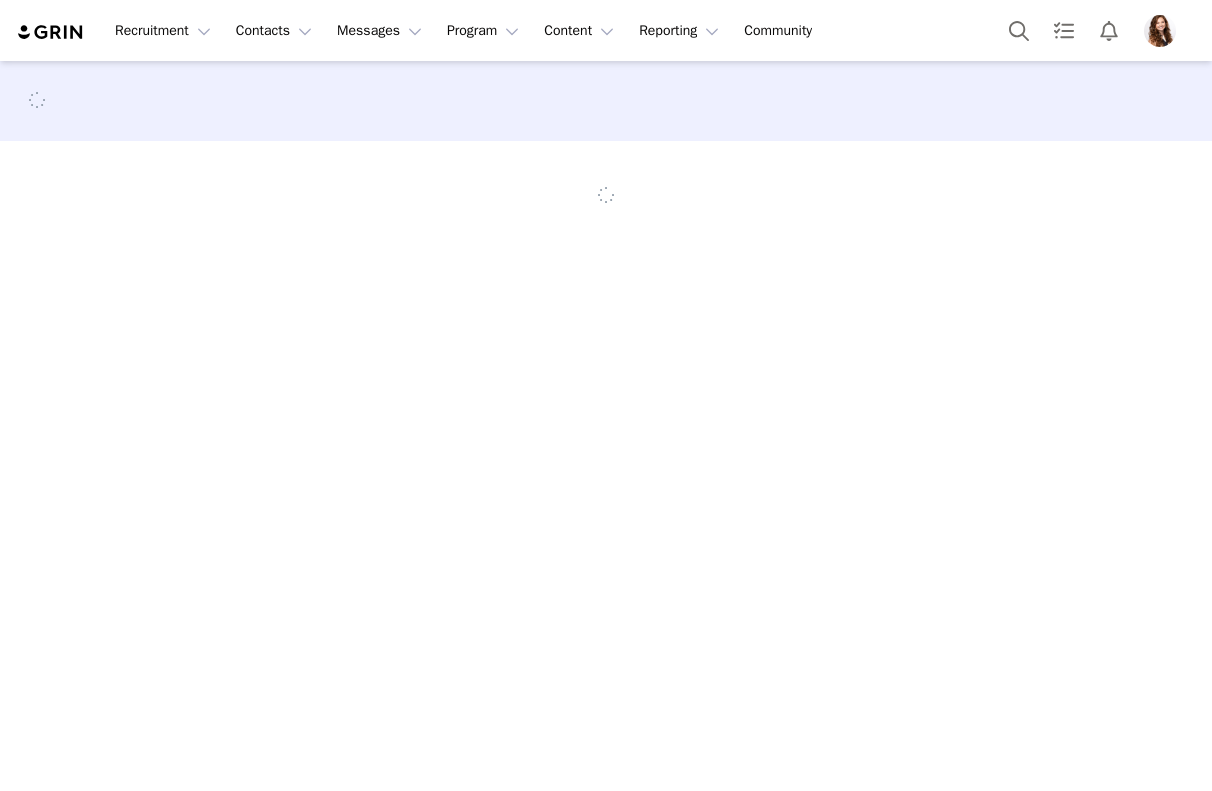 scroll, scrollTop: 0, scrollLeft: 0, axis: both 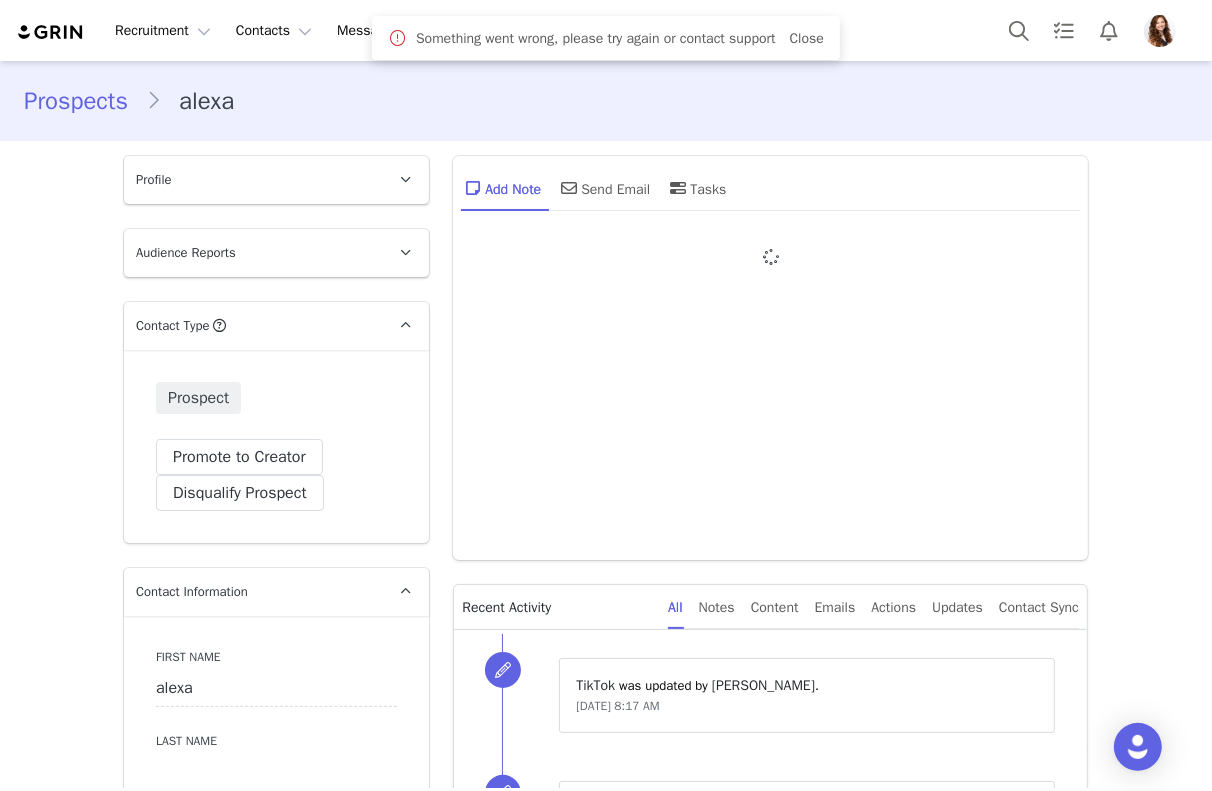type on "+1 ([GEOGRAPHIC_DATA])" 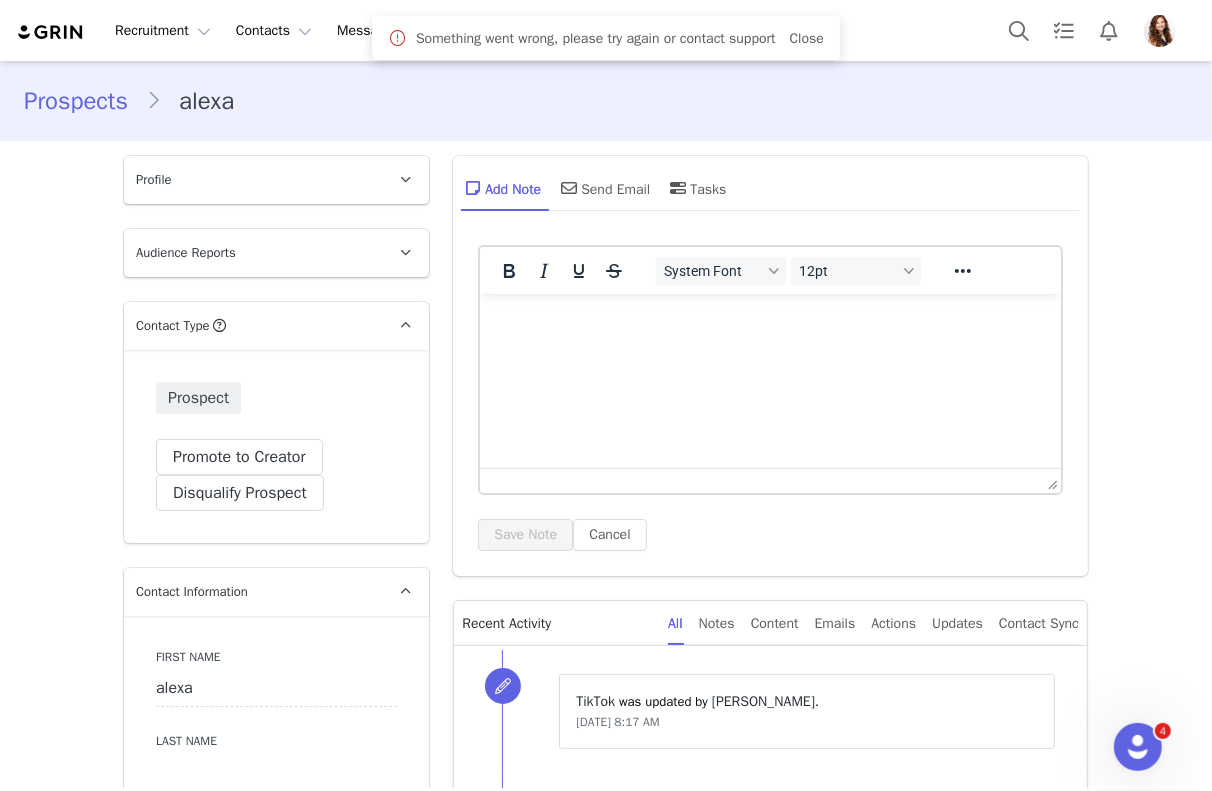 scroll, scrollTop: 0, scrollLeft: 0, axis: both 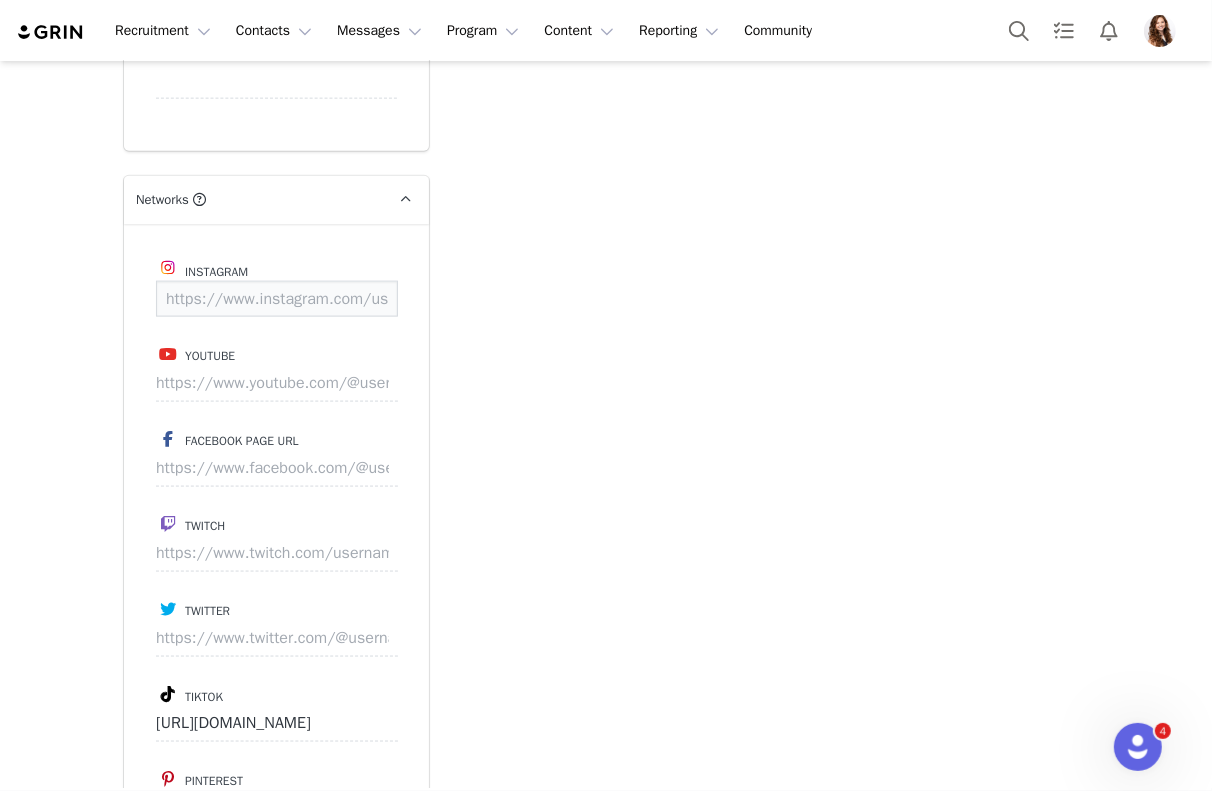 click at bounding box center (277, 299) 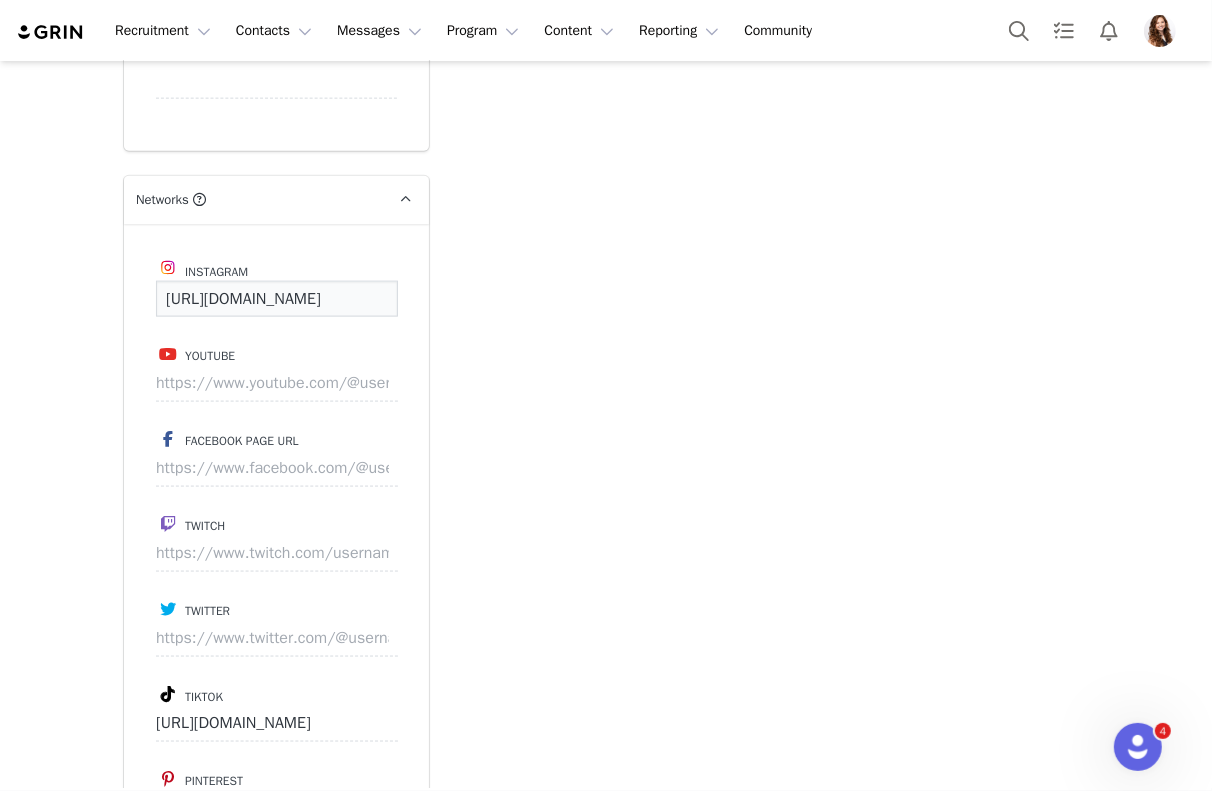 scroll, scrollTop: 0, scrollLeft: 175, axis: horizontal 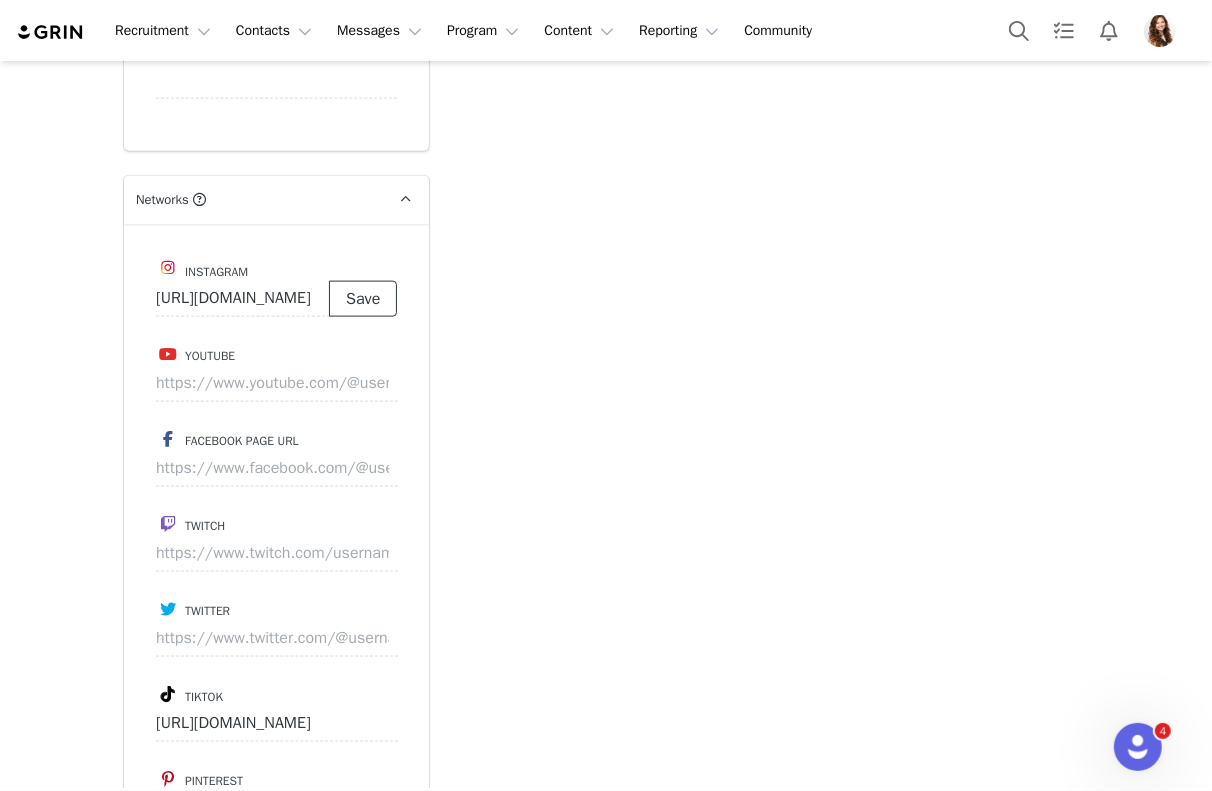 click on "Save" at bounding box center [363, 299] 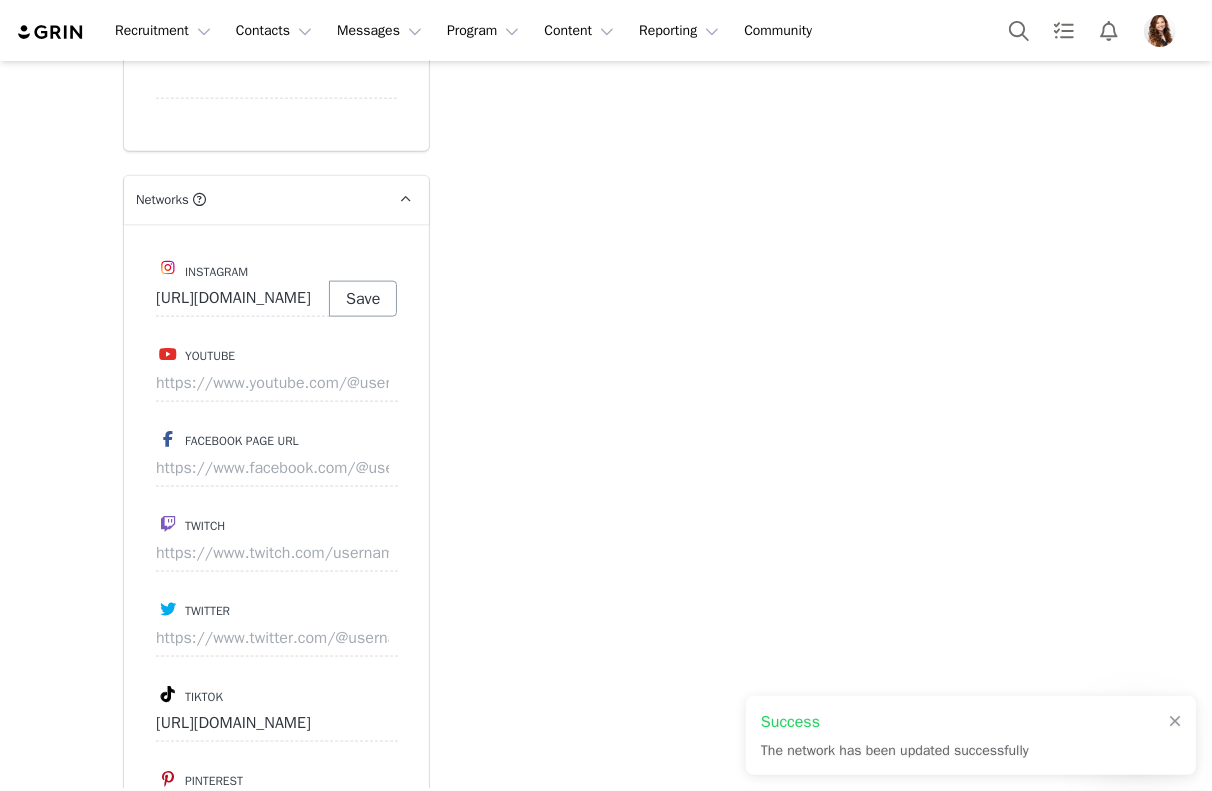 type on "https://www.instagram.com/clarabelleblaxton" 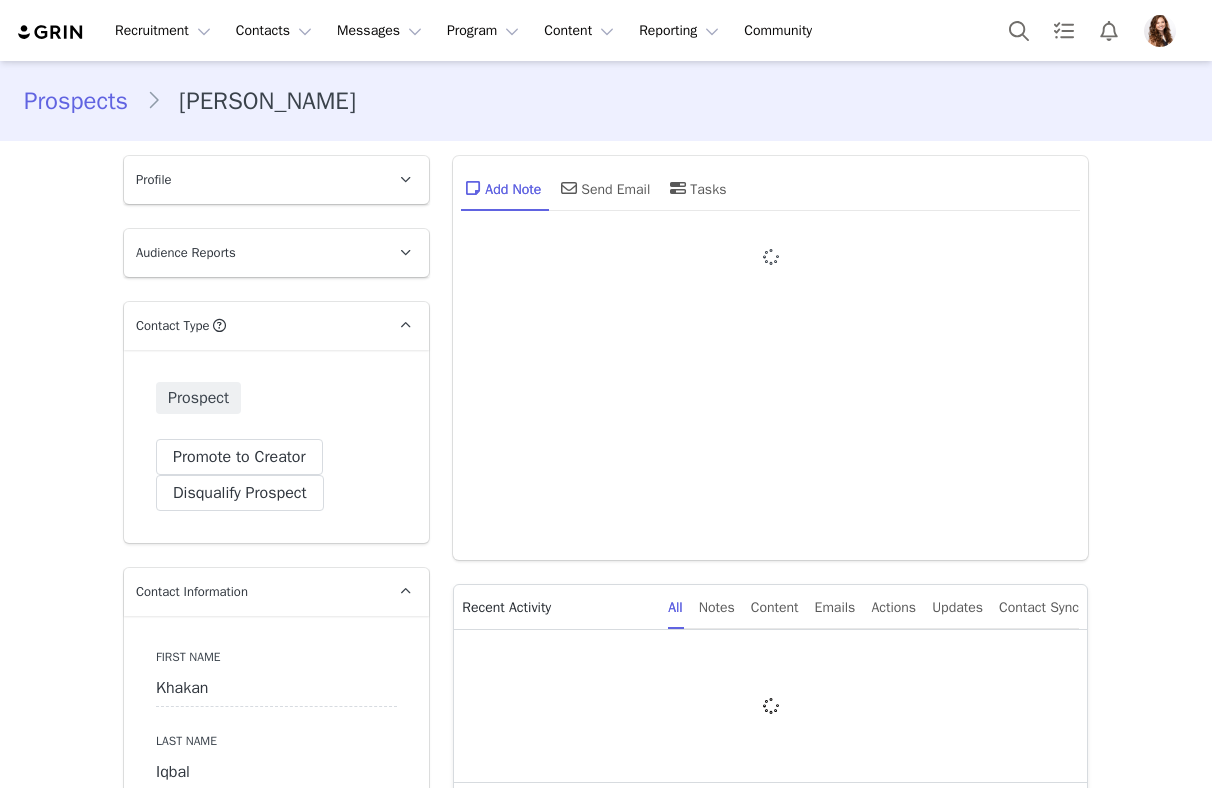 type on "+1 ([GEOGRAPHIC_DATA])" 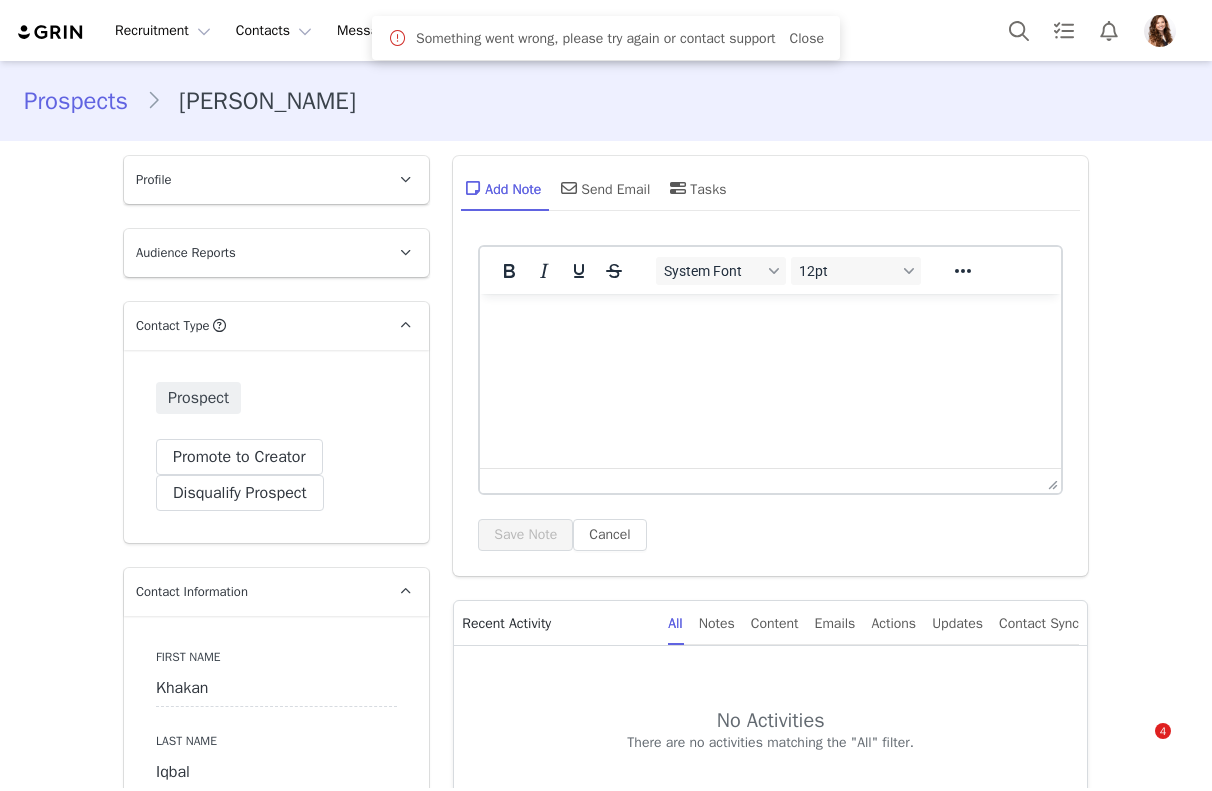 scroll, scrollTop: 0, scrollLeft: 0, axis: both 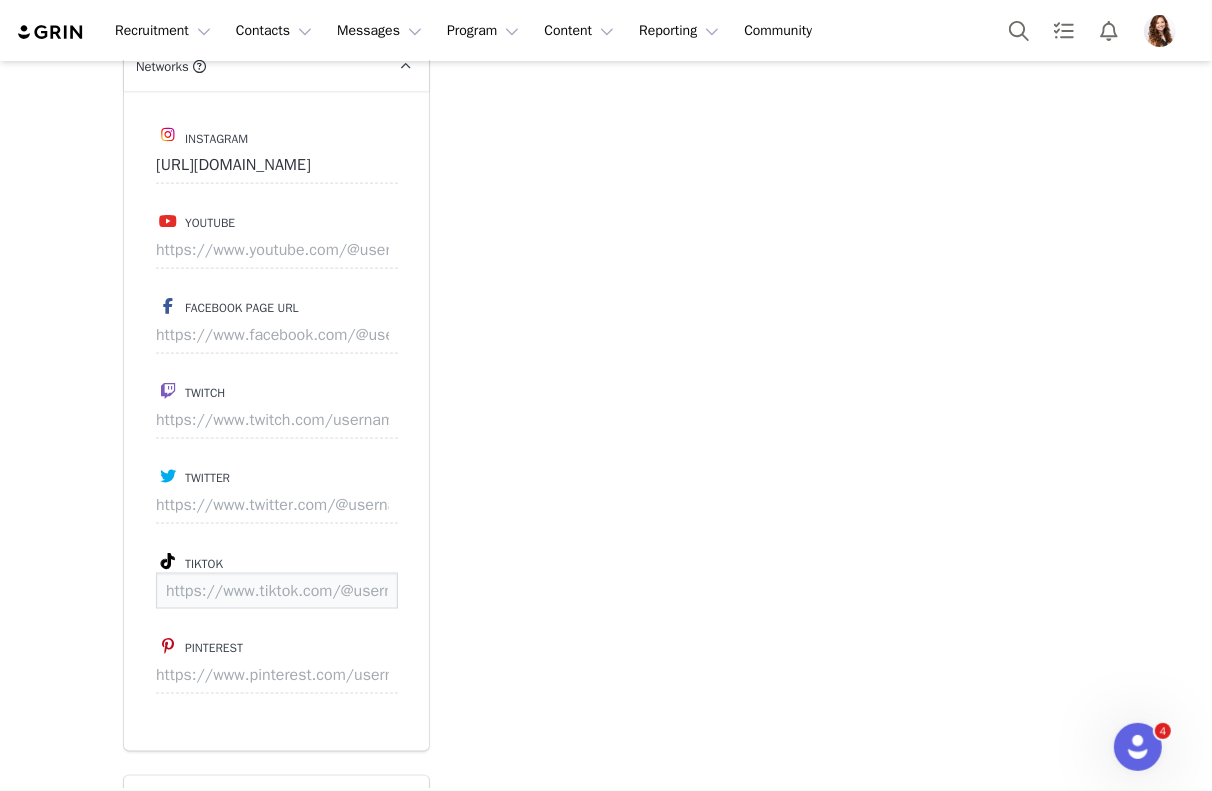 click at bounding box center [277, 591] 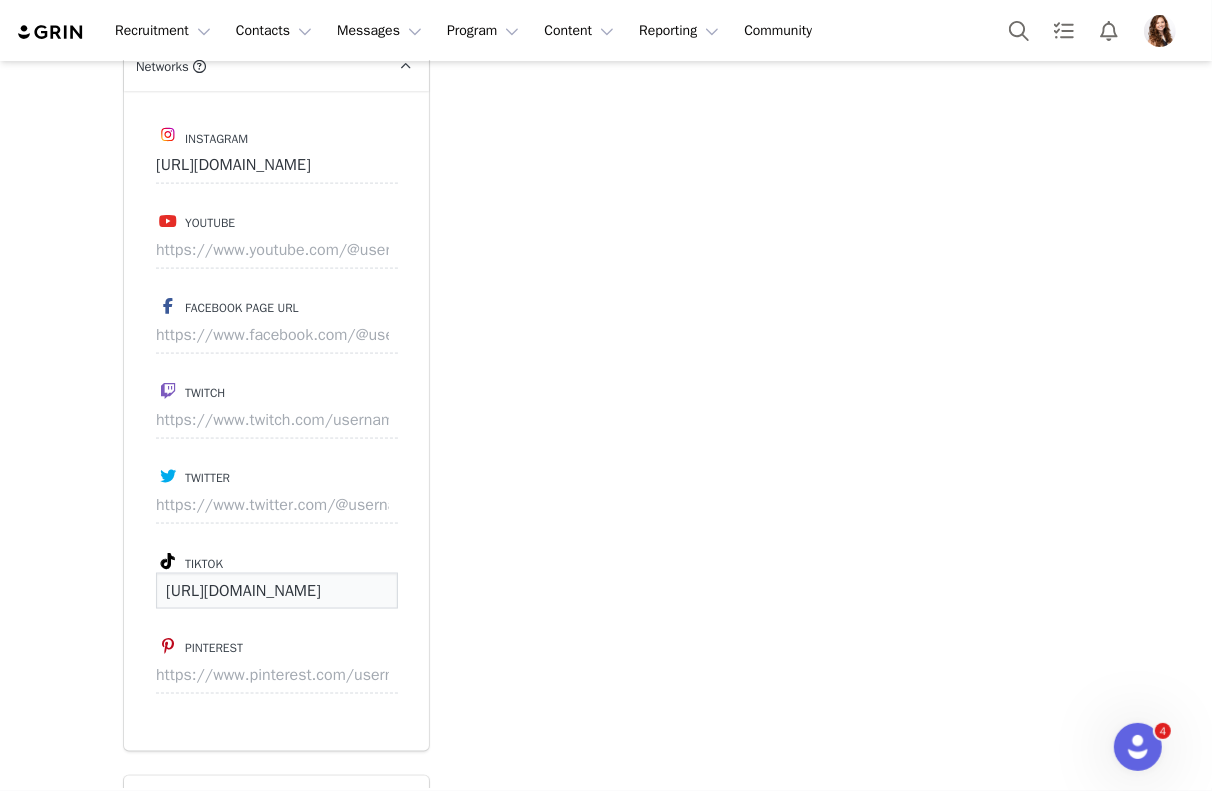 scroll, scrollTop: 0, scrollLeft: 141, axis: horizontal 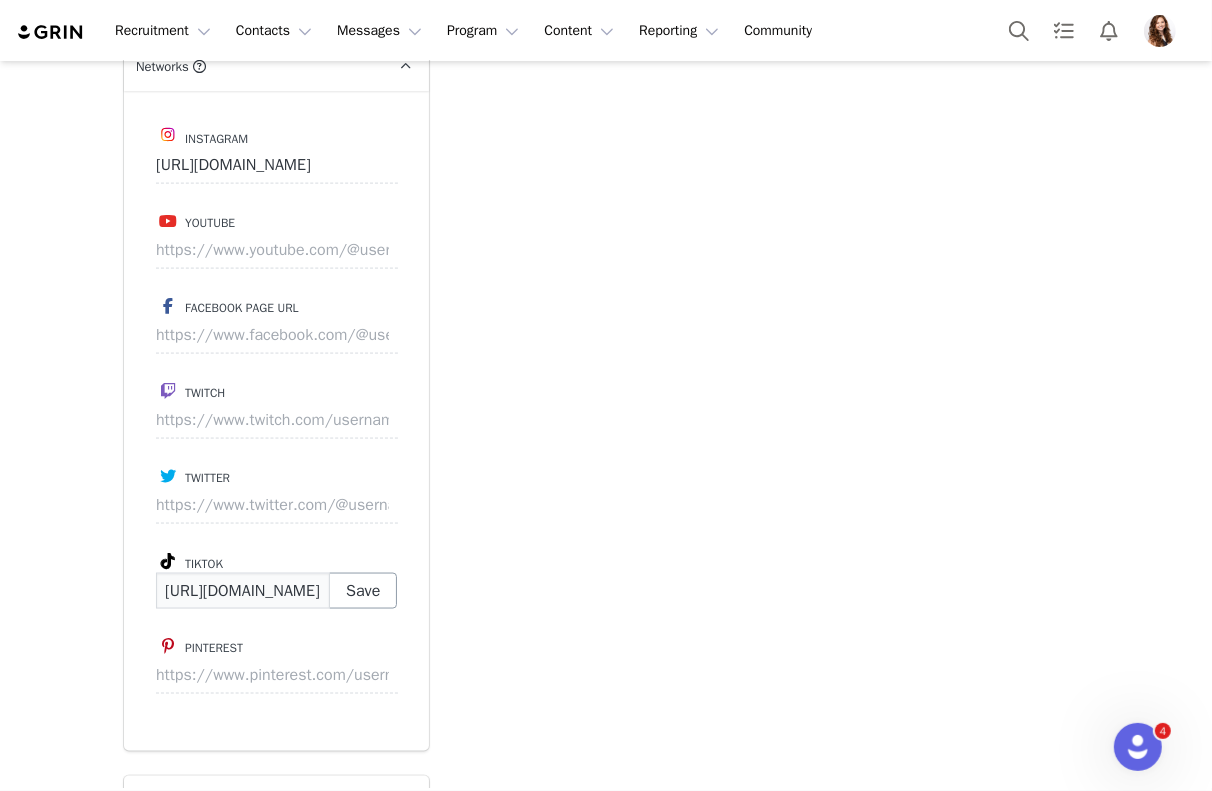 type on "https://www.tiktok.com/@_kingofkings25" 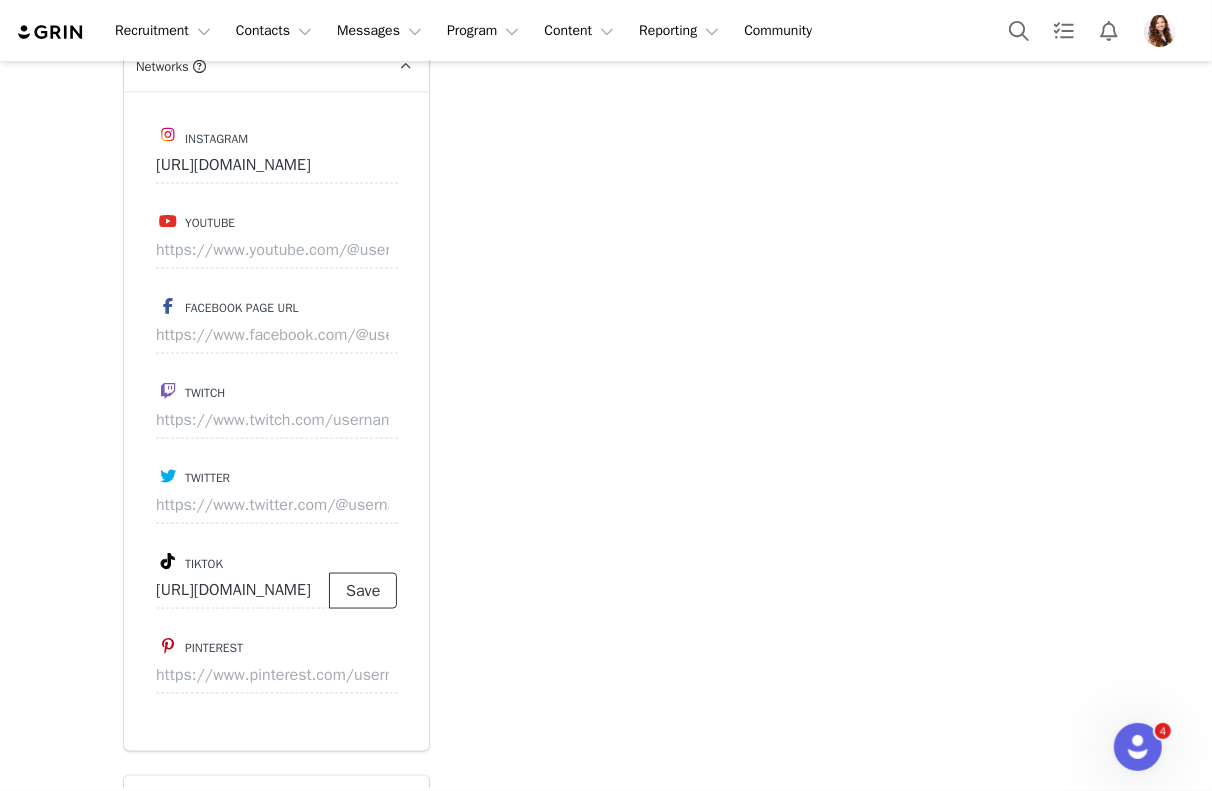 click on "Save" at bounding box center (363, 591) 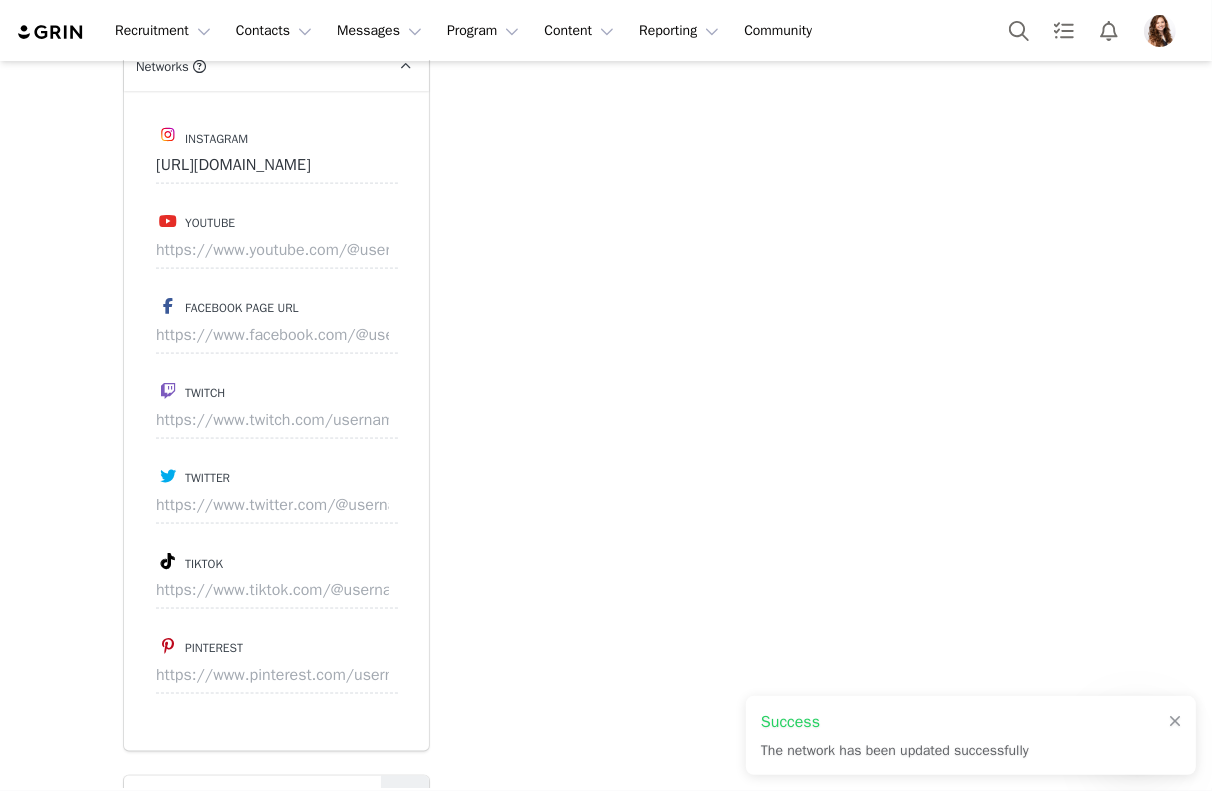 type on "https://www.tiktok.com/@_kingofkings25" 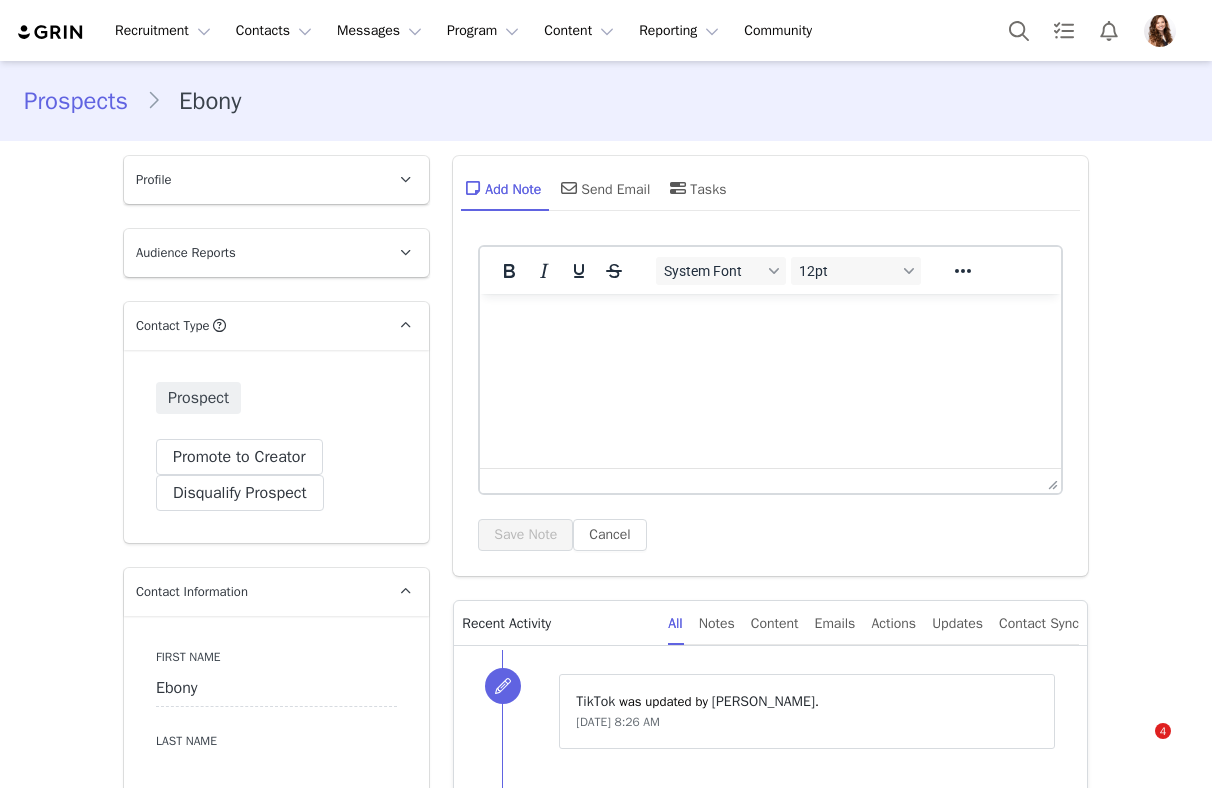 scroll, scrollTop: 0, scrollLeft: 0, axis: both 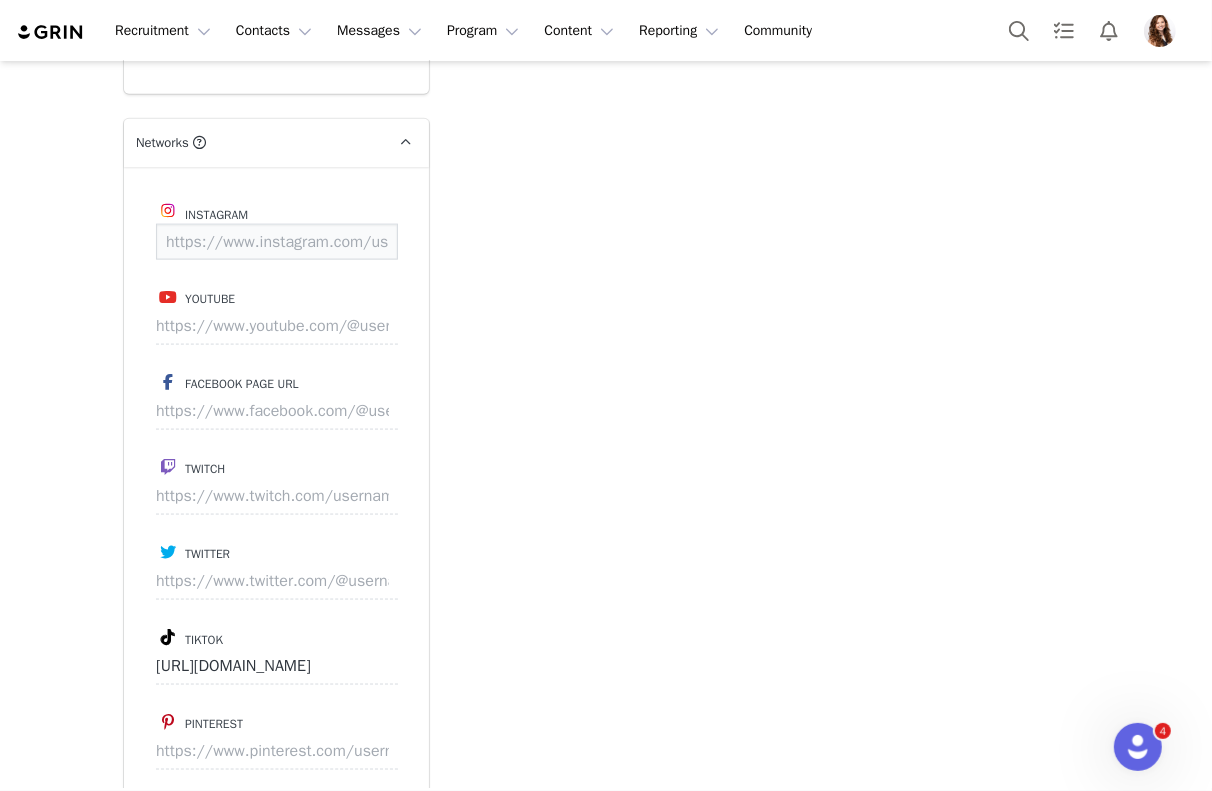 click at bounding box center [277, 242] 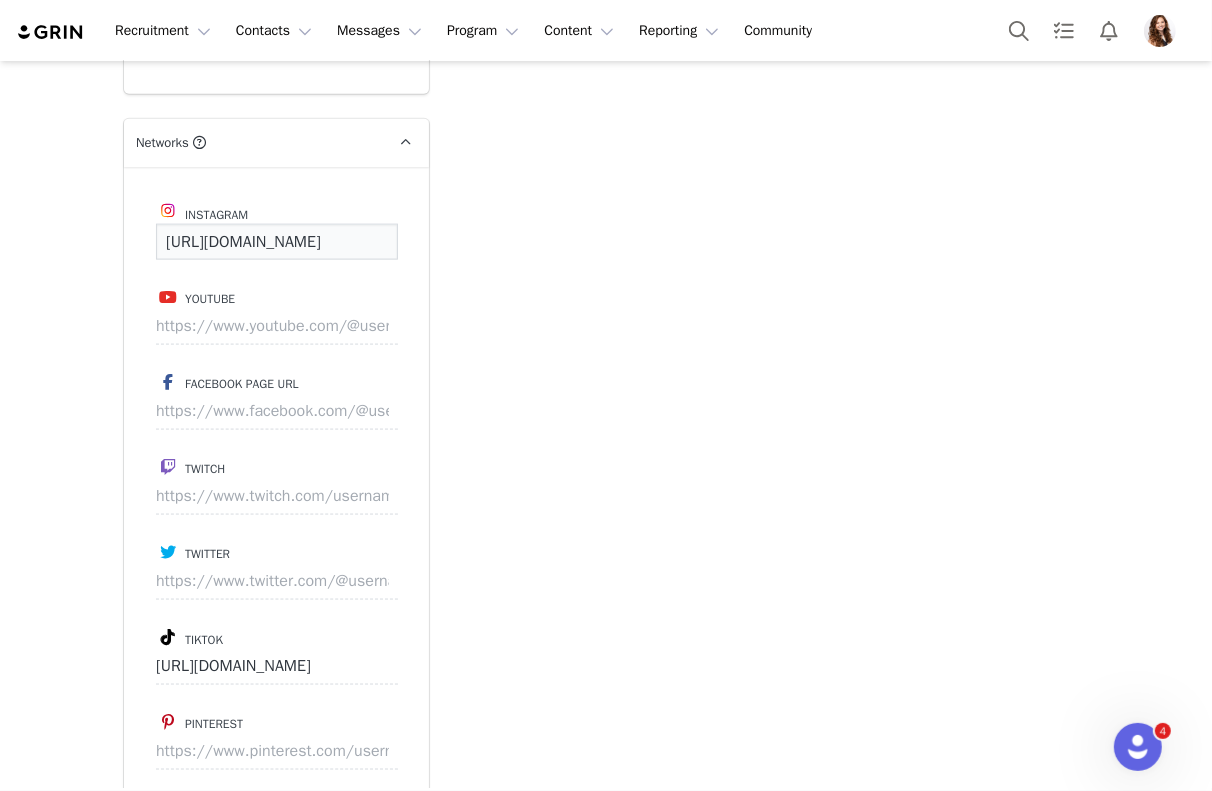 scroll, scrollTop: 0, scrollLeft: 173, axis: horizontal 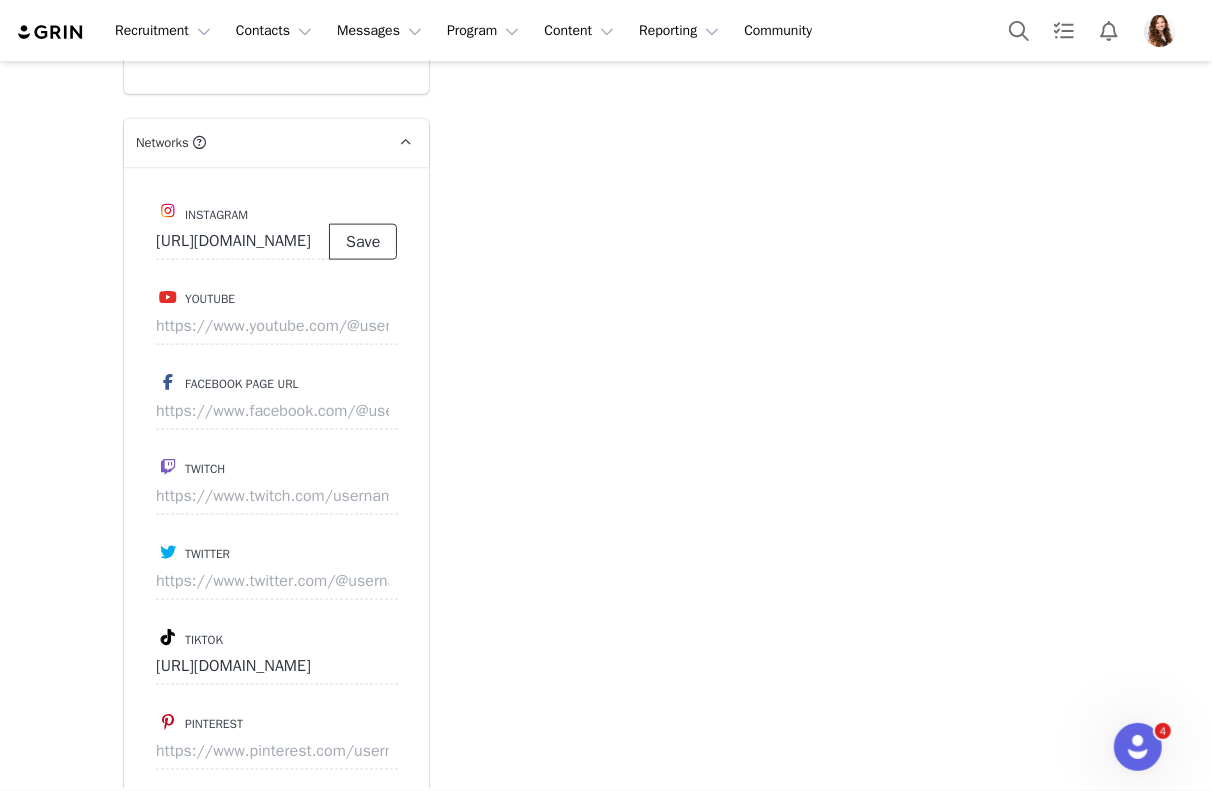 click on "Save" at bounding box center (363, 242) 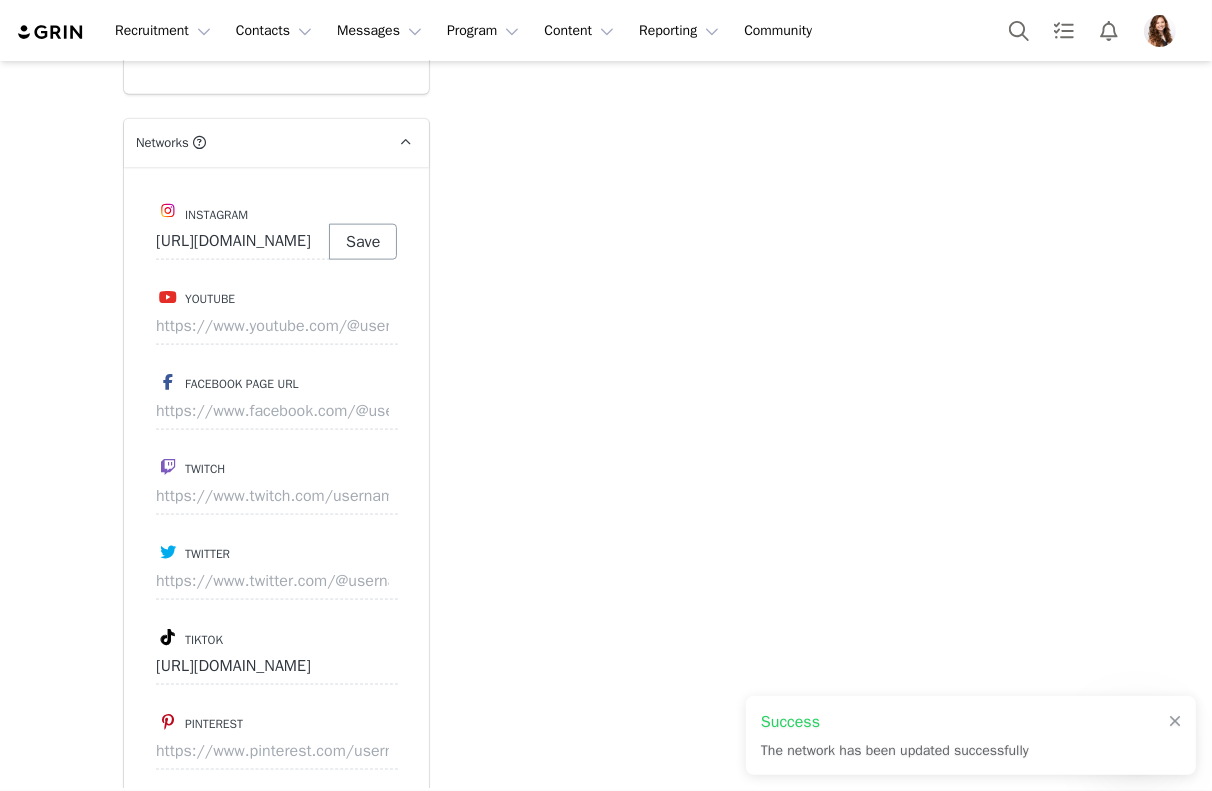 type on "https://www.instagram.com/residentialreader" 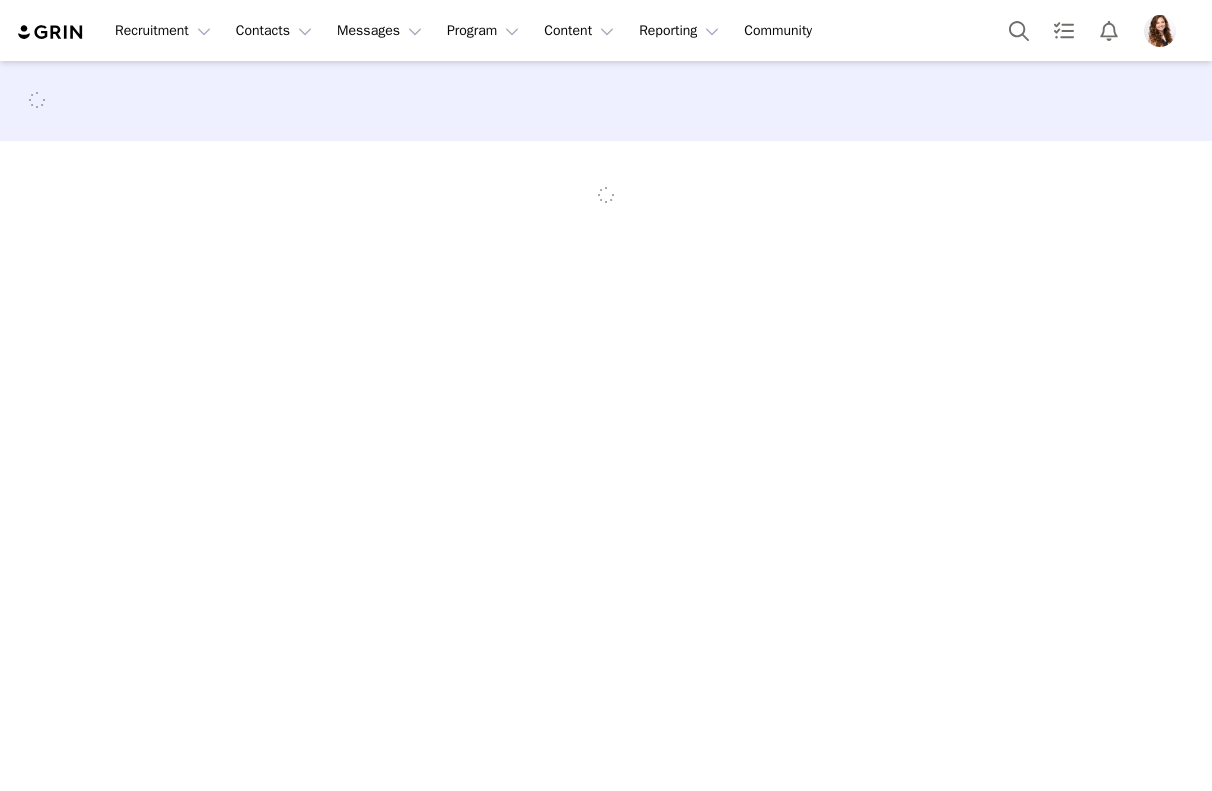 scroll, scrollTop: 0, scrollLeft: 0, axis: both 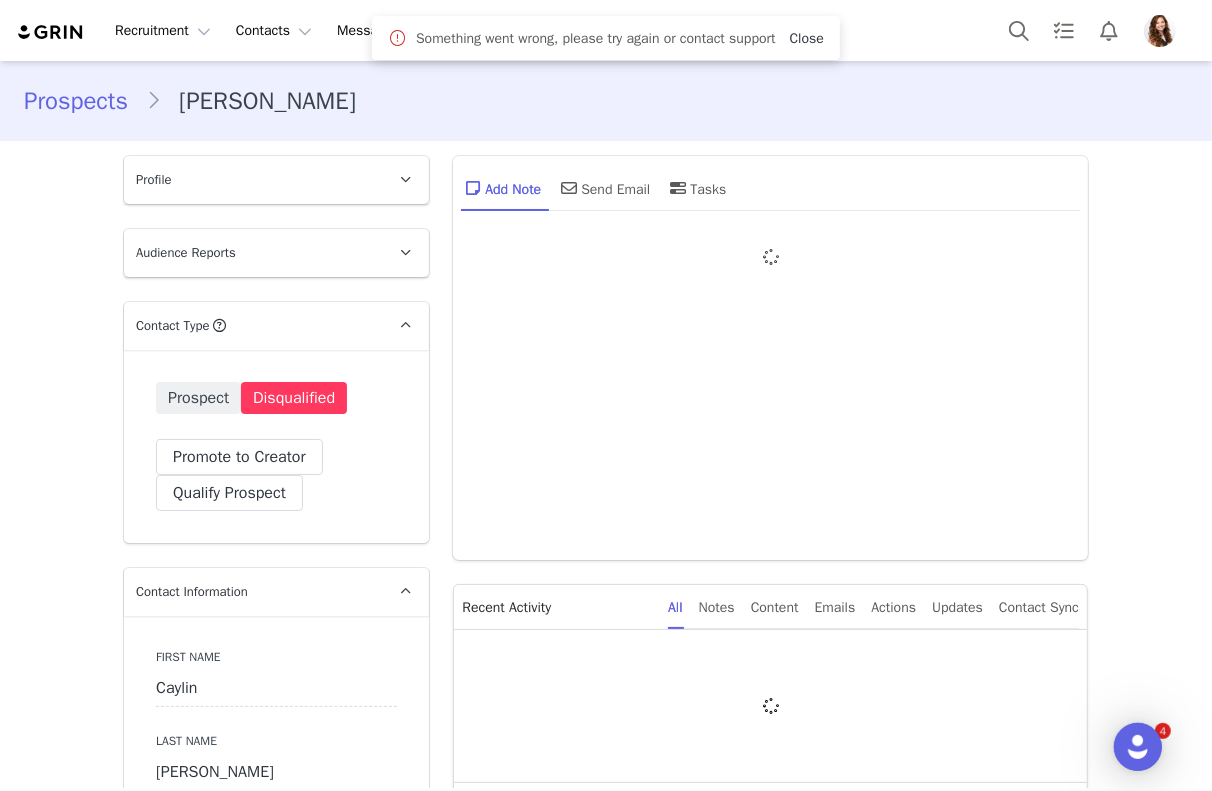 click on "Close" at bounding box center (807, 38) 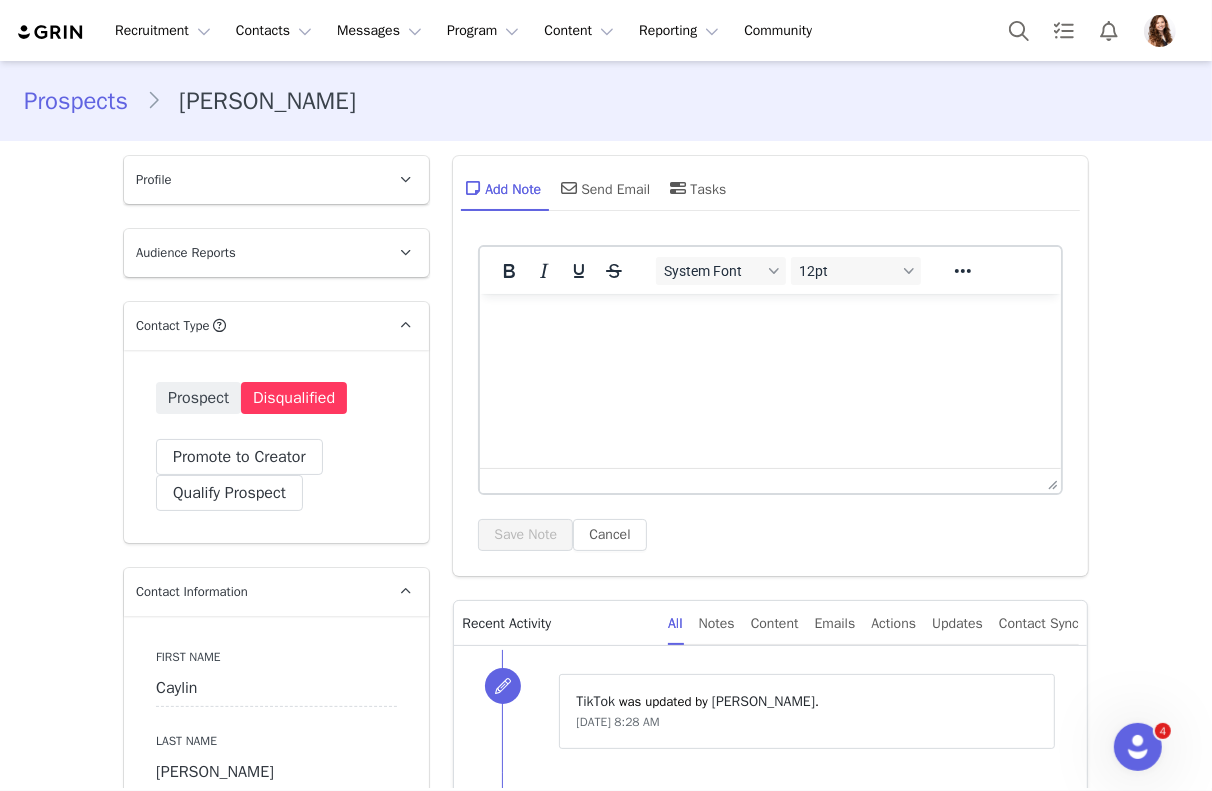 scroll, scrollTop: 0, scrollLeft: 0, axis: both 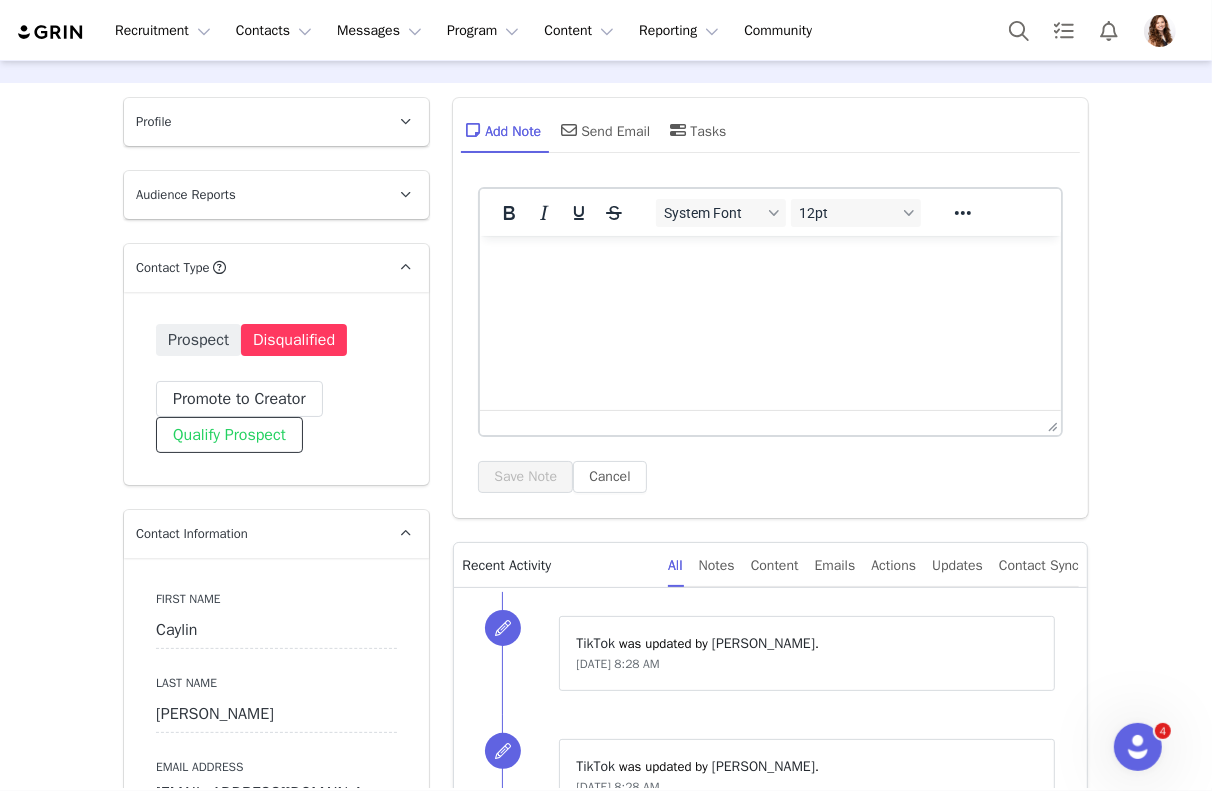 click on "Qualify Prospect" at bounding box center [229, 435] 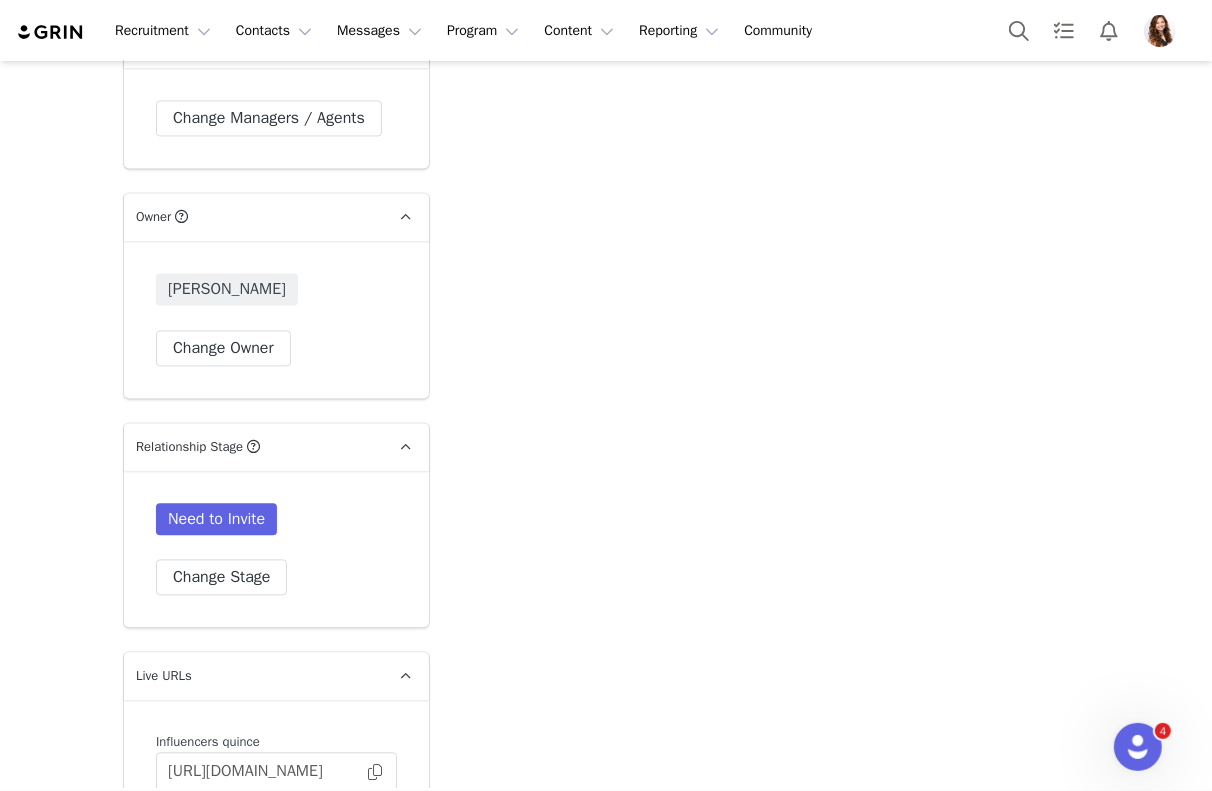 scroll, scrollTop: 3135, scrollLeft: 0, axis: vertical 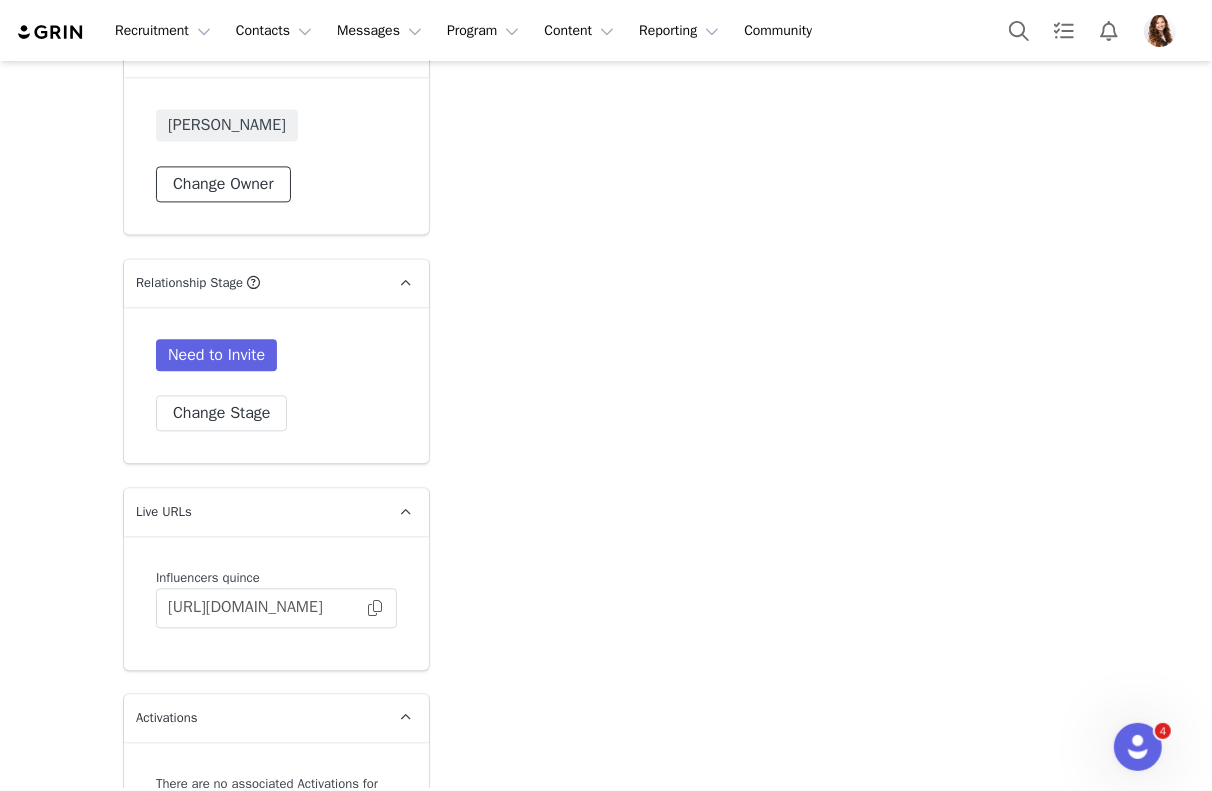 click on "Change Owner" at bounding box center [223, 184] 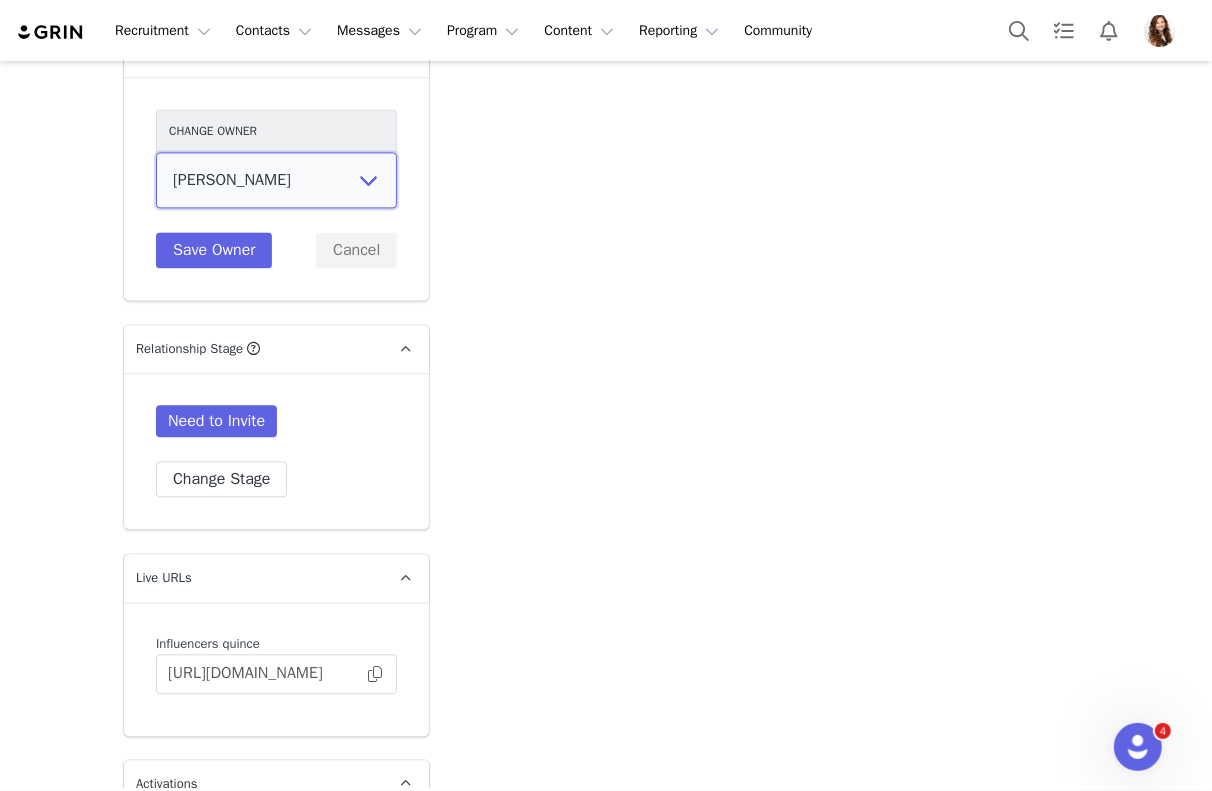 click on "Samantha Missaggia   Senthil M   Grace McHenry   Wendy Menendez   Laurel Green   Akhil Rana   Prateek Baliya   Isabelle Yu   Brent Antunez   Ashlynn McBride   Anne Corrigan   Marketing User   Kensley Wiggins   Alexis Bignotti   Jinsey Roten   Rachel Stanke   Lily Goldberg   Nuala Sullivan   Alexandra Mekikian   karthik G" at bounding box center (276, 180) 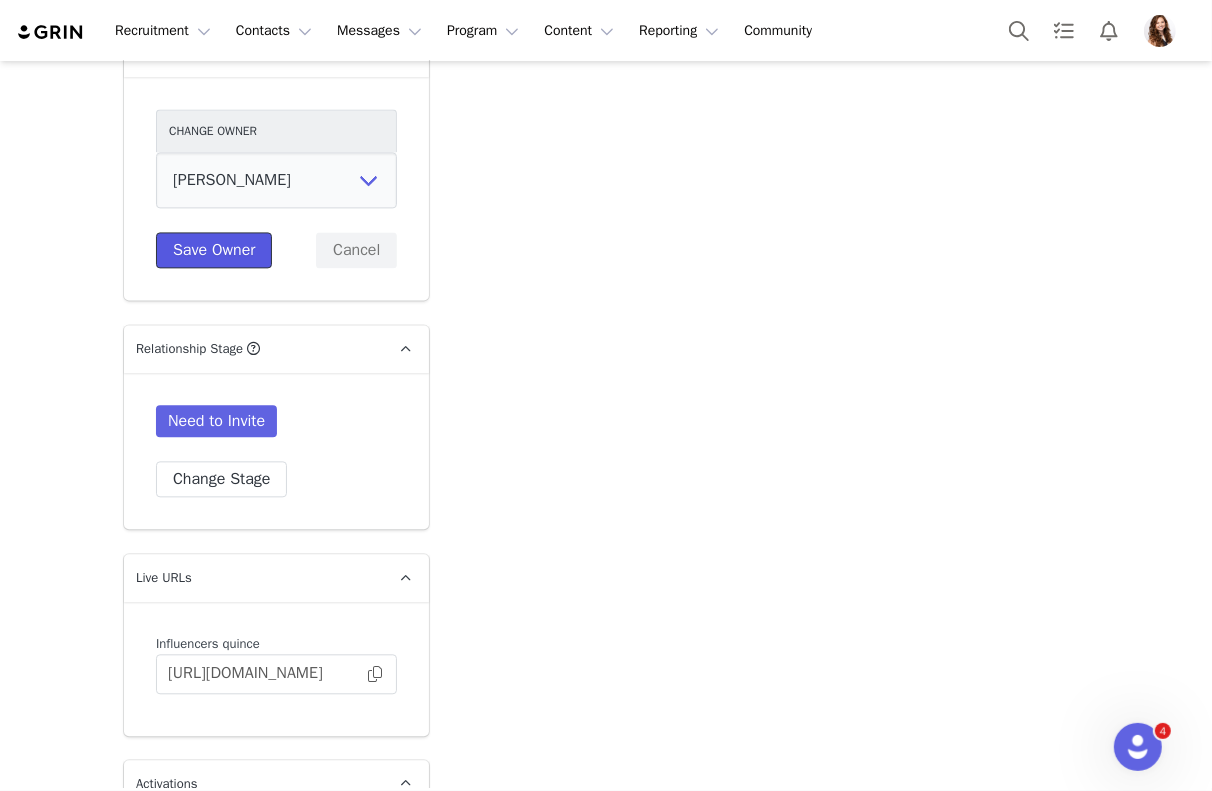 click on "Save Owner" at bounding box center [214, 250] 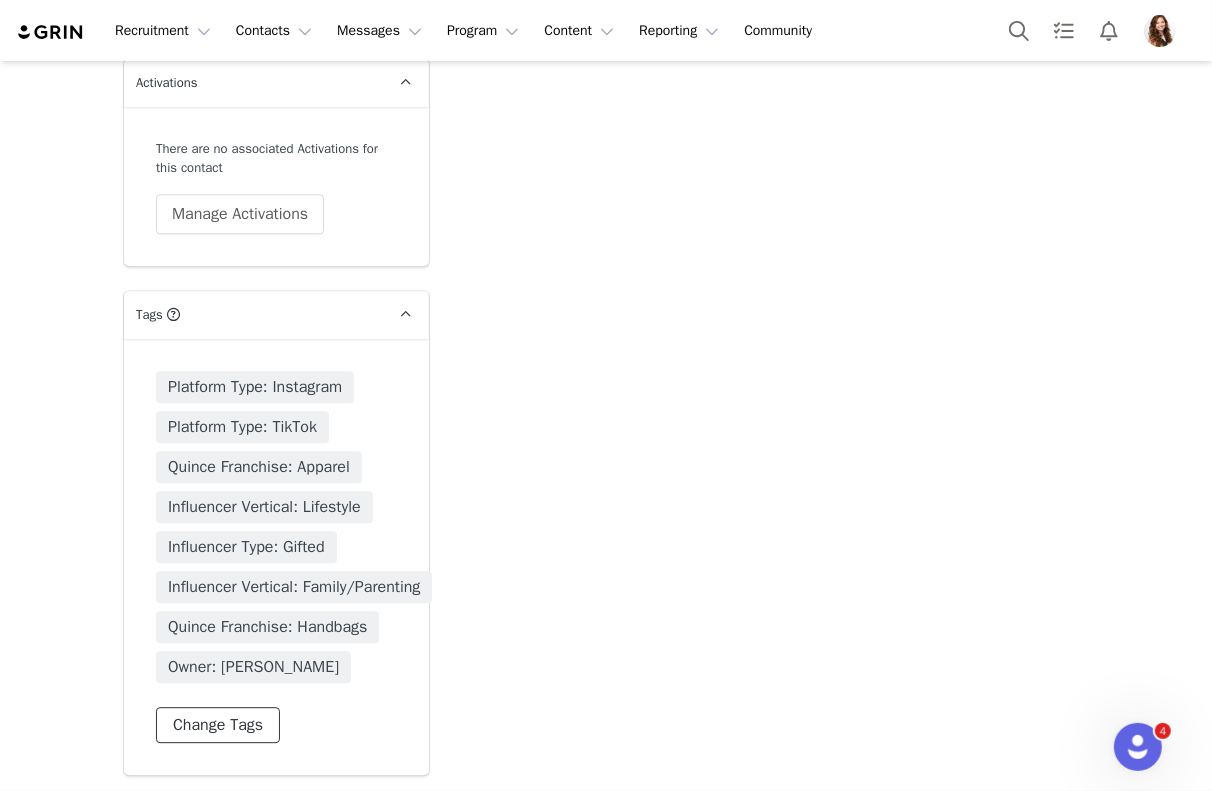 click on "Change Tags" at bounding box center (218, 725) 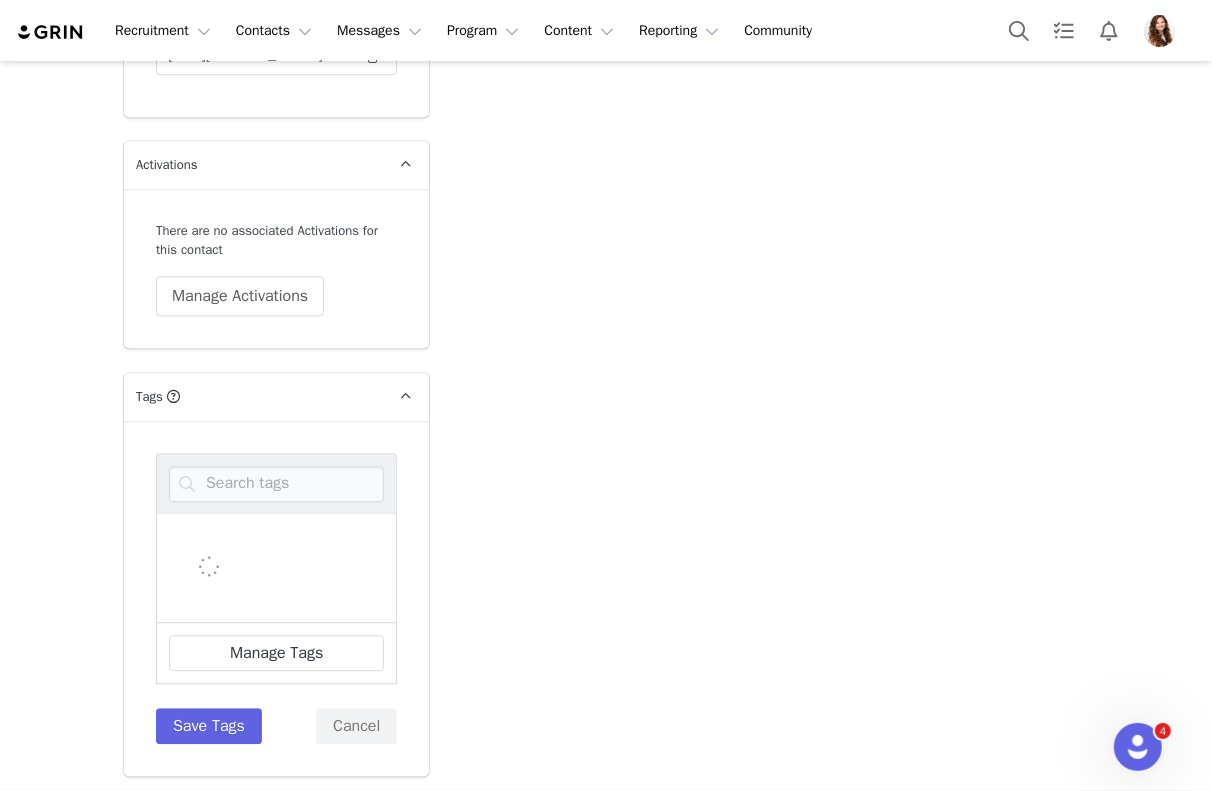 scroll, scrollTop: 3770, scrollLeft: 0, axis: vertical 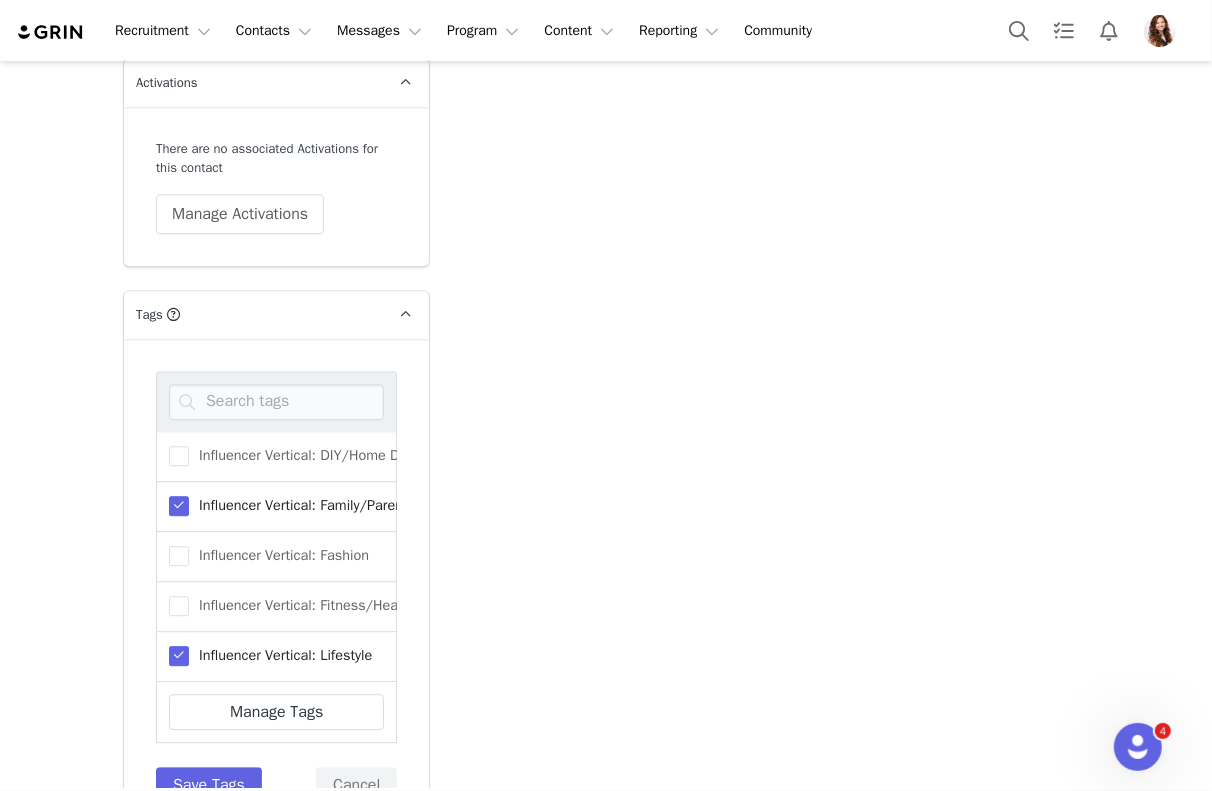 click at bounding box center [179, 506] 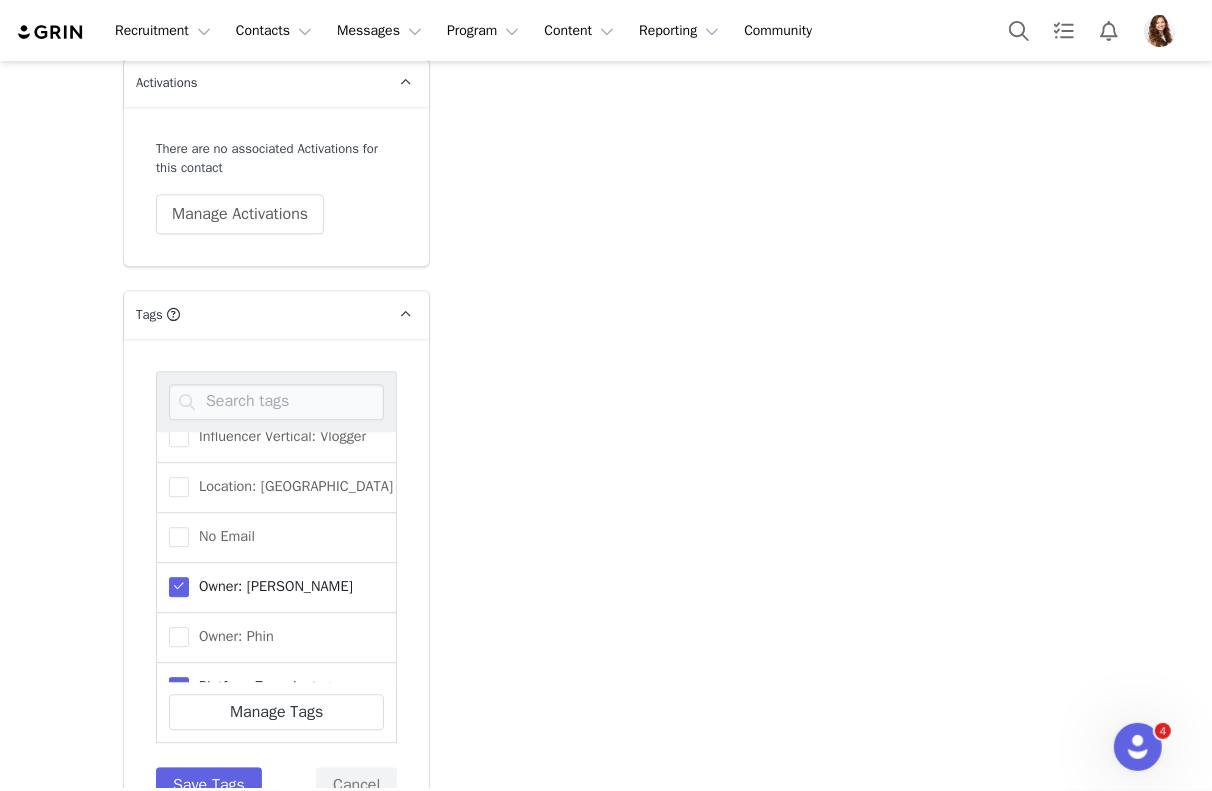 scroll, scrollTop: 923, scrollLeft: 0, axis: vertical 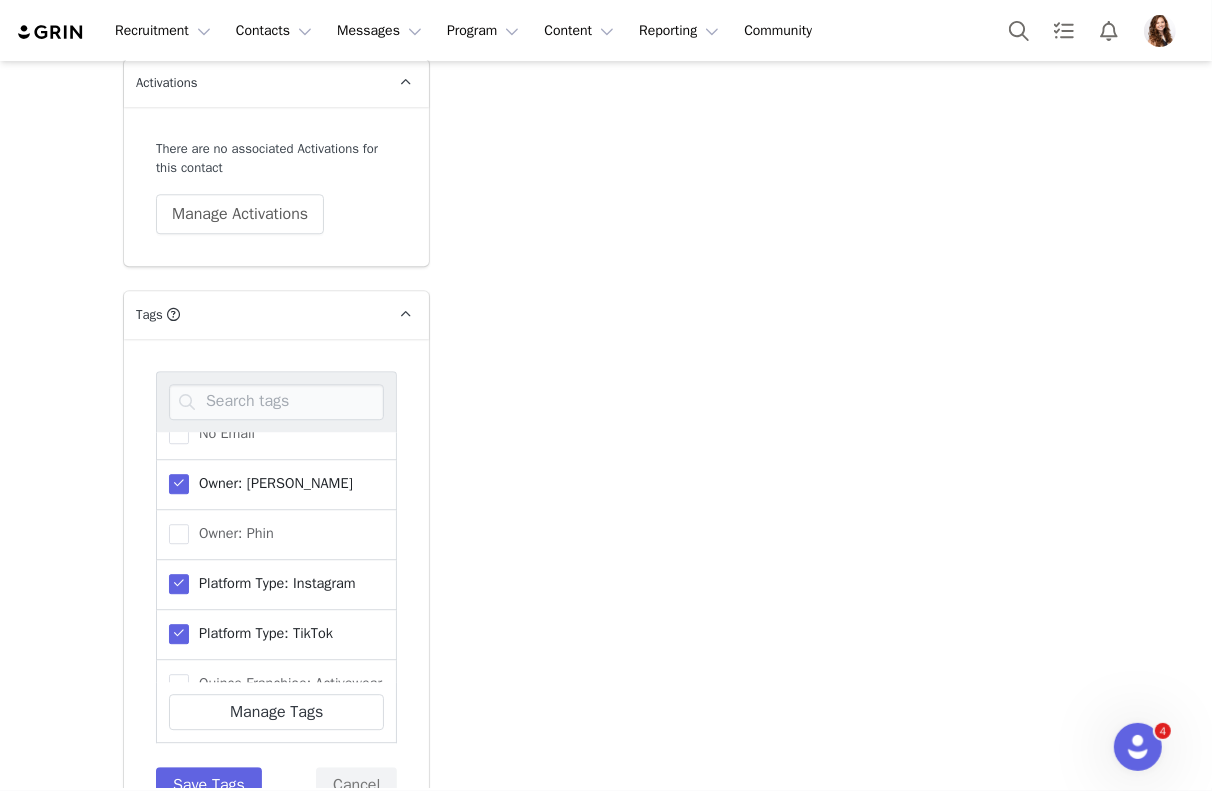 click at bounding box center (179, 484) 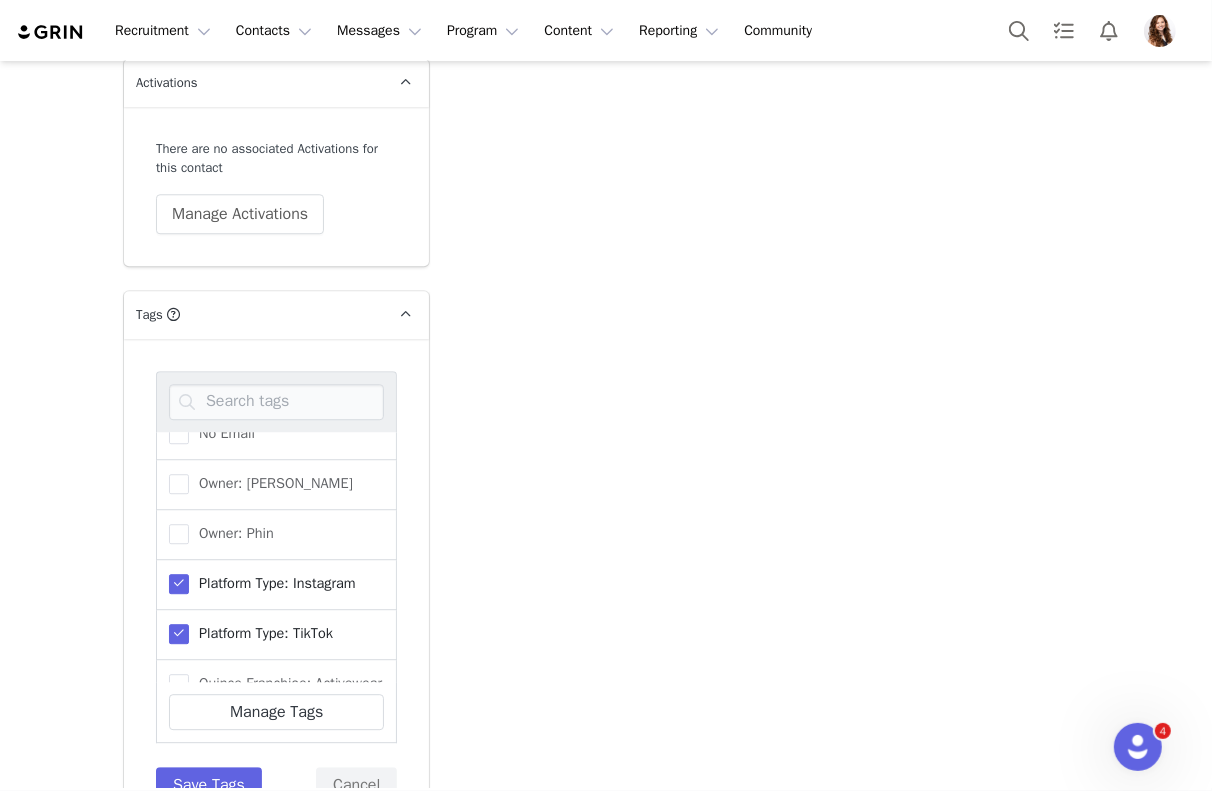 click at bounding box center (179, 634) 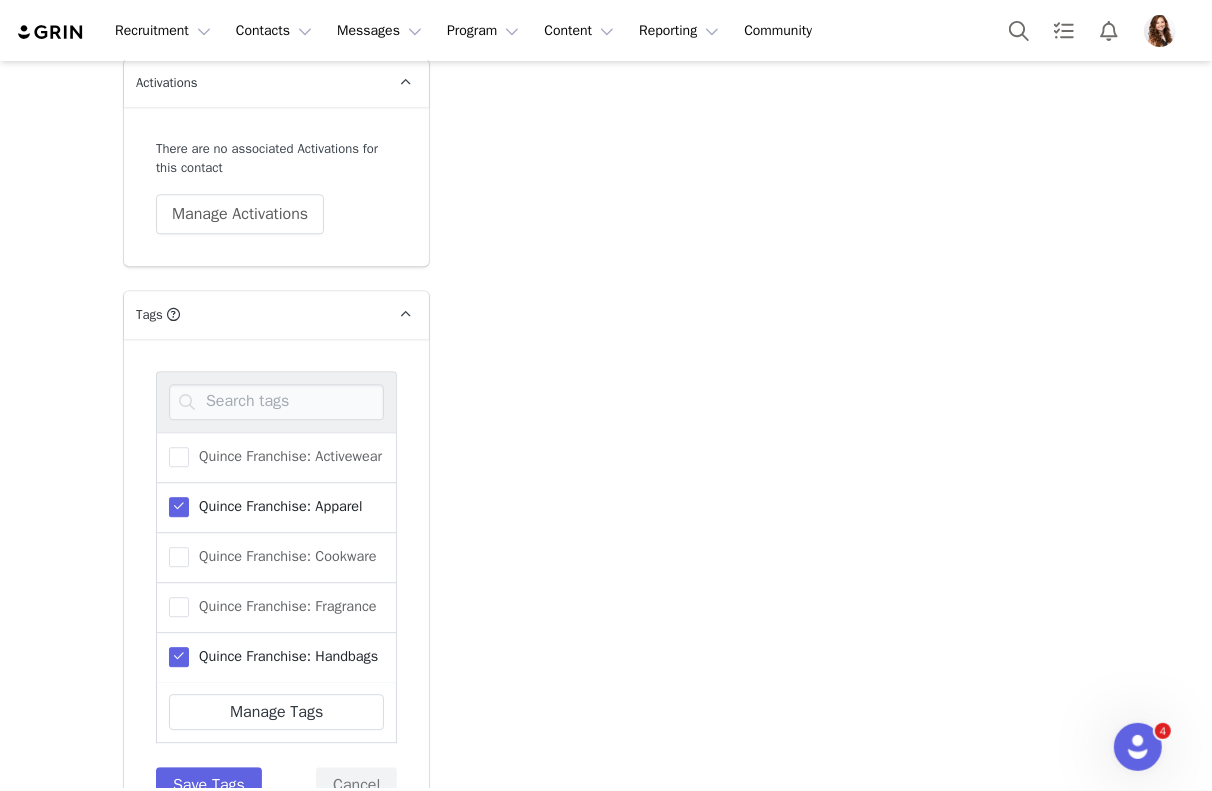 click at bounding box center [179, 507] 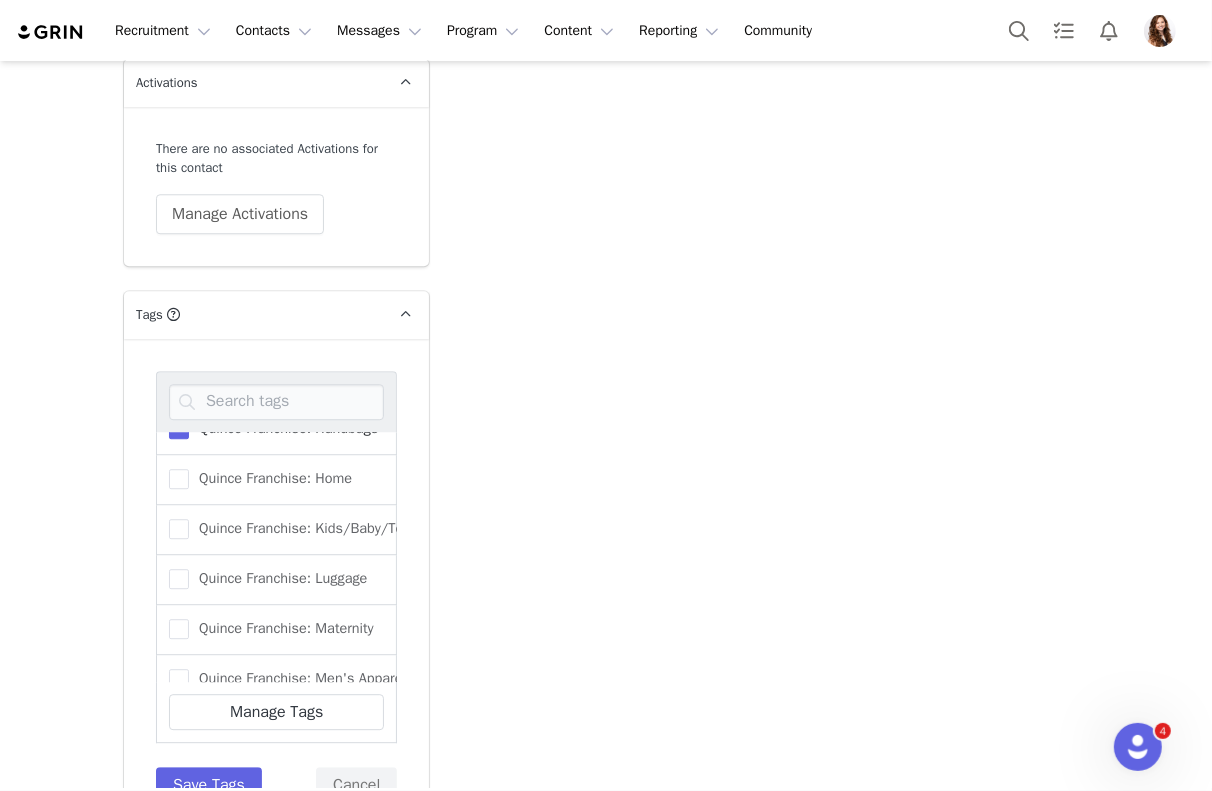 scroll, scrollTop: 1490, scrollLeft: 0, axis: vertical 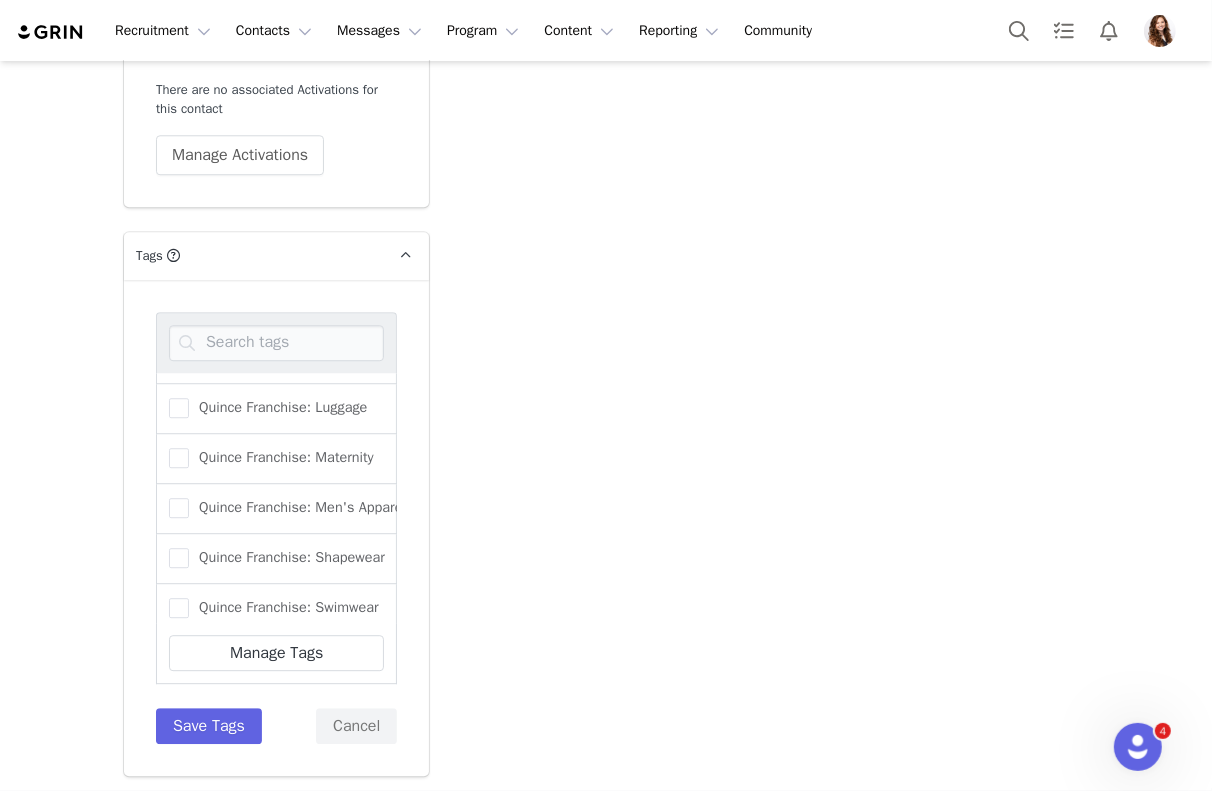 click on "Archive   Influencer Type: Affiliate   Influencer Type: Gifted   Influencer Type: LTK   Influencer Type: Paid   Influencer Type: Paid Social   Influencer Type: ShopMy   Influencer Usage Type: Organic Social Only   Influencer Vertical: Beauty   Influencer Vertical: DIY/Home Decor   Influencer Vertical: Family/Parenting   Influencer Vertical: Fashion   Influencer Vertical: Fitness/Health   Influencer Vertical: Lifestyle   Influencer Vertical: Teacher   Influencer Vertical: Travel   Influencer Vertical: Vlogger   Location: Canada   No Email   Owner: Jinal   Owner: Phin   Platform Type: Instagram   Platform Type: TikTok   Quince Franchise: Activewear   Quince Franchise: Apparel   Quince Franchise: Cookware   Quince Franchise: Fragrance   Quince Franchise: Handbags   Quince Franchise: Home   Quince Franchise: Kids/Baby/Toddler   Quince Franchise: Luggage   Quince Franchise: Maternity   Quince Franchise: Men's Apparel   Quince Franchise: Shapewear   Quince Franchise: Swimwear   Quince Franchise: Wellness  Cancel" at bounding box center [276, 528] 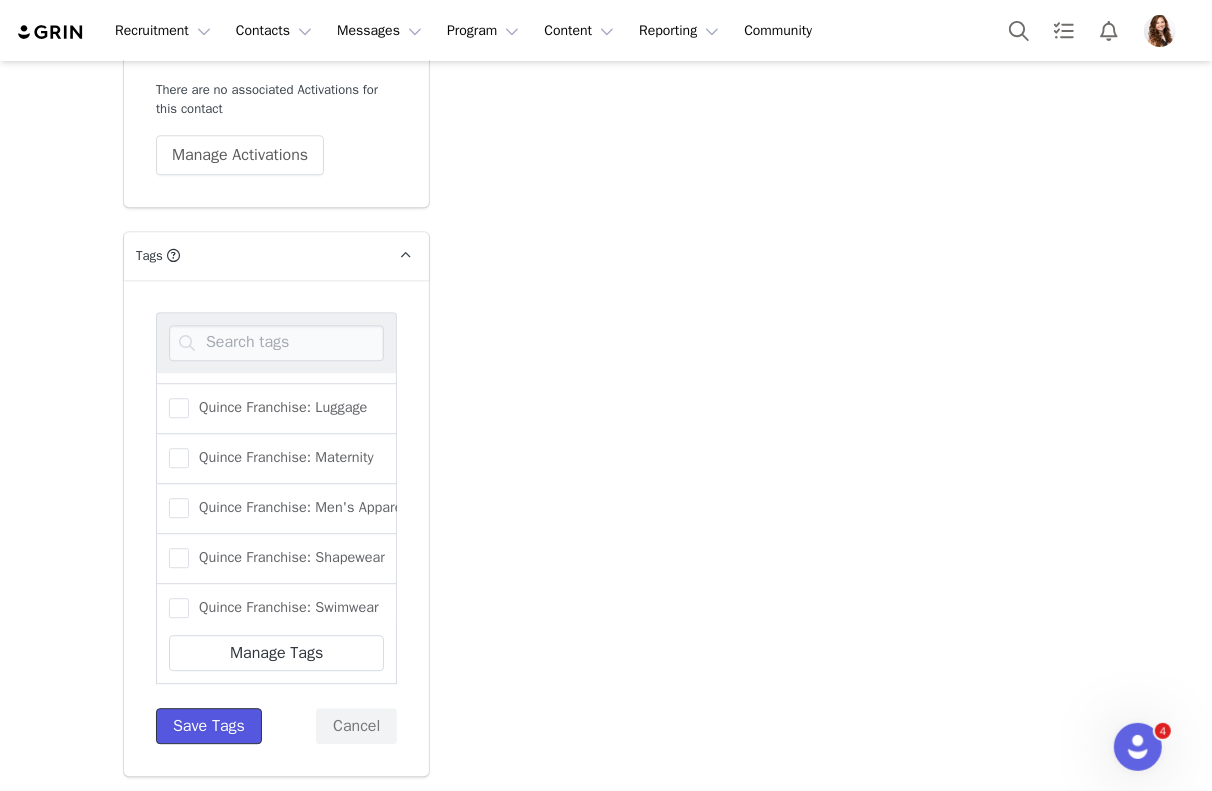 click on "Save Tags" at bounding box center [209, 726] 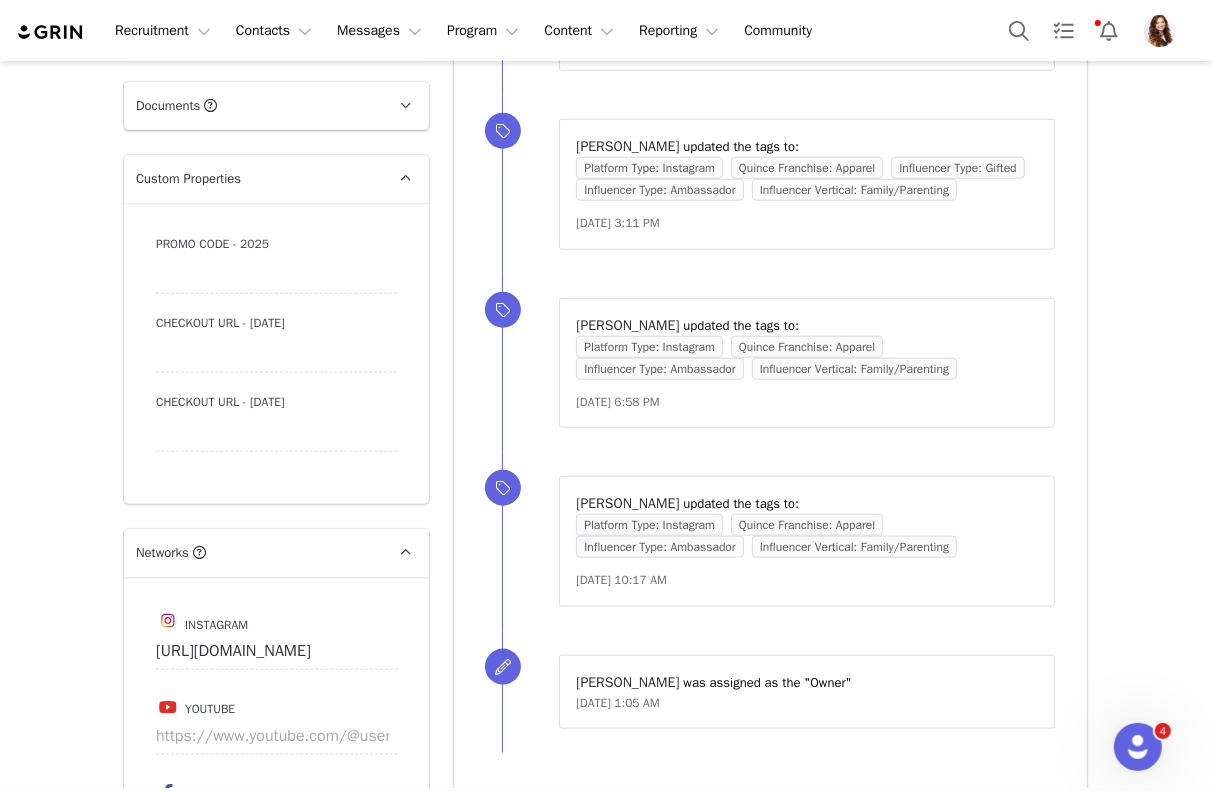 scroll, scrollTop: 0, scrollLeft: 0, axis: both 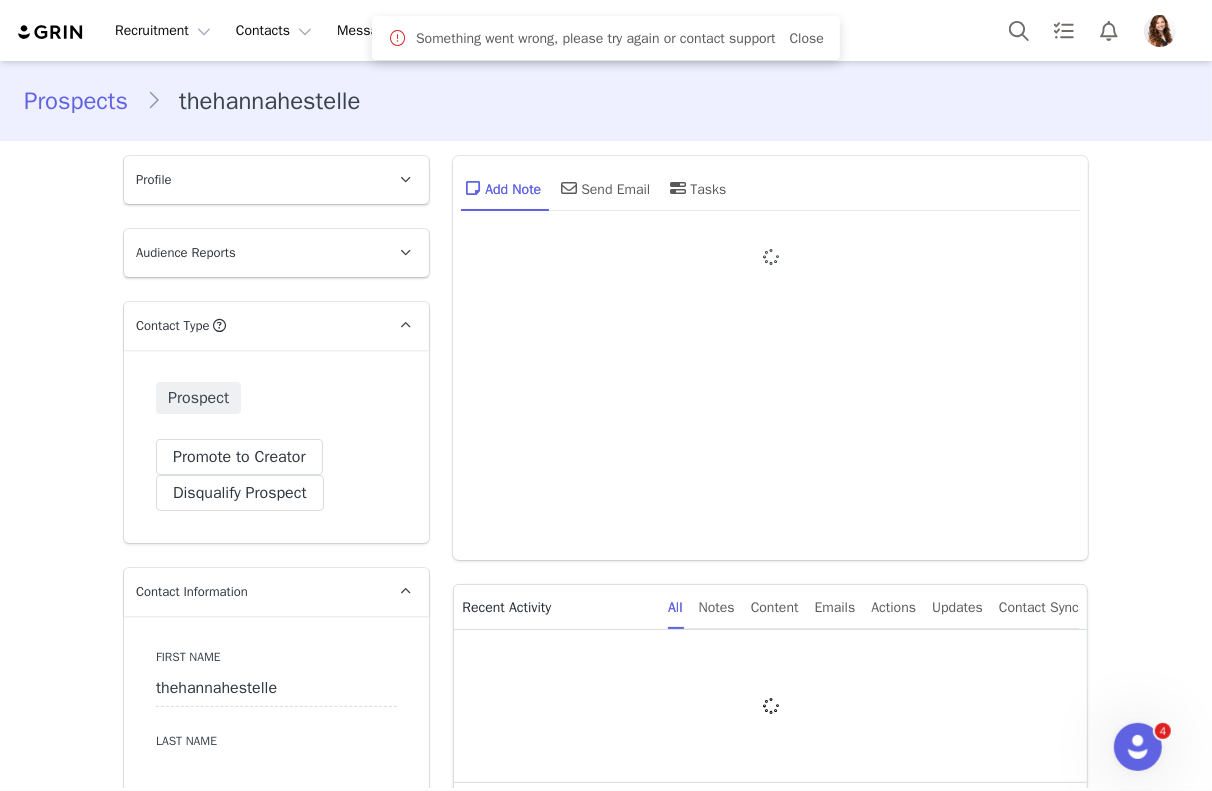 type on "+1 ([GEOGRAPHIC_DATA])" 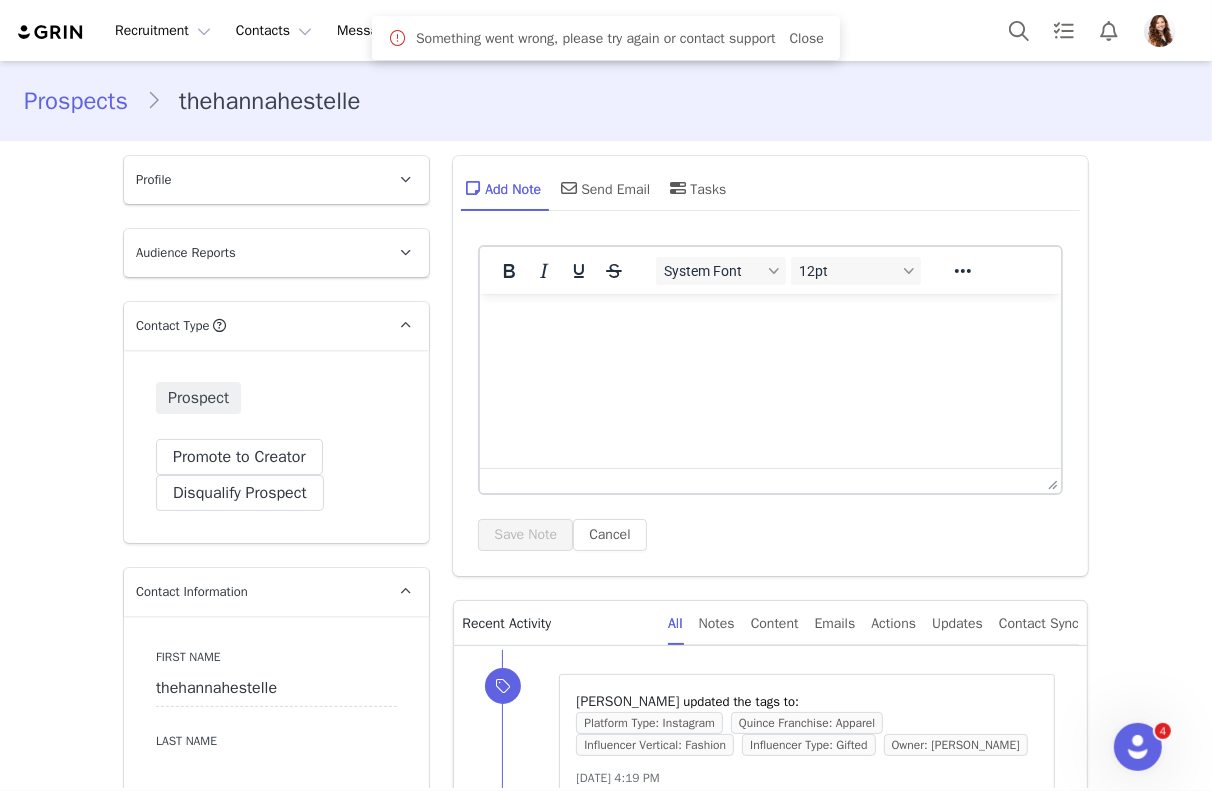 scroll, scrollTop: 0, scrollLeft: 0, axis: both 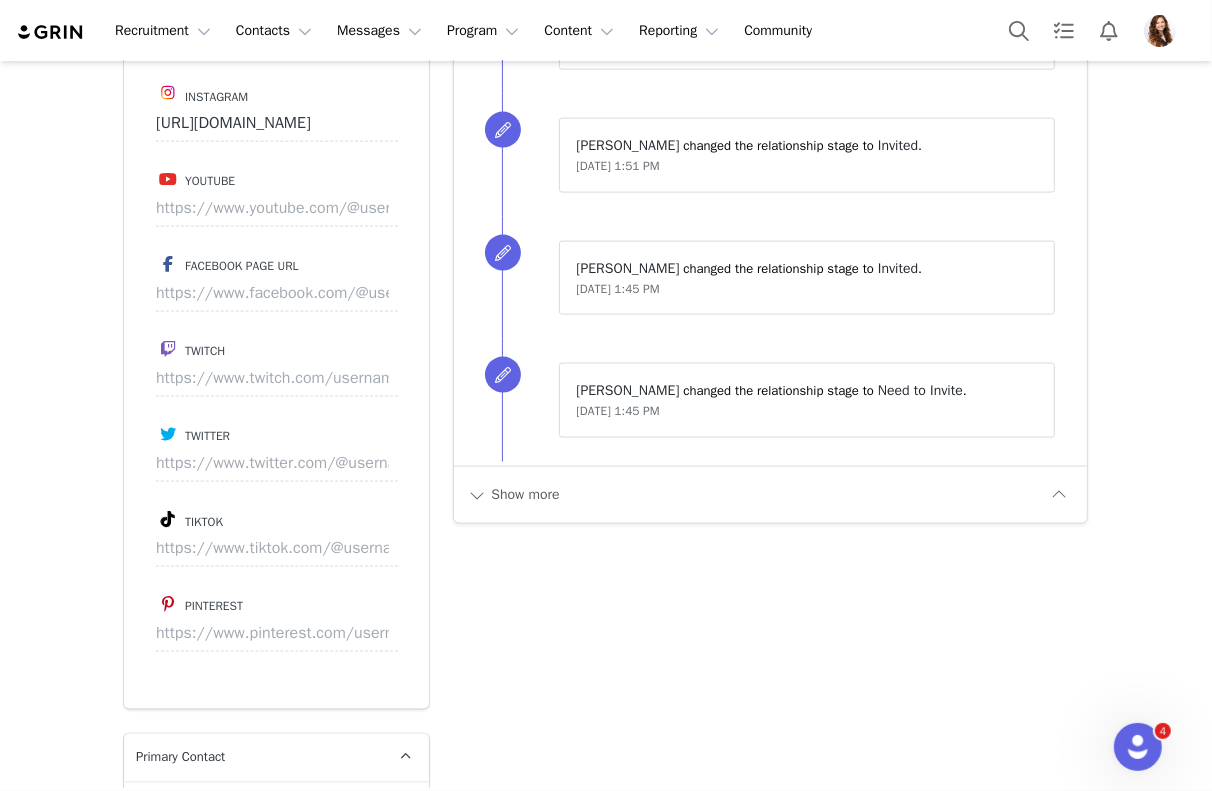 click on "Instagram https://www.instagram.com/thehannahestelle Youtube Facebook Page URL Twitch Twitter Tiktok Pinterest" at bounding box center [276, 379] 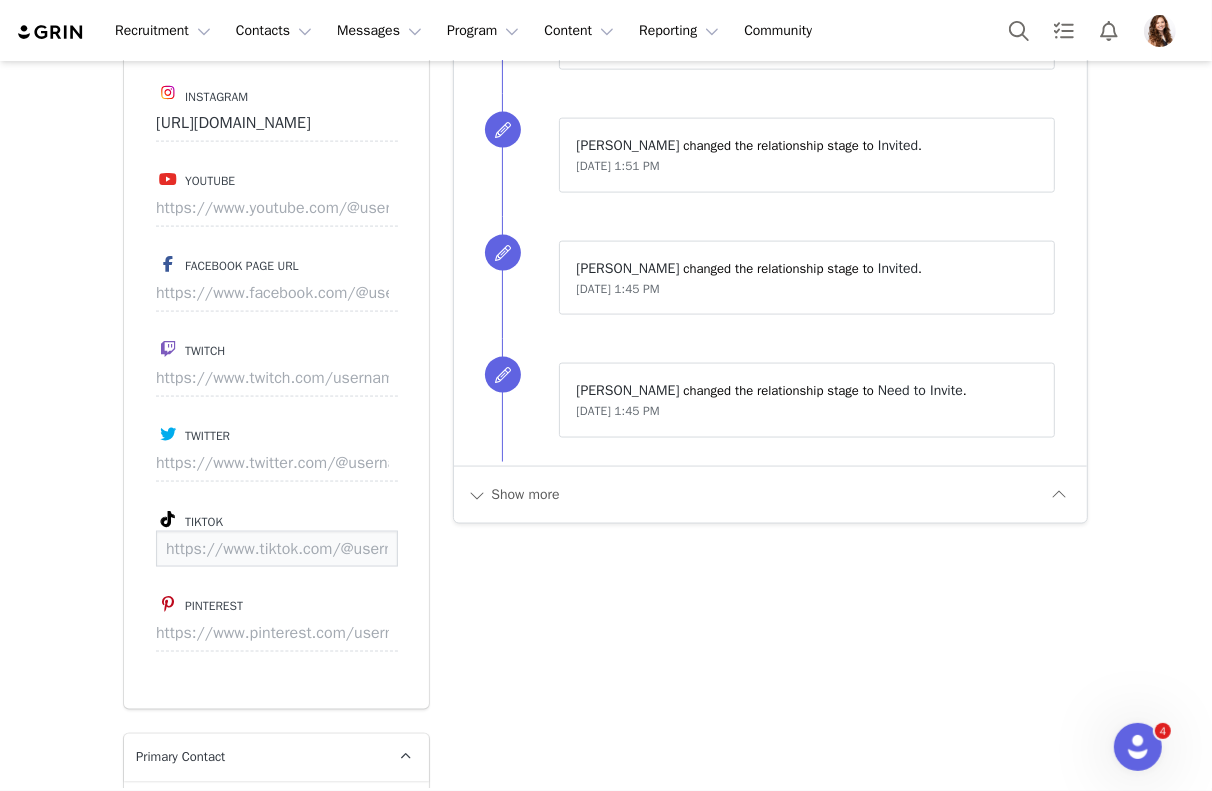 click at bounding box center [277, 549] 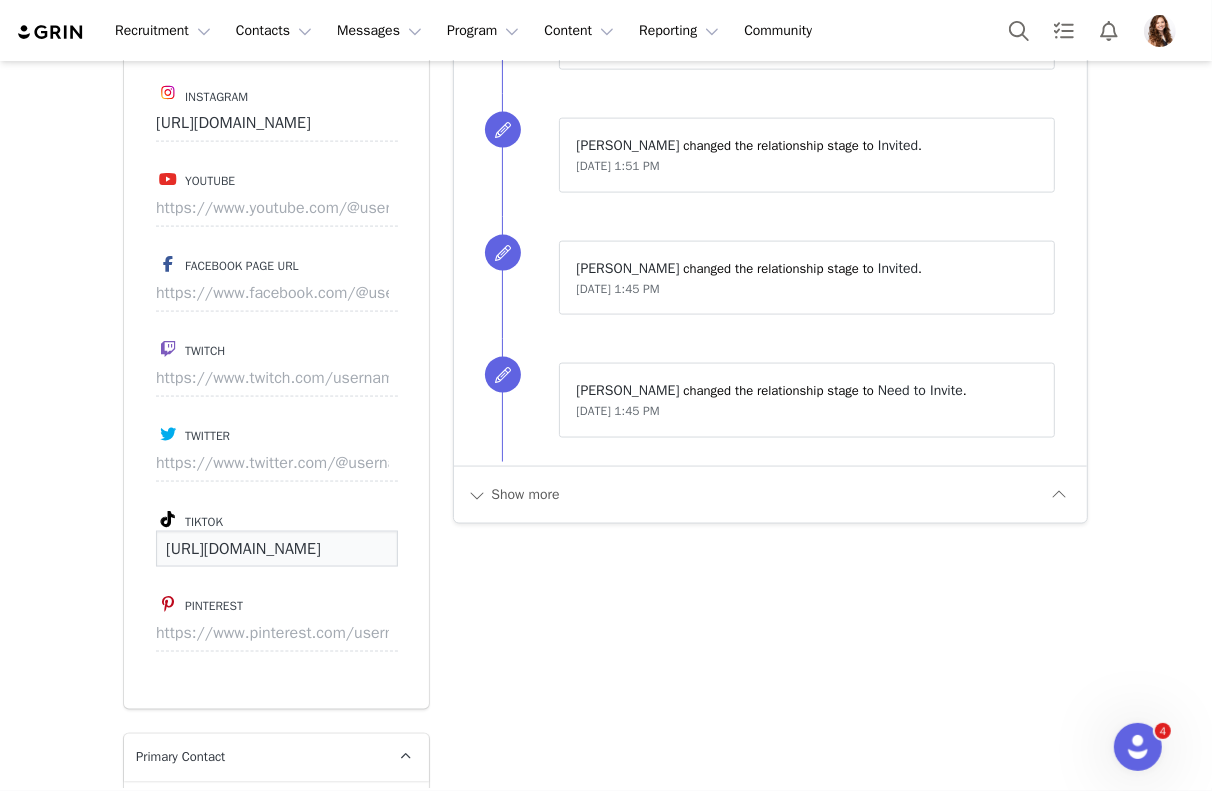 scroll, scrollTop: 0, scrollLeft: 154, axis: horizontal 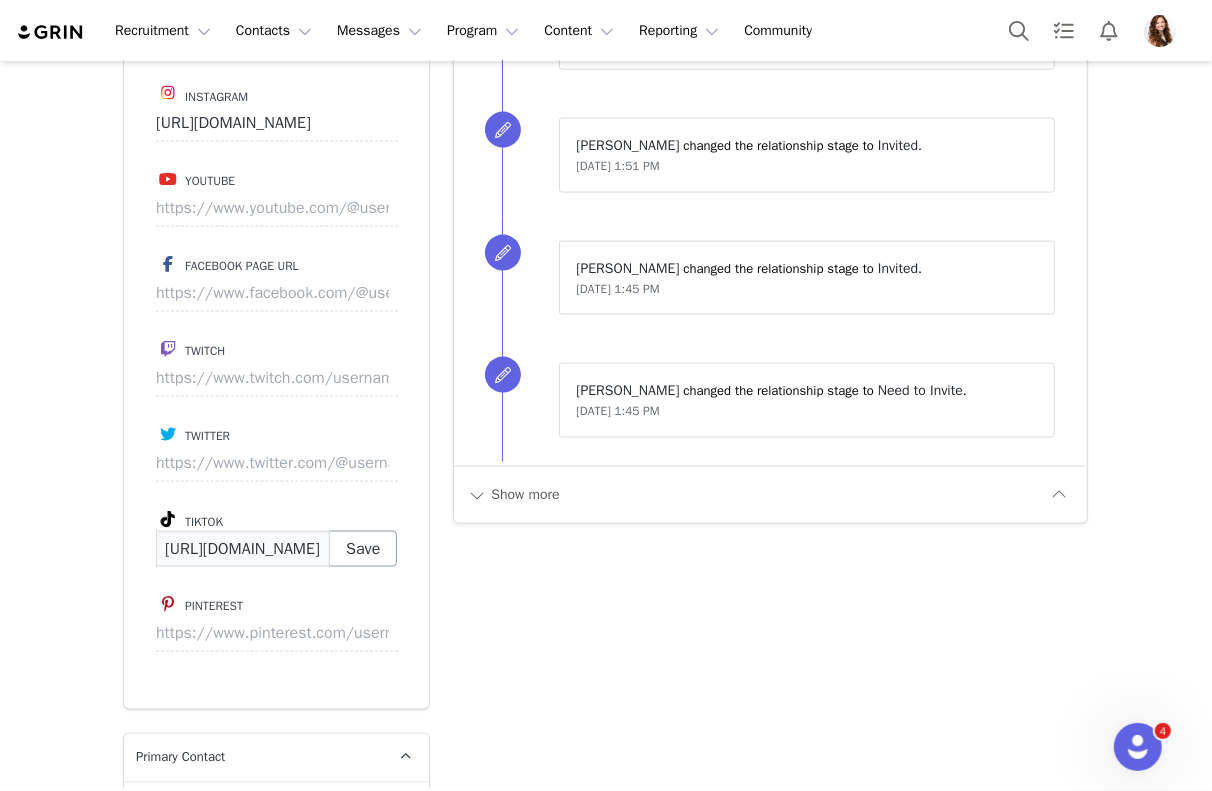 type on "https://www.tiktok.com/@thehannahestelle" 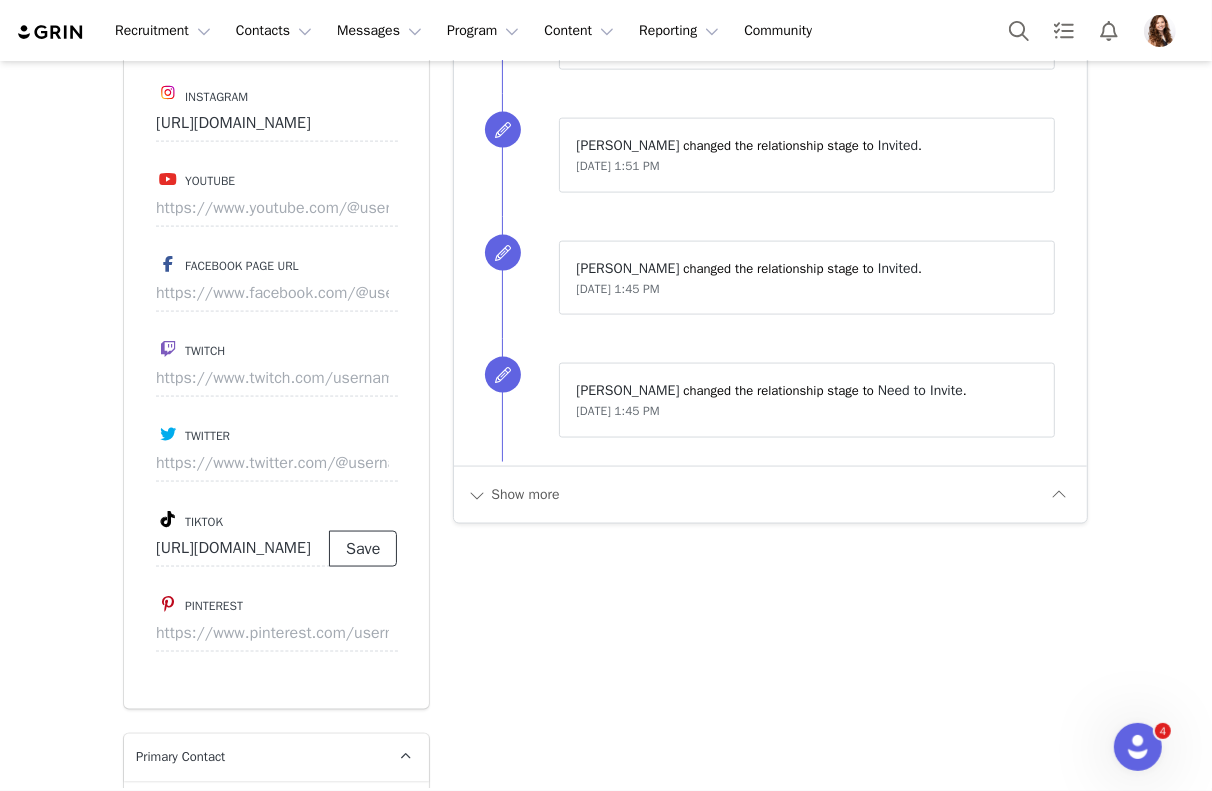 click on "Save" at bounding box center (363, 549) 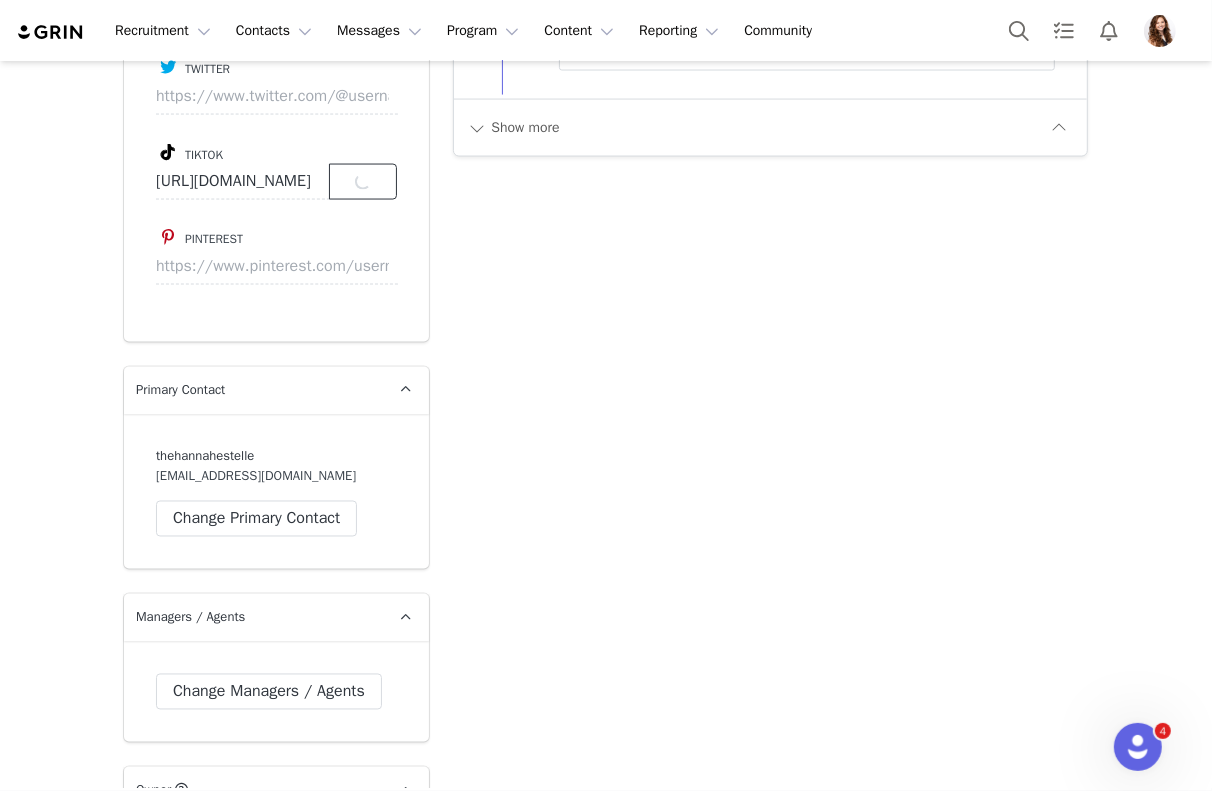 scroll, scrollTop: 2441, scrollLeft: 0, axis: vertical 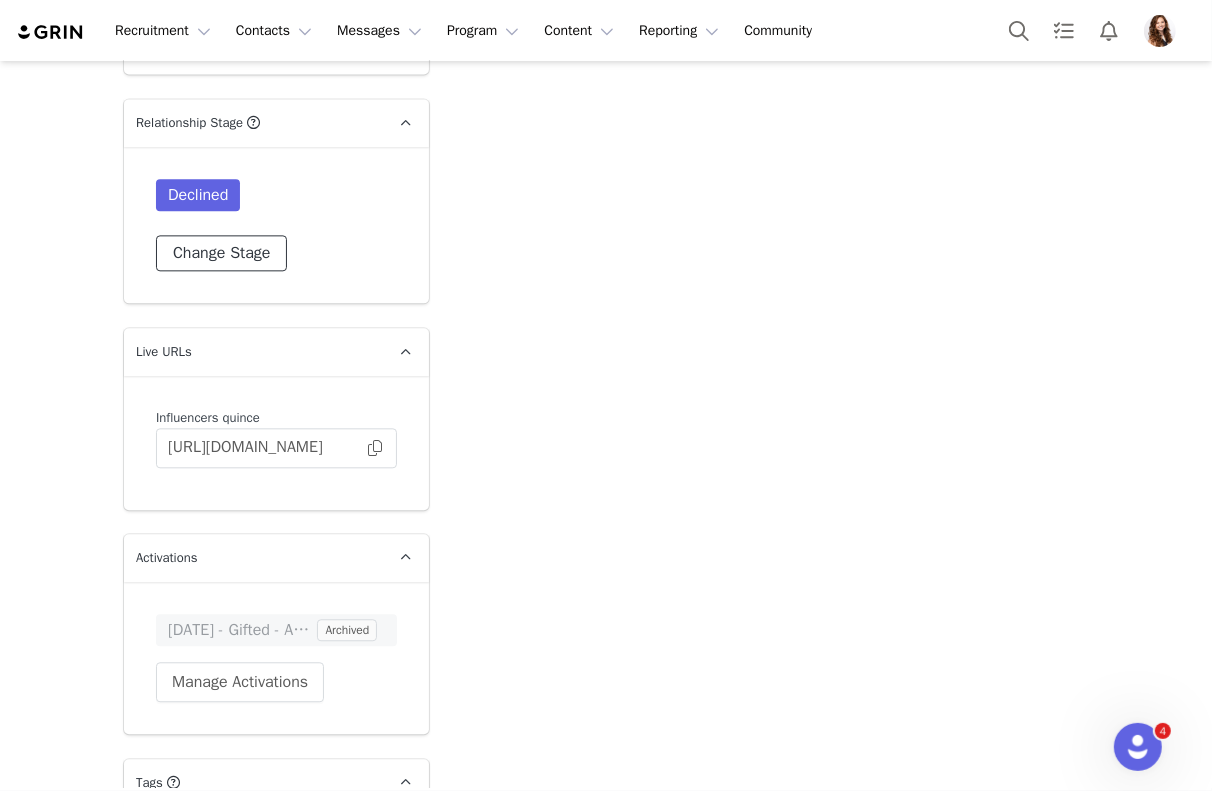 click on "Change Stage" at bounding box center [221, 253] 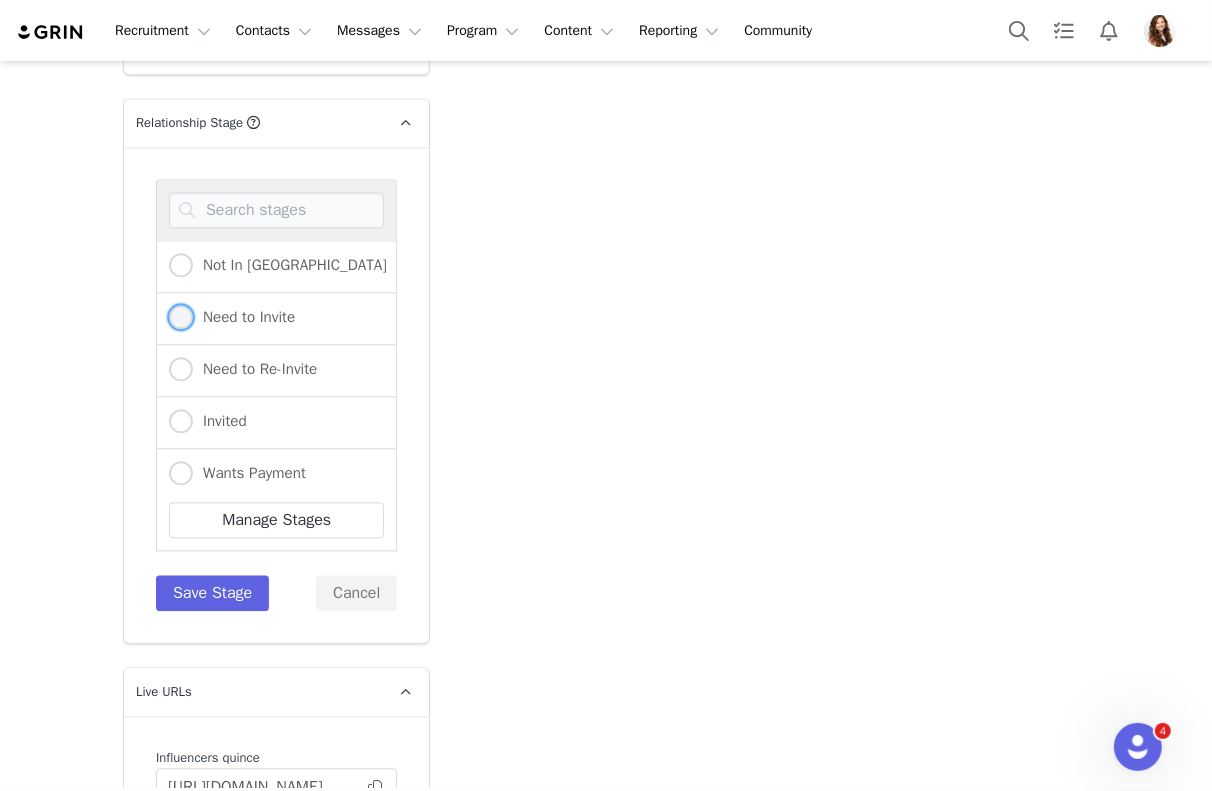 click at bounding box center (181, 317) 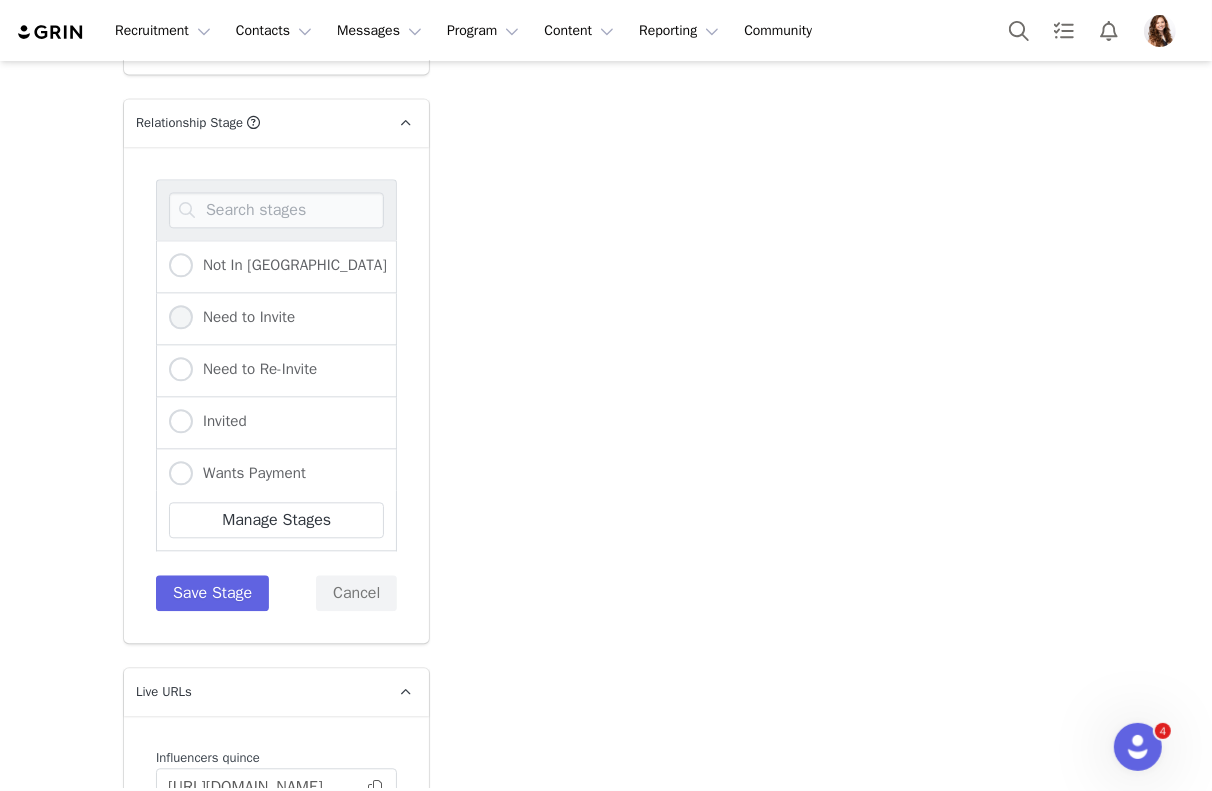 click on "Need to Invite" at bounding box center [181, 318] 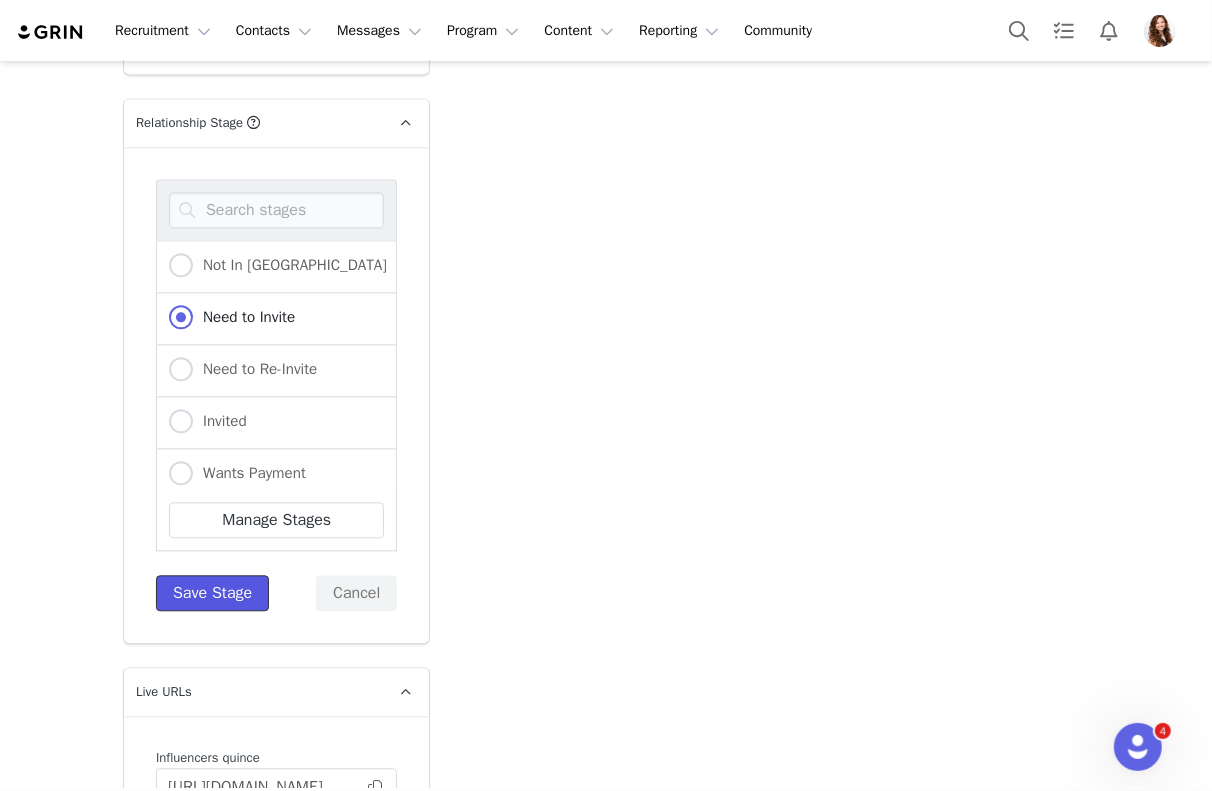 click on "Save Stage" at bounding box center [212, 593] 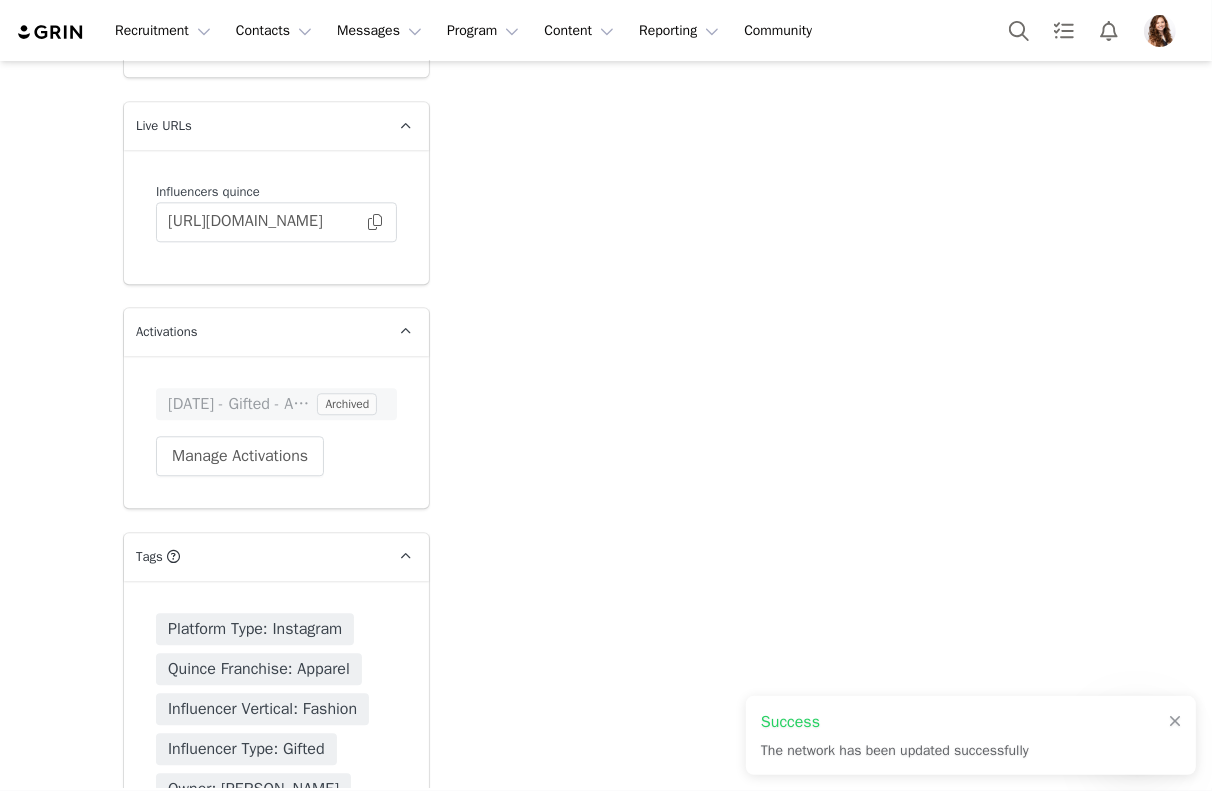 type on "https://www.tiktok.com/@thehannahestelle" 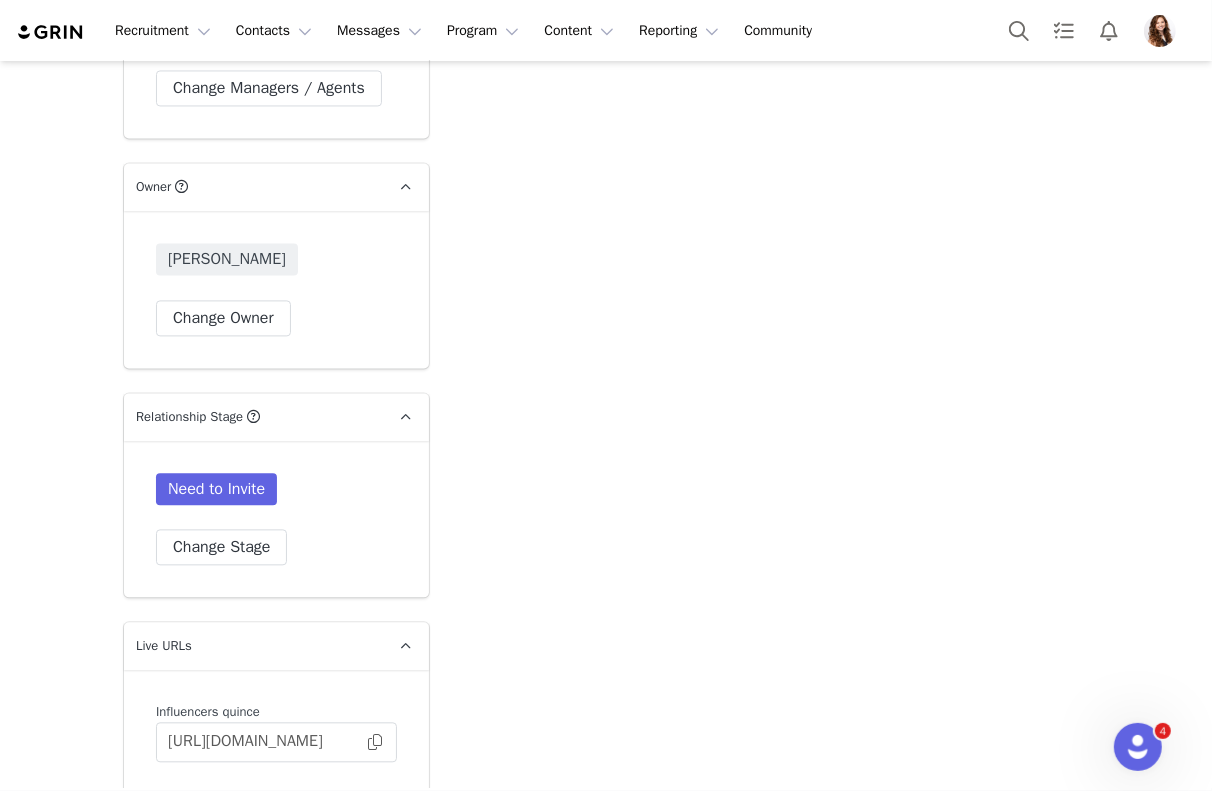scroll, scrollTop: 3030, scrollLeft: 0, axis: vertical 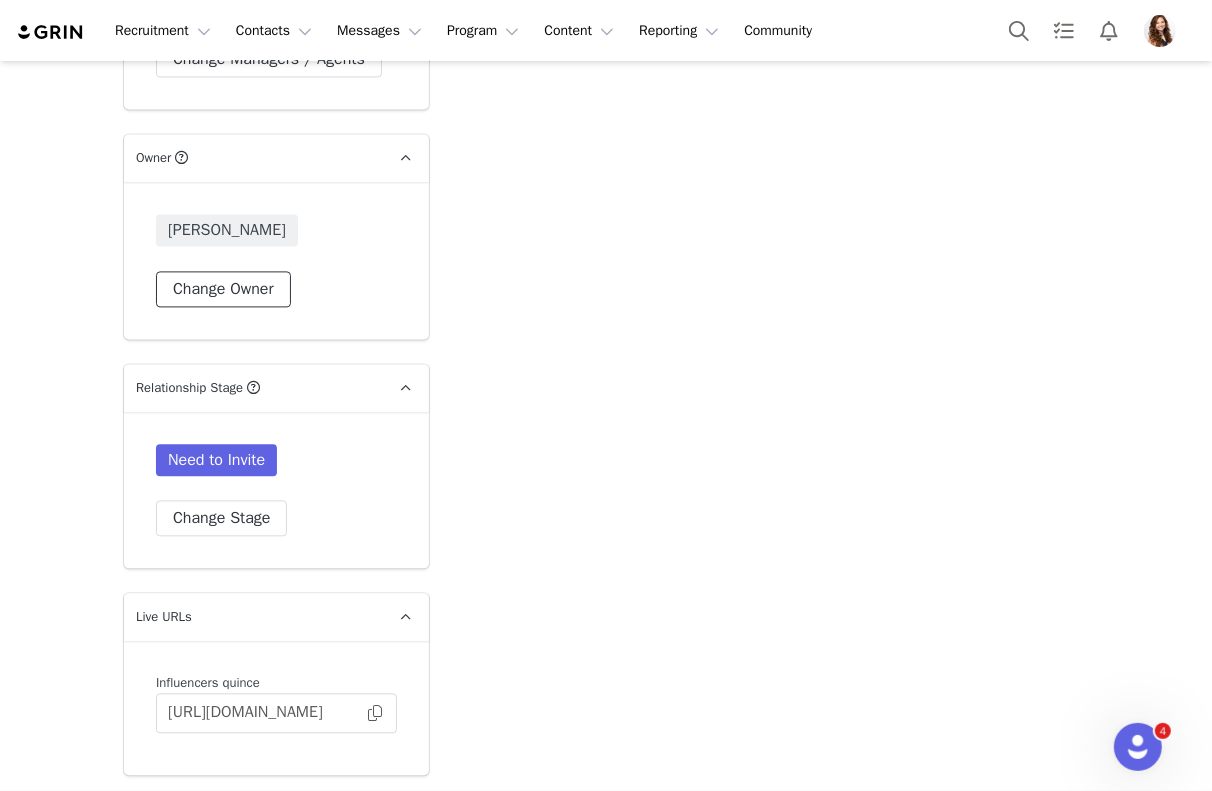 click on "Change Owner" at bounding box center (223, 289) 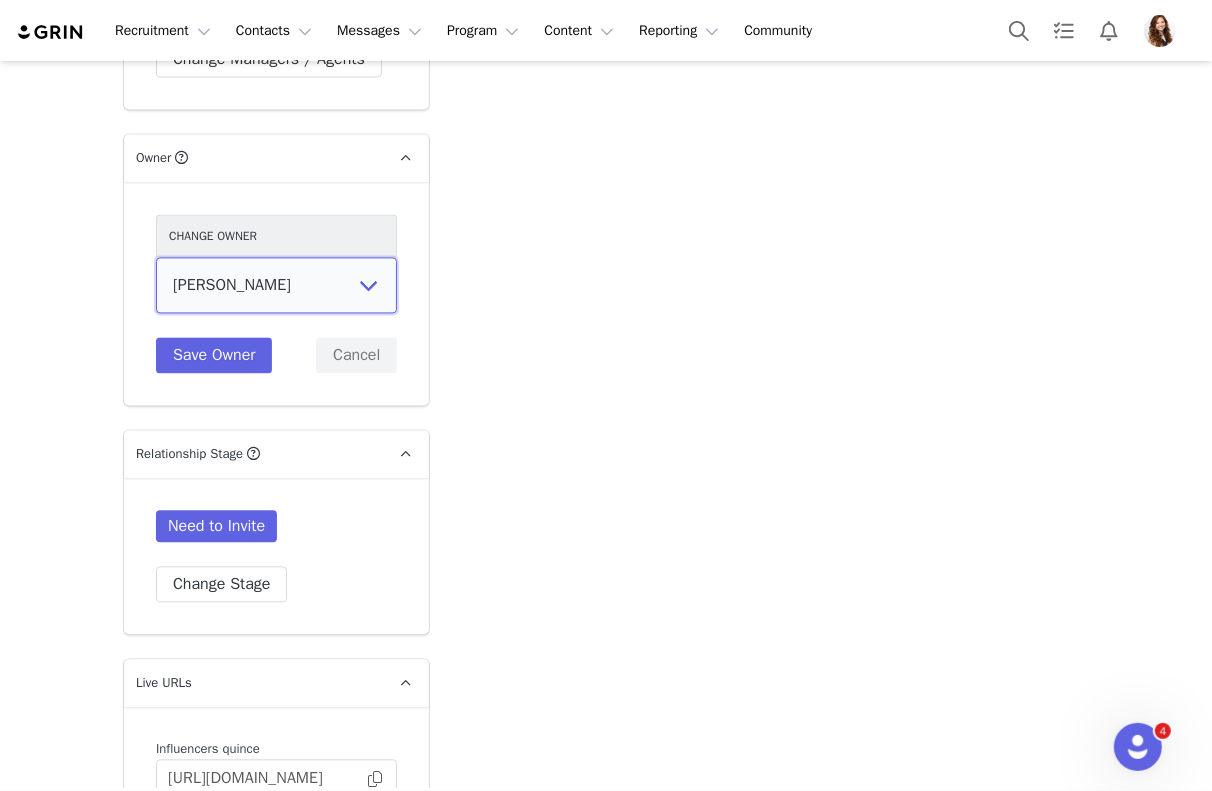 click on "Samantha Missaggia   Senthil M   Grace McHenry   Wendy Menendez   Laurel Green   Akhil Rana   Prateek Baliya   Isabelle Yu   Brent Antunez   Ashlynn McBride   Anne Corrigan   Marketing User   Kensley Wiggins   Alexis Bignotti   Jinsey Roten   Rachel Stanke   Lily Goldberg   Nuala Sullivan   Alexandra Mekikian   karthik G" at bounding box center [276, 285] 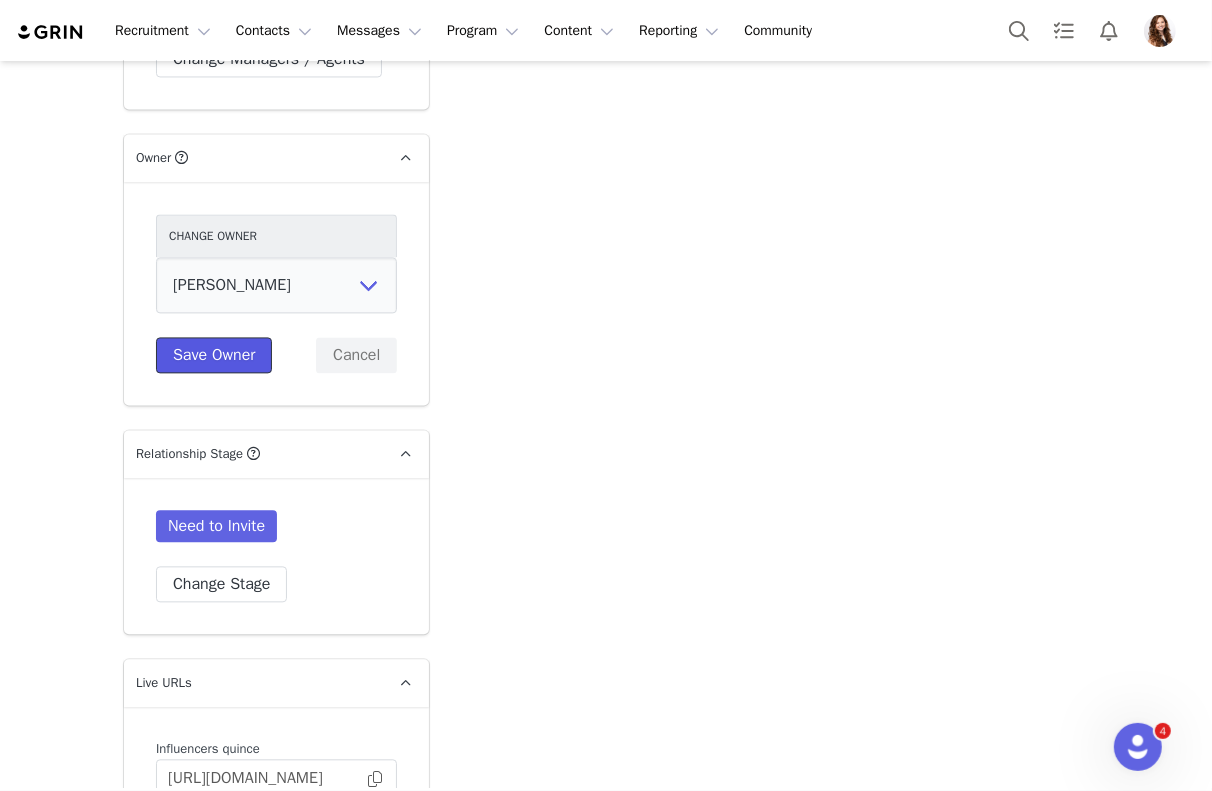 click on "Save Owner" at bounding box center (214, 355) 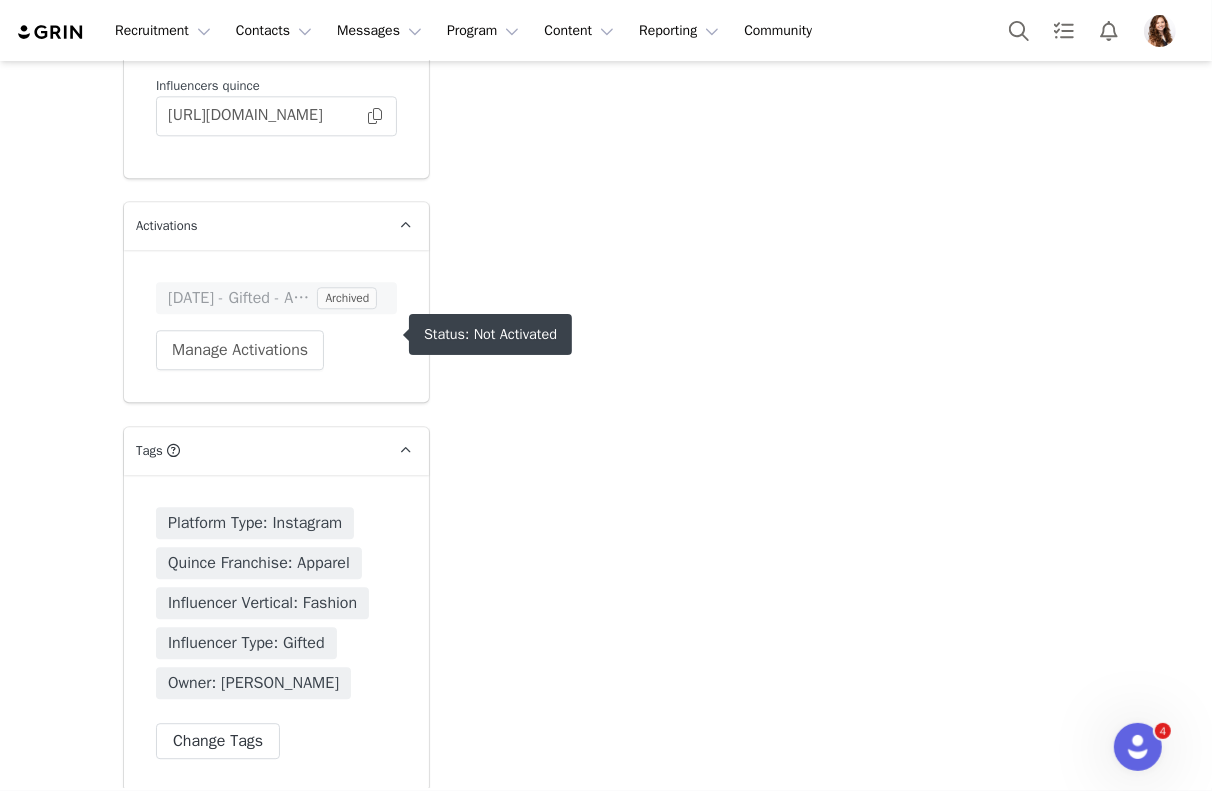 scroll, scrollTop: 3643, scrollLeft: 0, axis: vertical 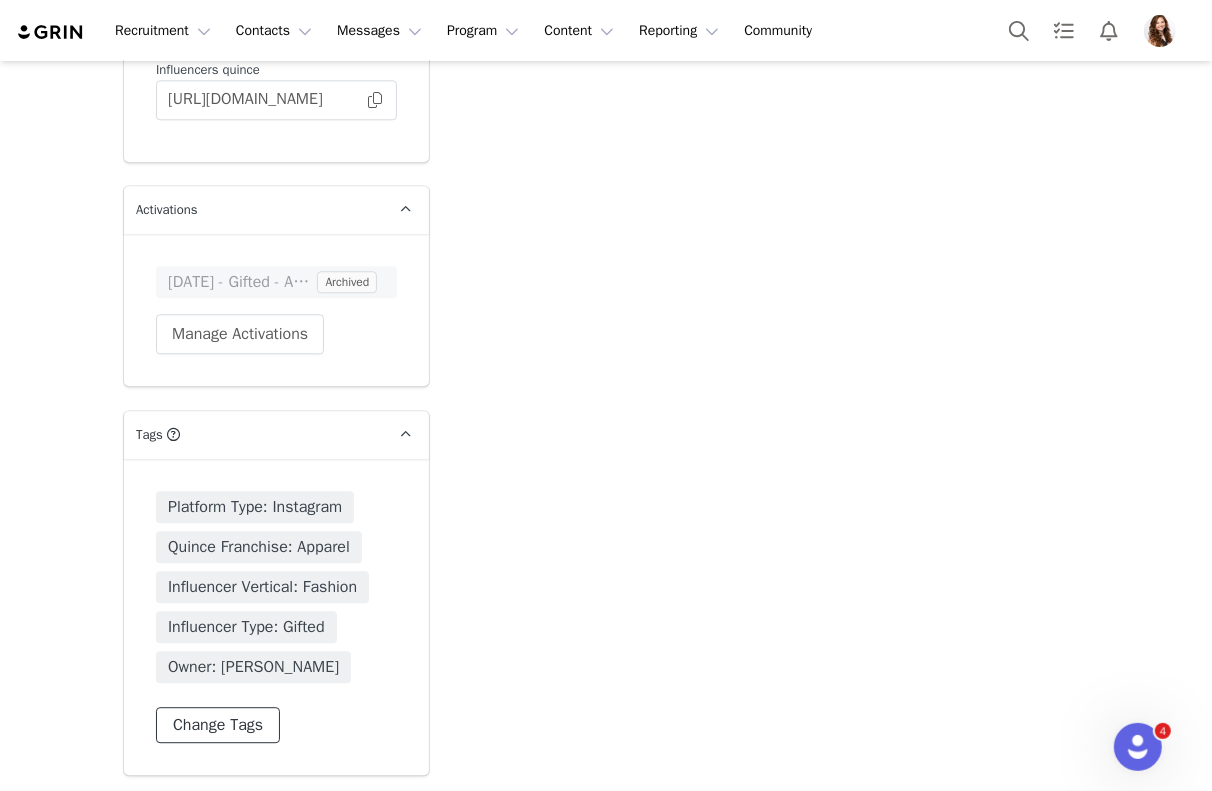 click on "Change Tags" at bounding box center (218, 725) 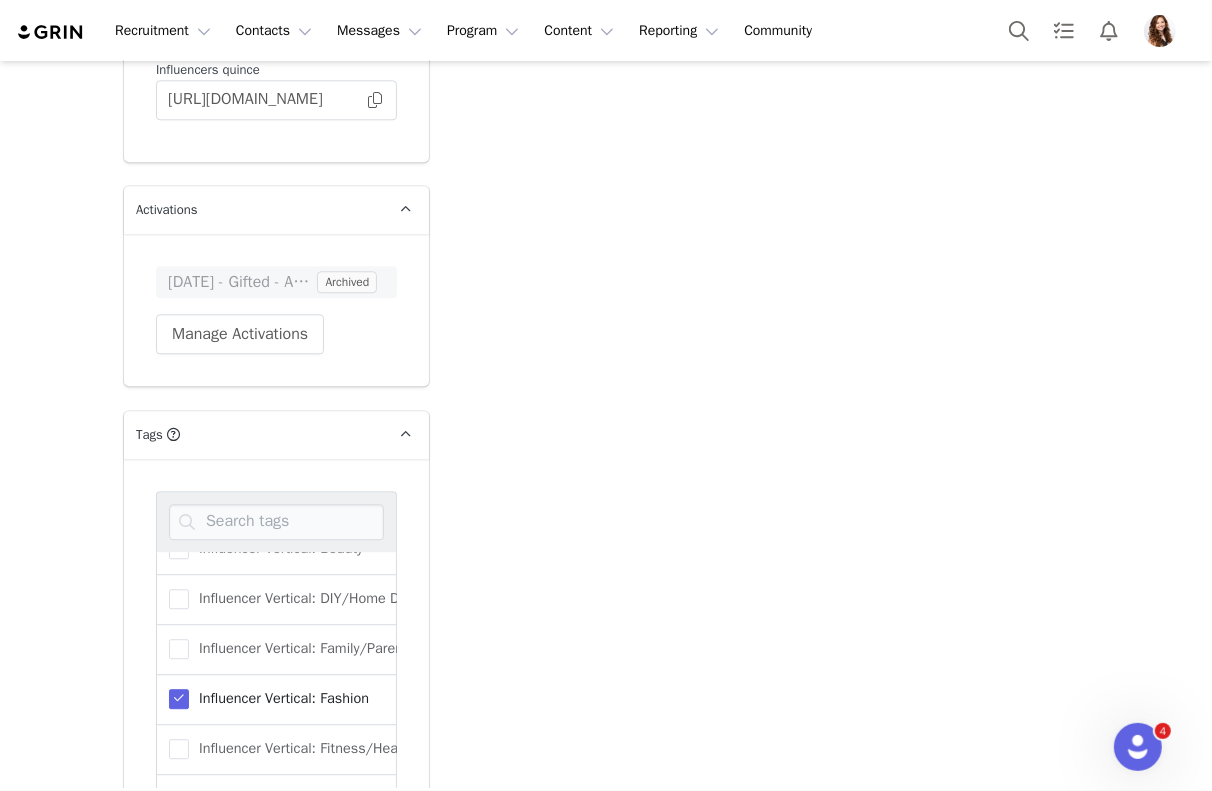 scroll, scrollTop: 500, scrollLeft: 0, axis: vertical 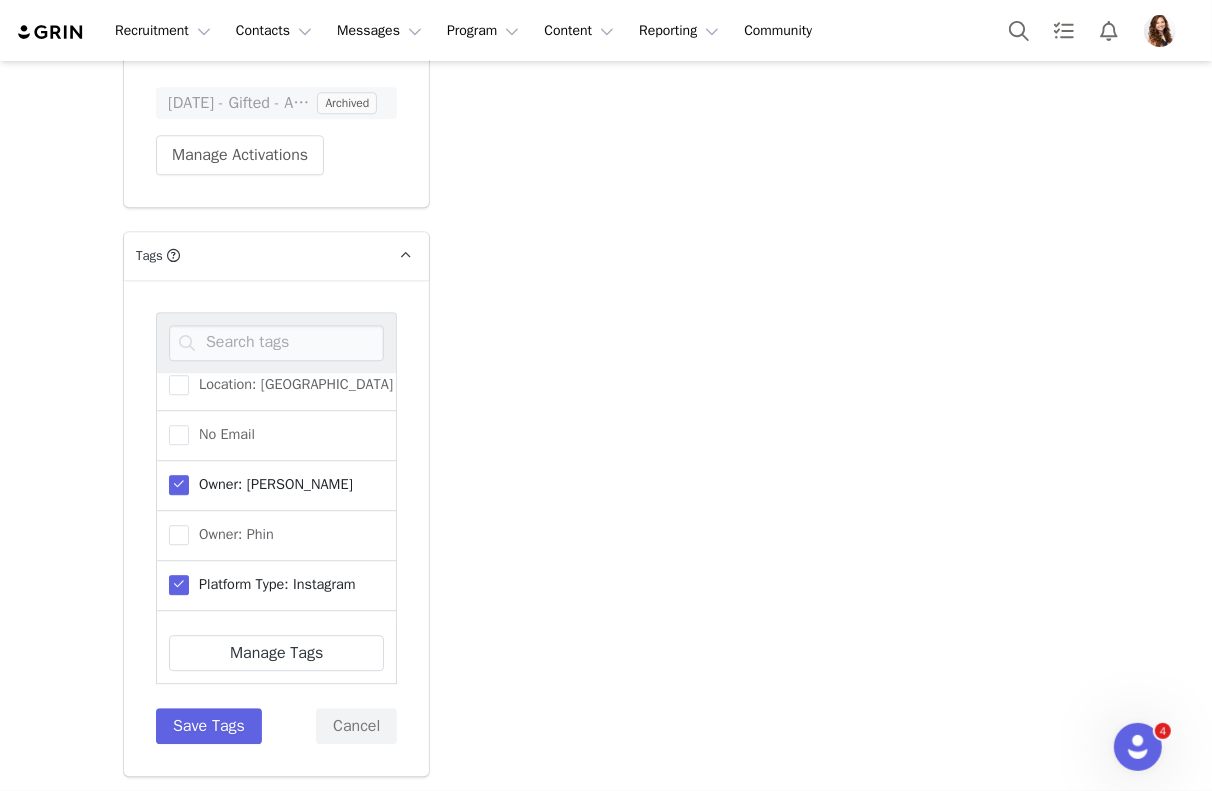 click at bounding box center (179, 485) 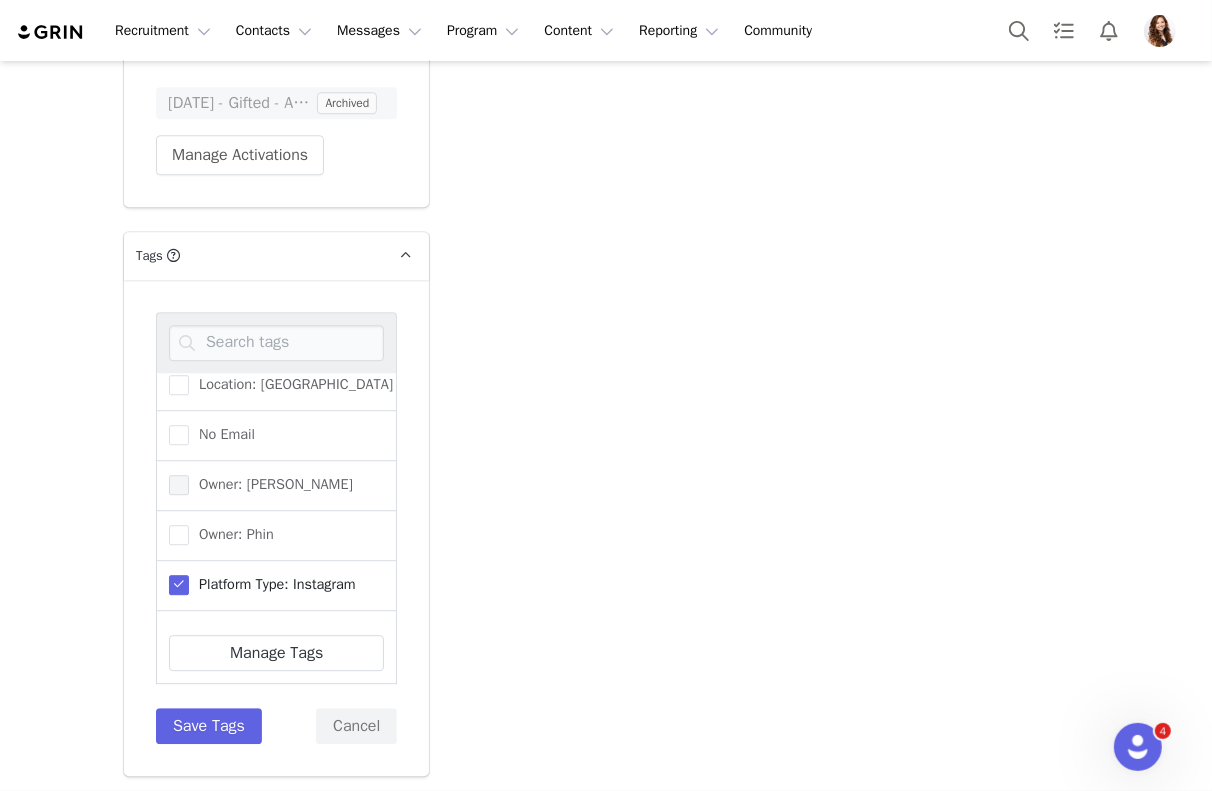click at bounding box center (179, 585) 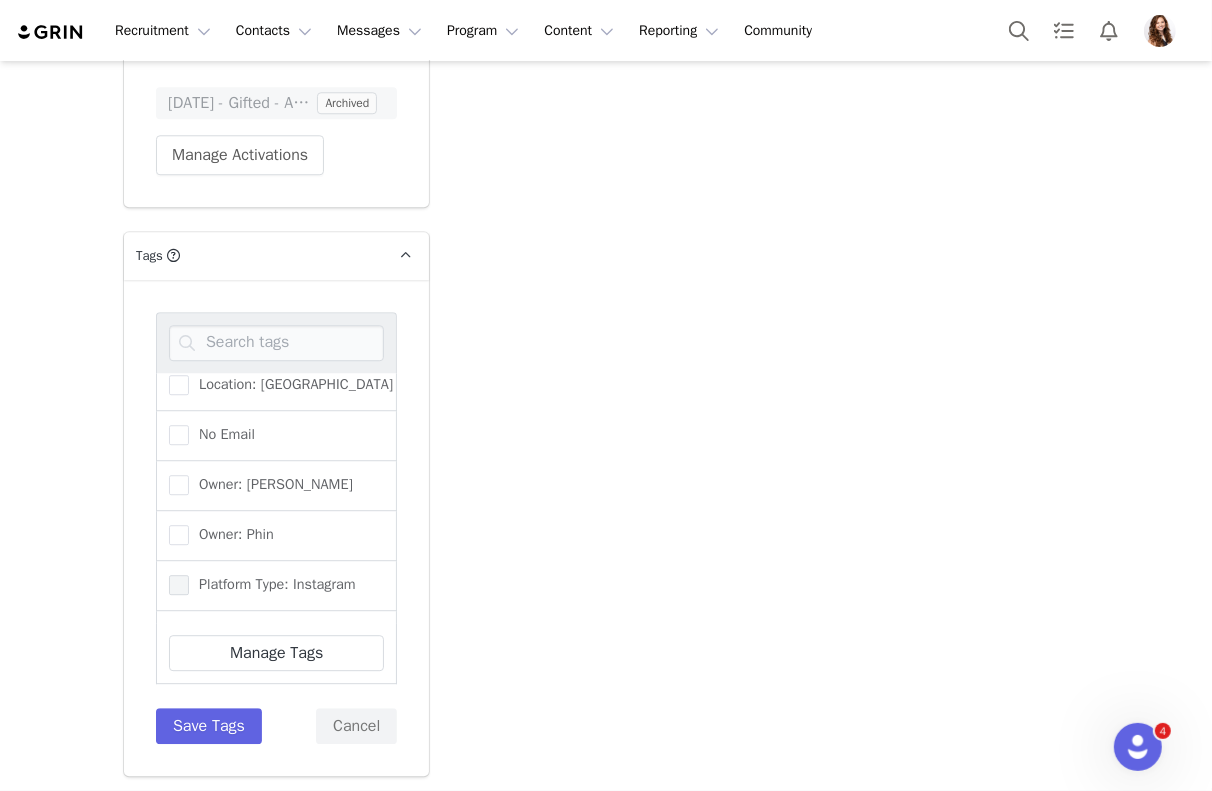 click at bounding box center [179, 635] 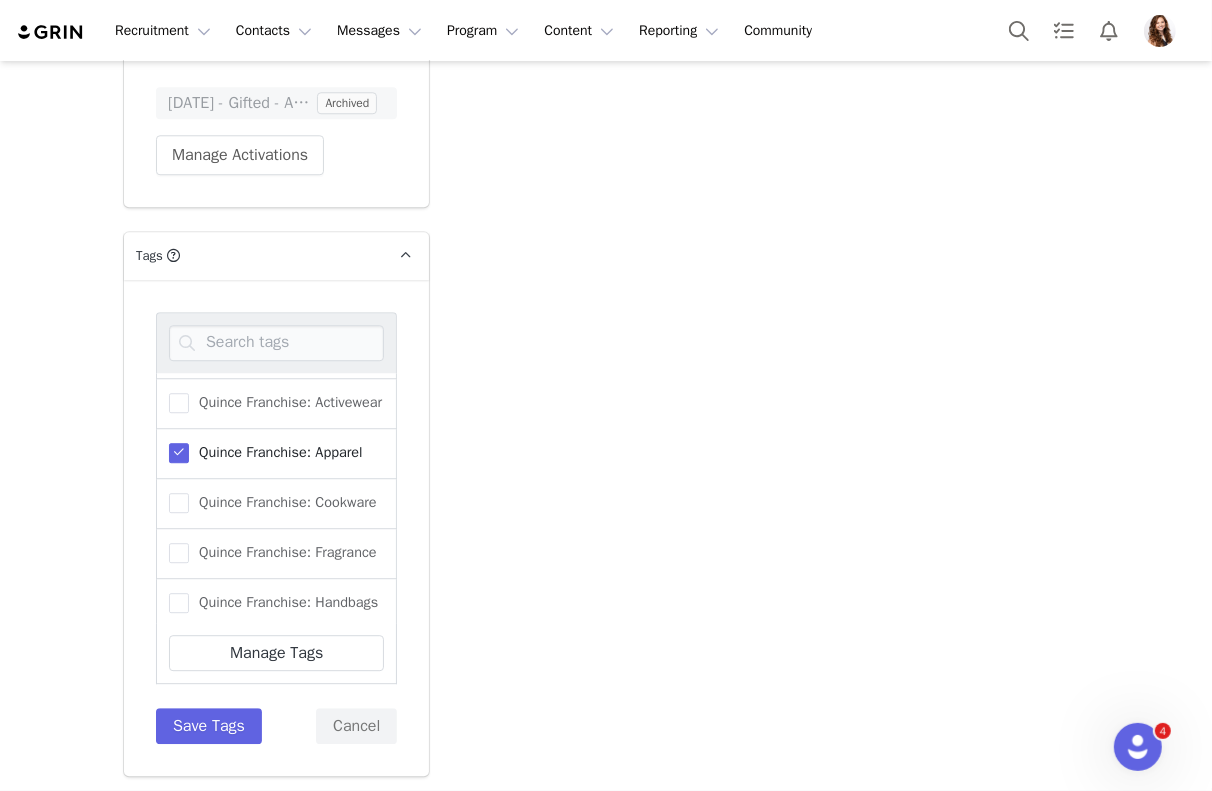 scroll, scrollTop: 1147, scrollLeft: 0, axis: vertical 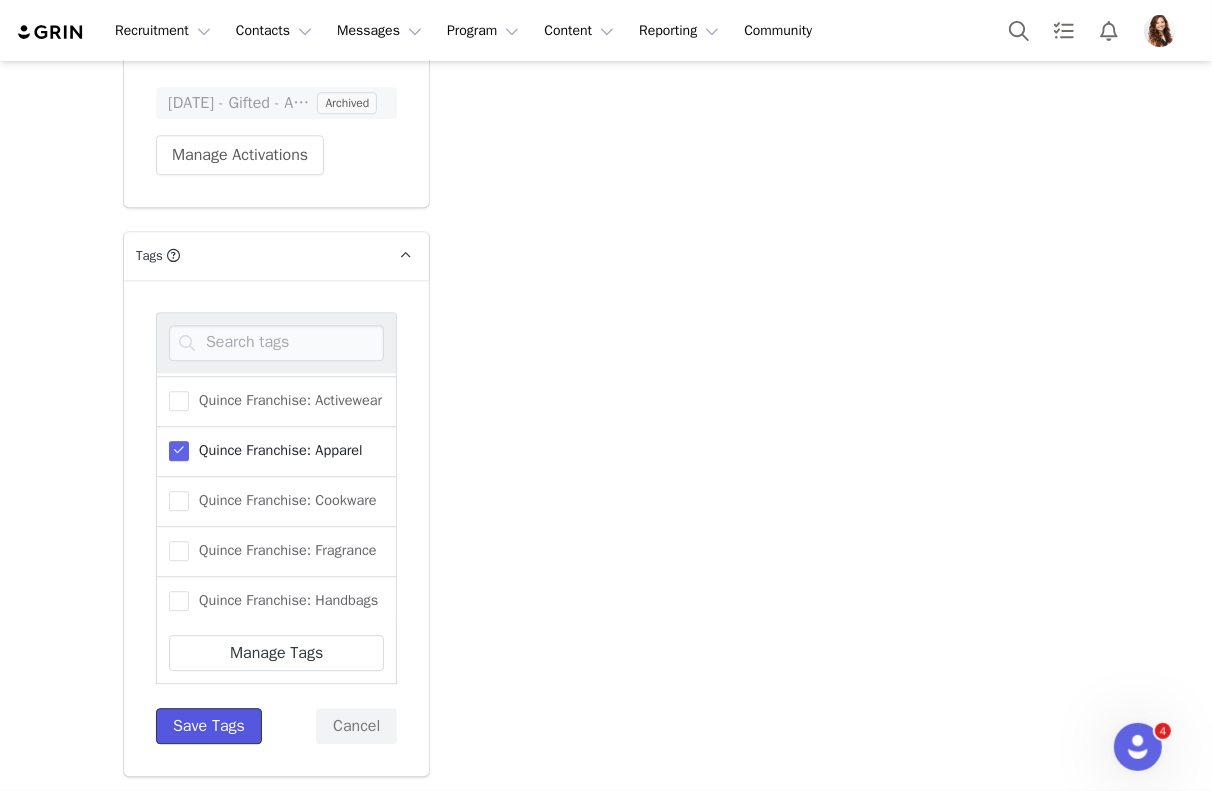 click on "Save Tags" at bounding box center (209, 726) 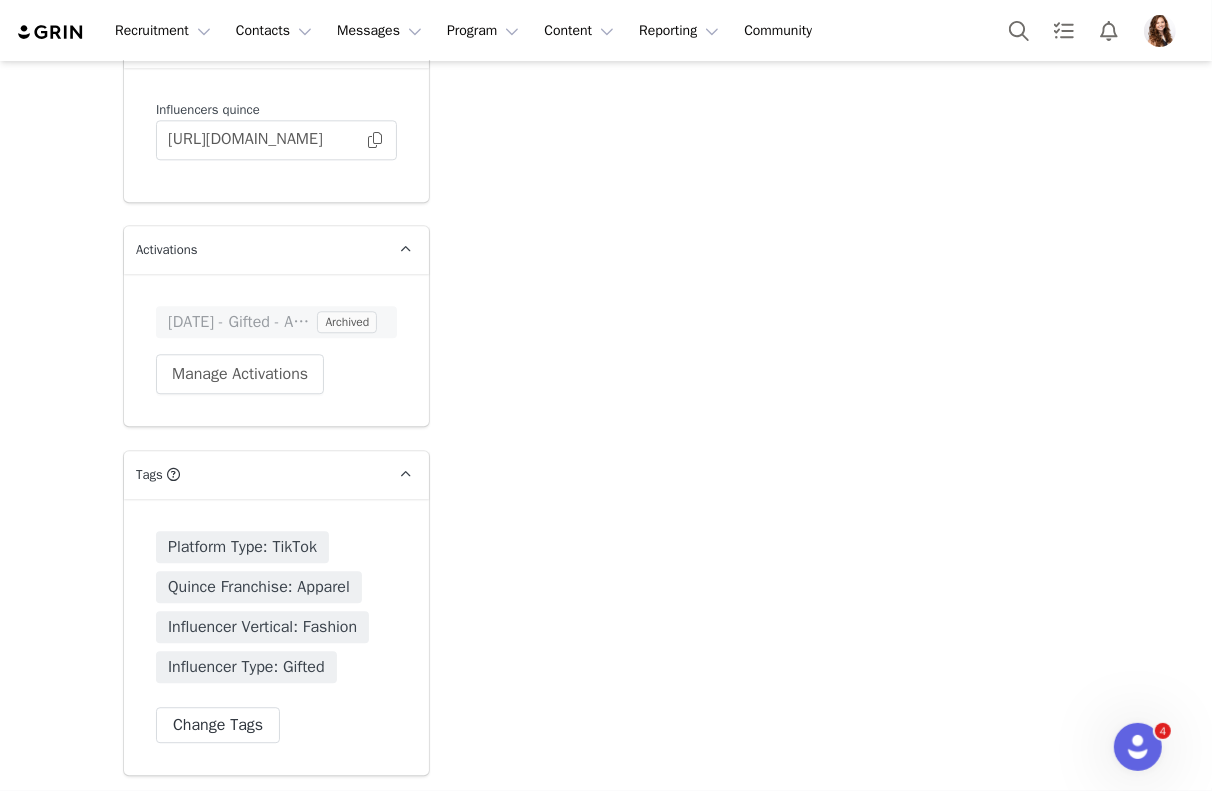 scroll, scrollTop: 2743, scrollLeft: 0, axis: vertical 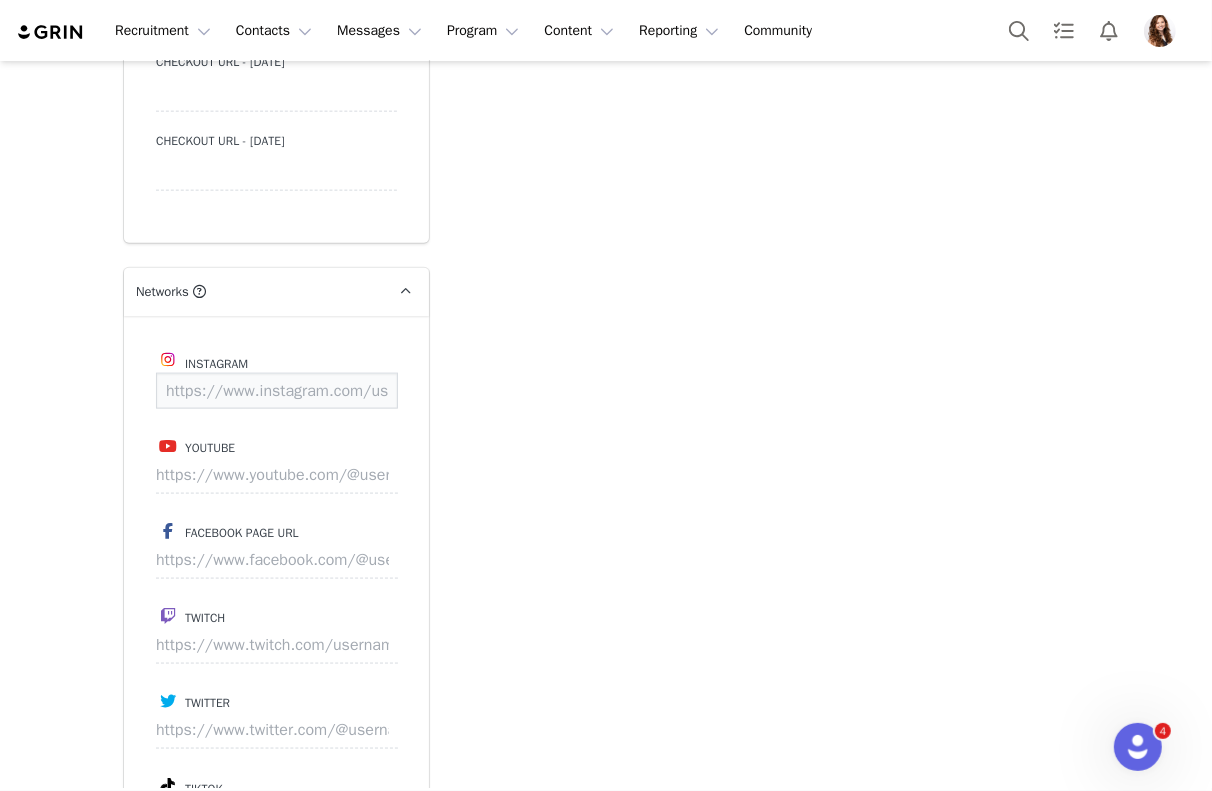 click at bounding box center [277, 391] 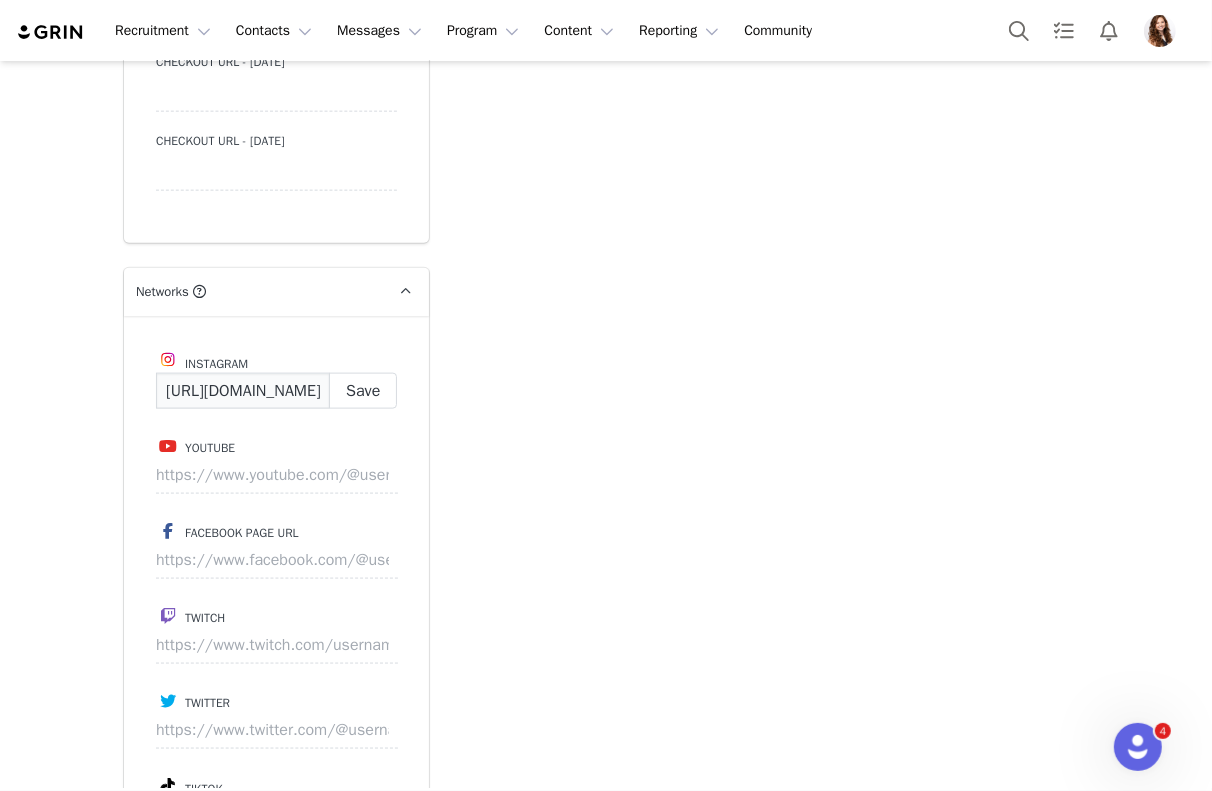 scroll, scrollTop: 0, scrollLeft: 138, axis: horizontal 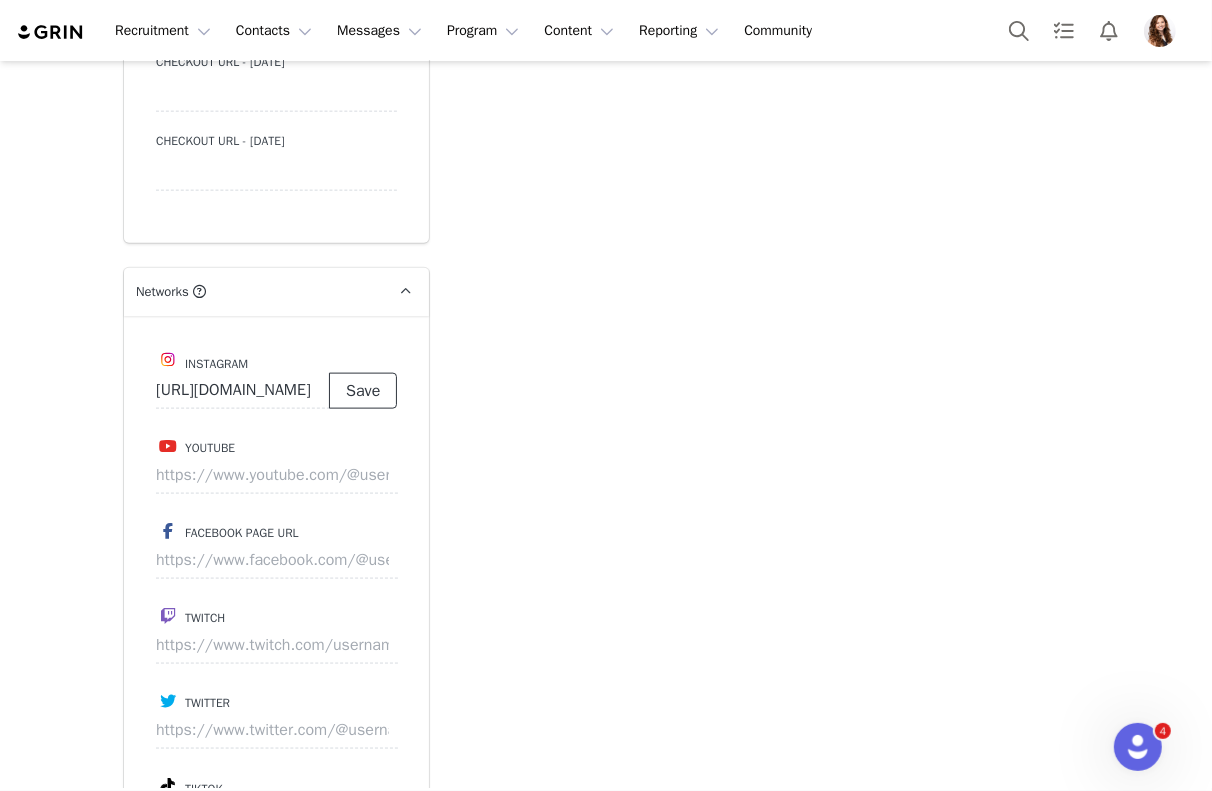 click on "Save" at bounding box center (363, 391) 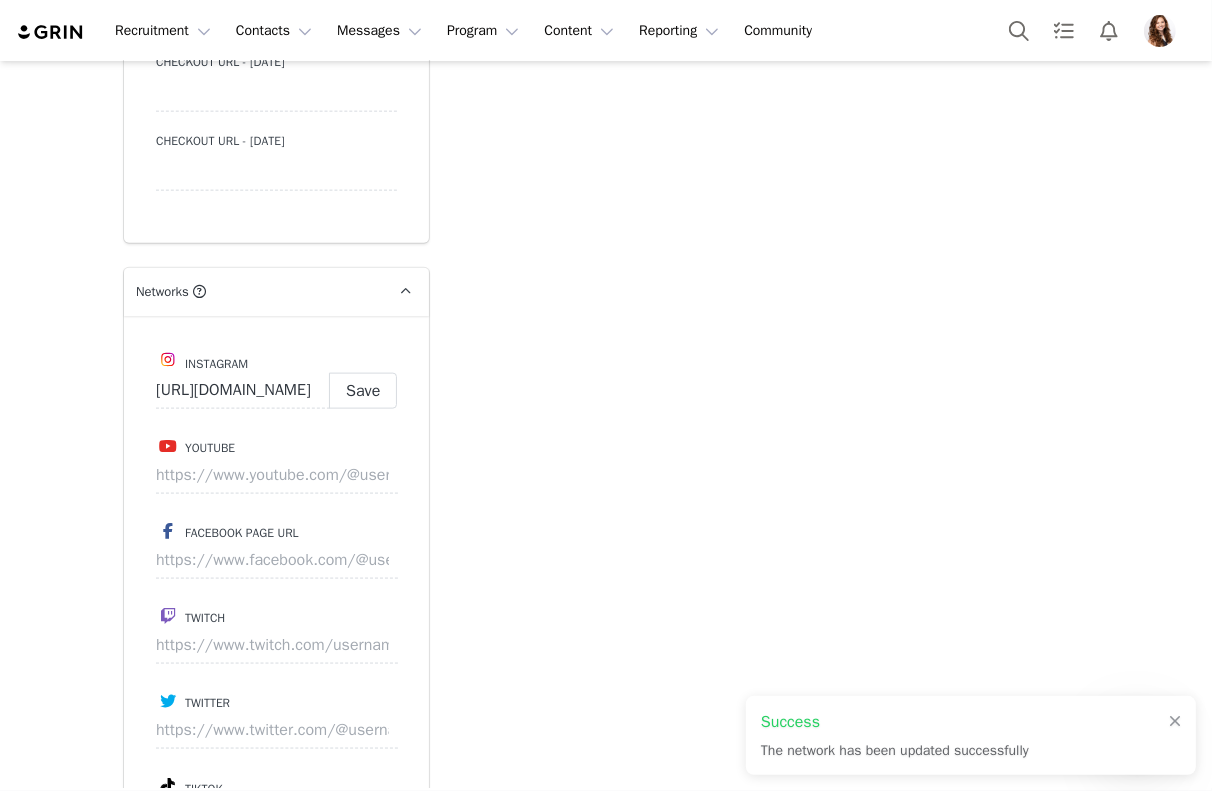type on "https://www.instagram.com/alexjeannnn" 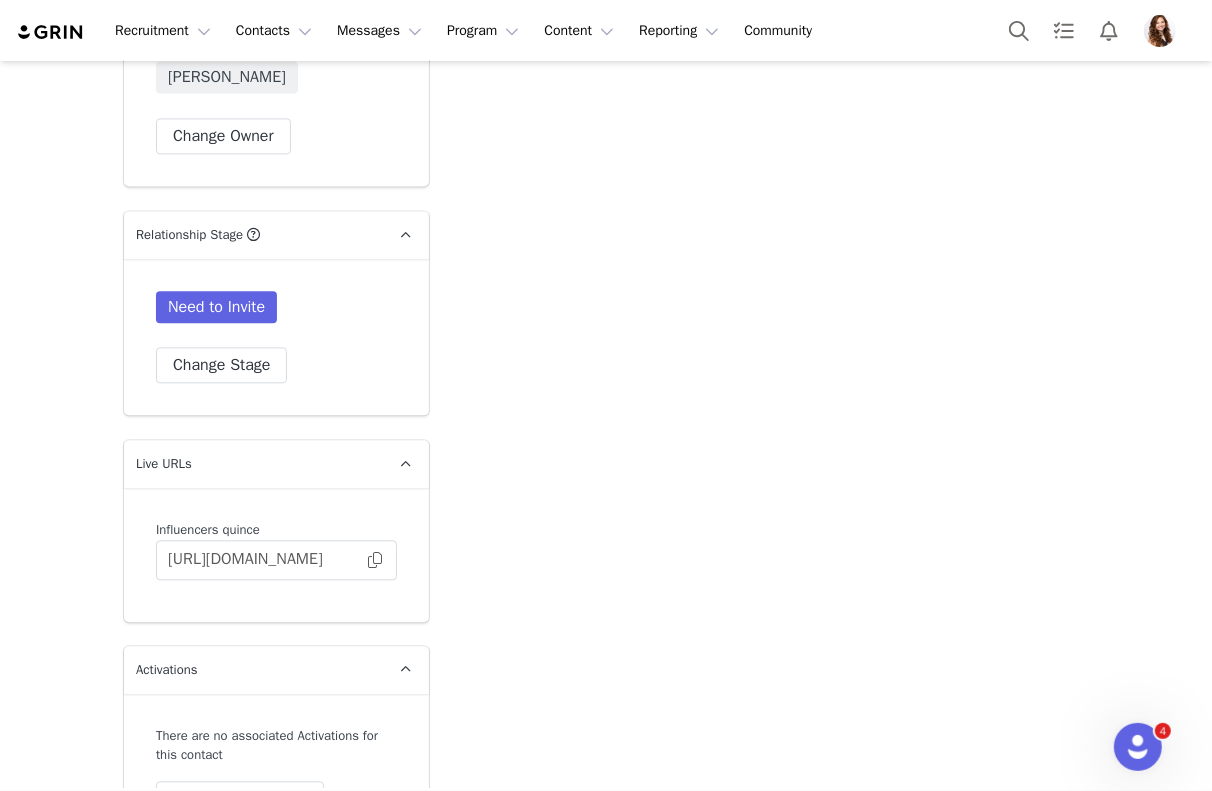 scroll, scrollTop: 3610, scrollLeft: 0, axis: vertical 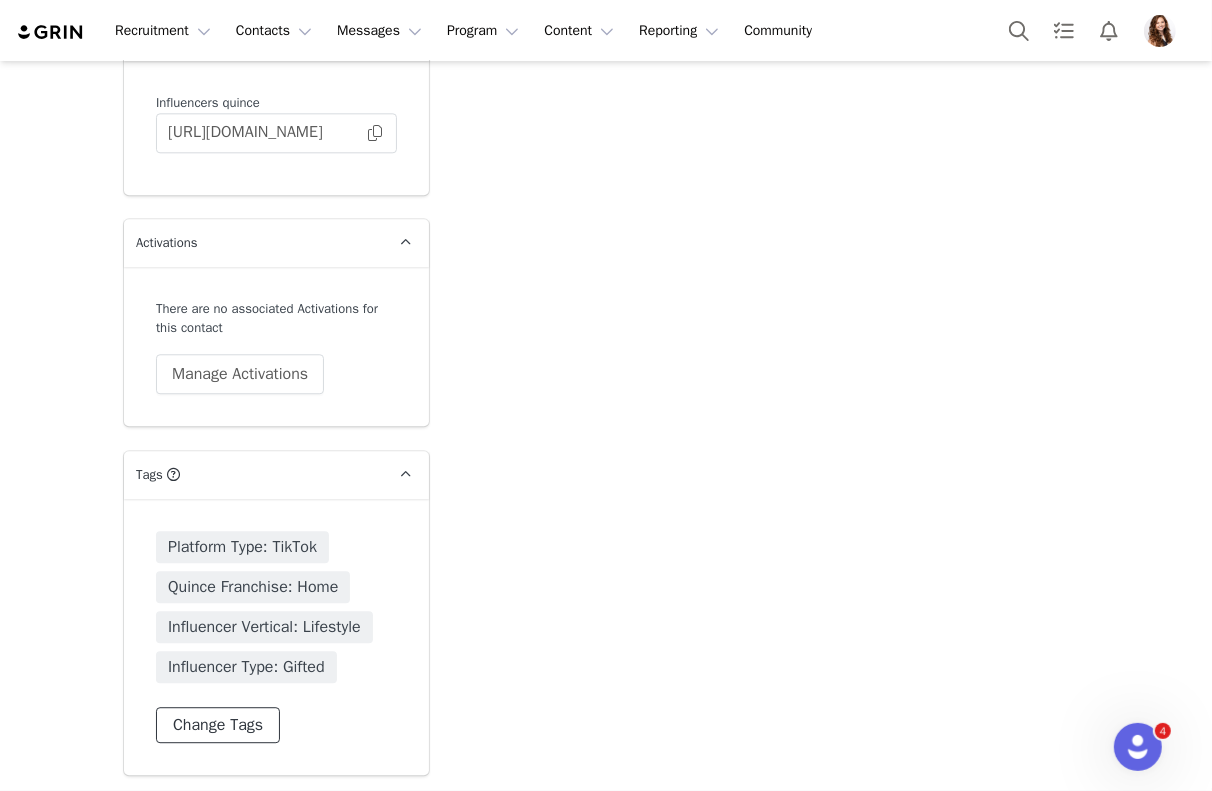 click on "Change Tags" at bounding box center [218, 725] 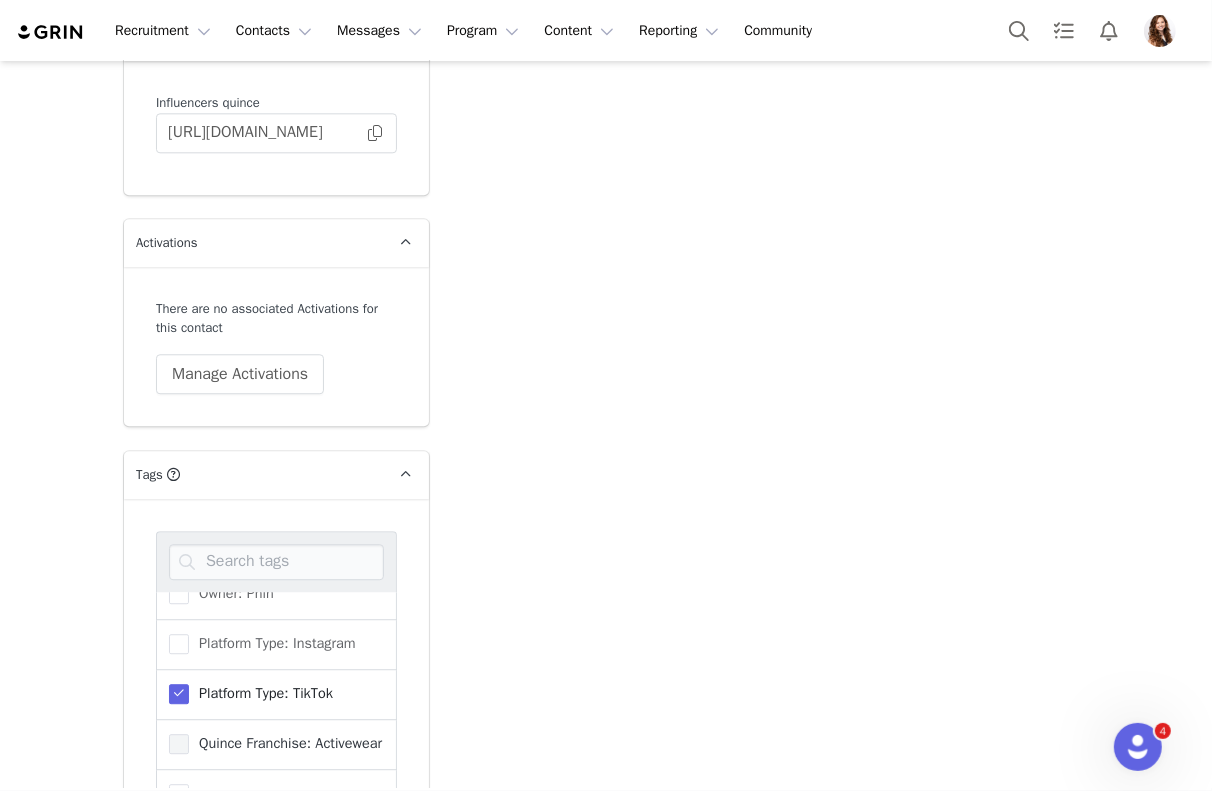 scroll, scrollTop: 987, scrollLeft: 0, axis: vertical 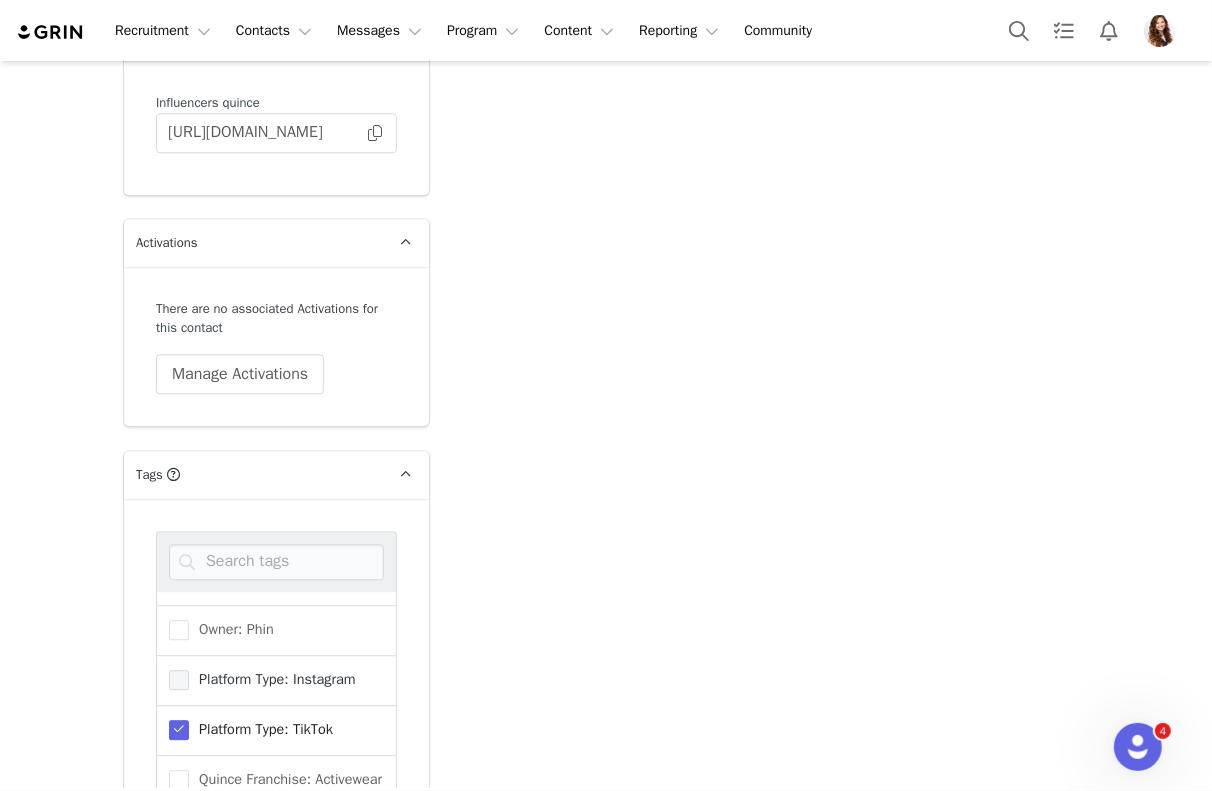 click at bounding box center [179, 680] 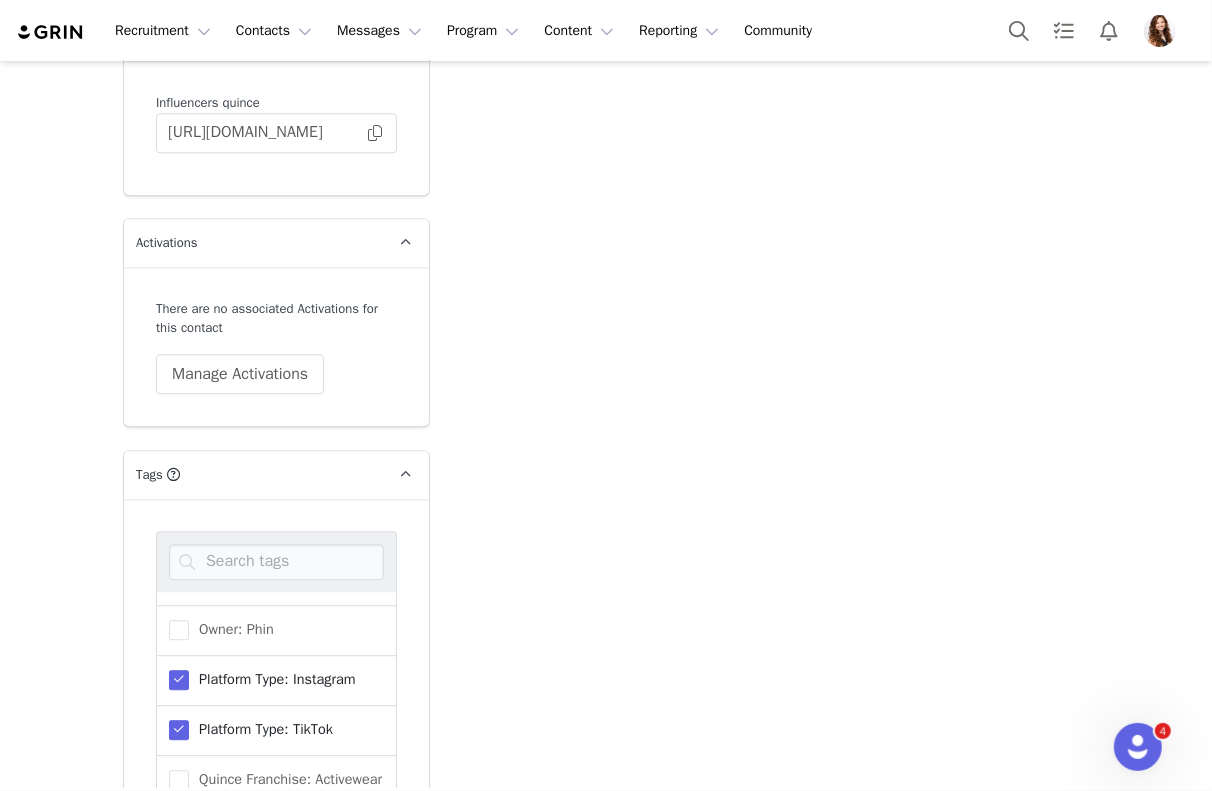 click at bounding box center [179, 730] 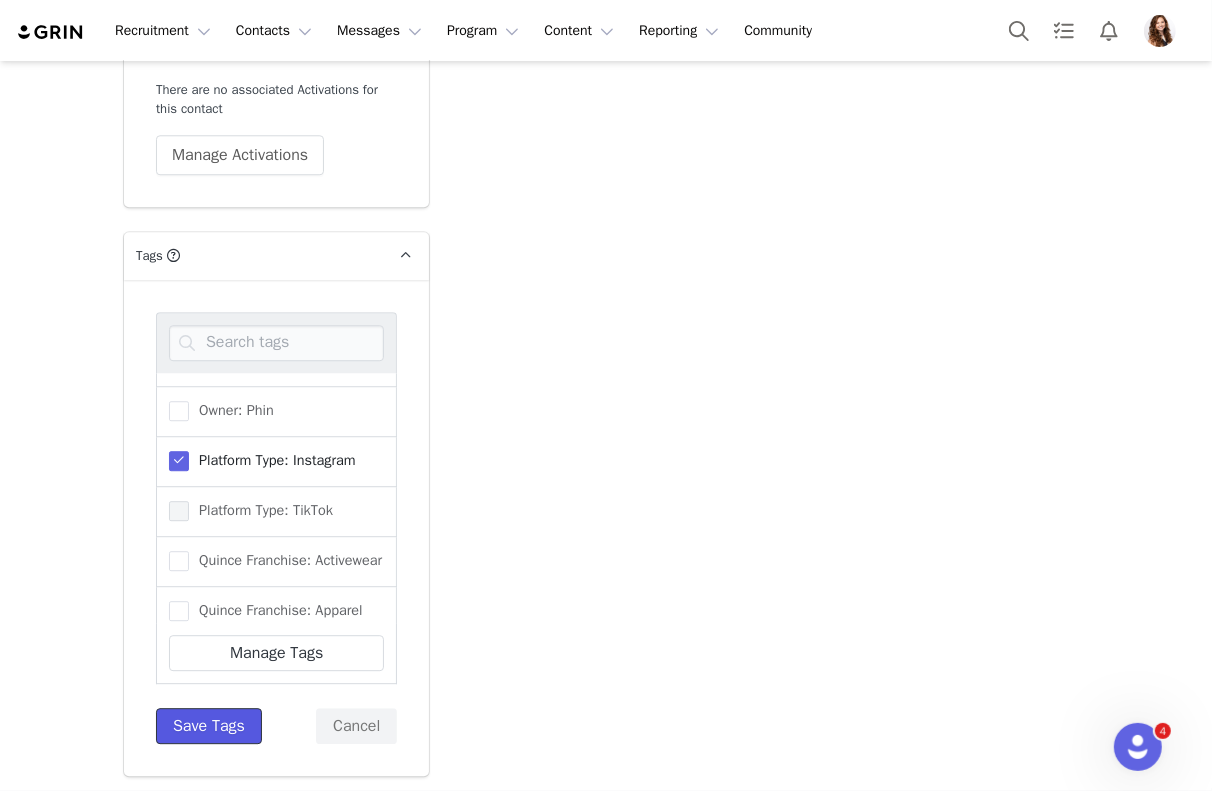 click on "Save Tags" at bounding box center [209, 726] 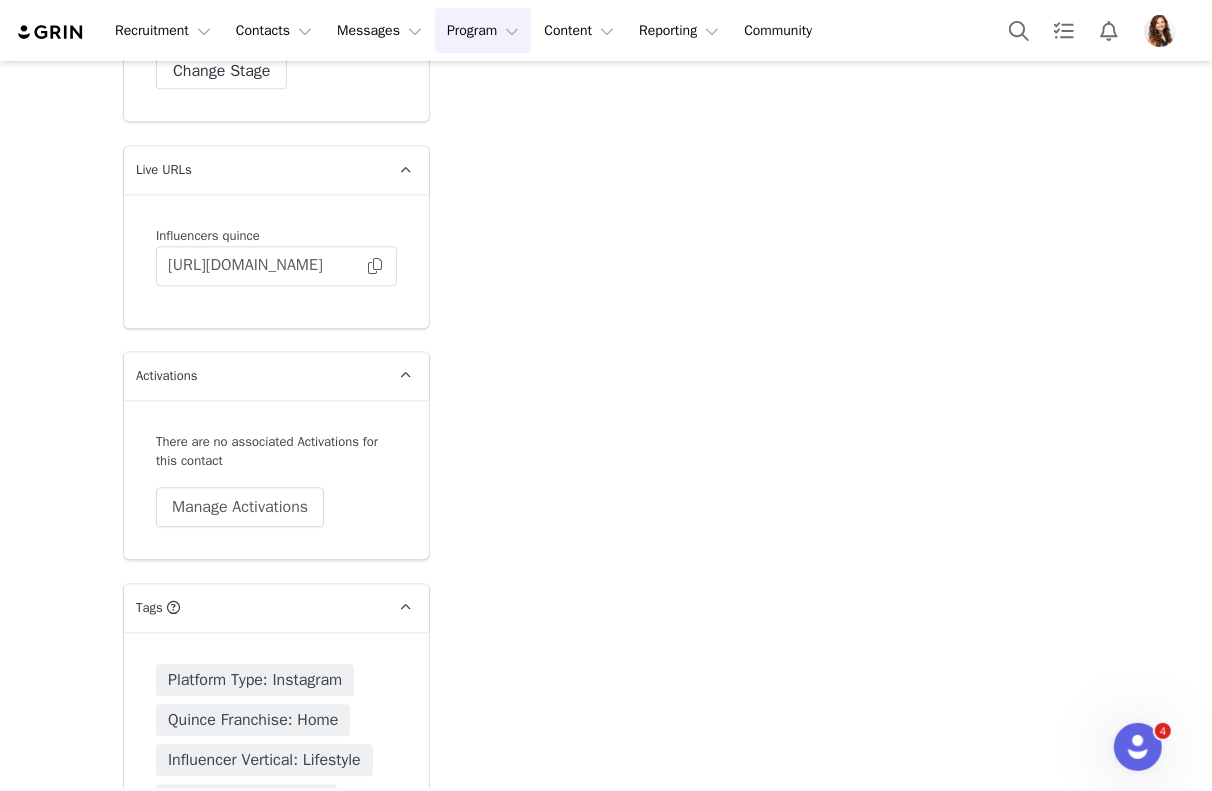 scroll, scrollTop: 3610, scrollLeft: 0, axis: vertical 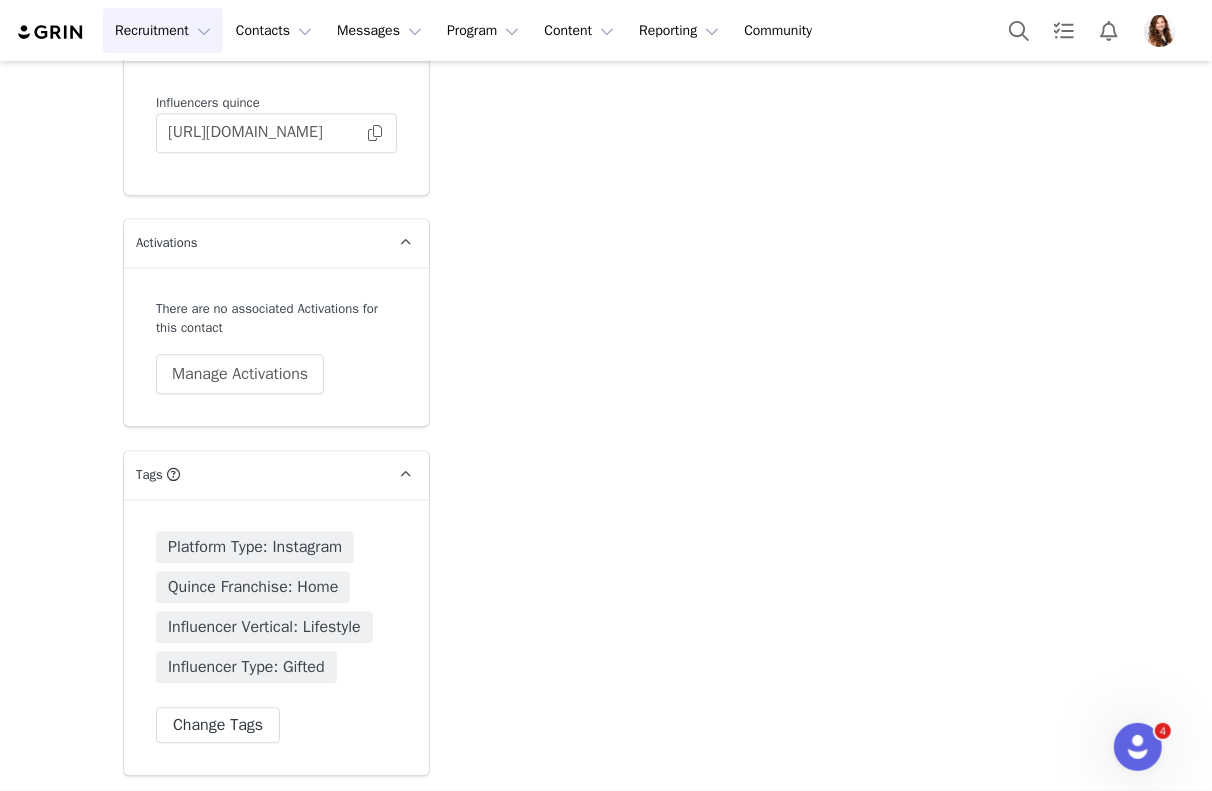 click on "Recruitment Recruitment" at bounding box center (163, 30) 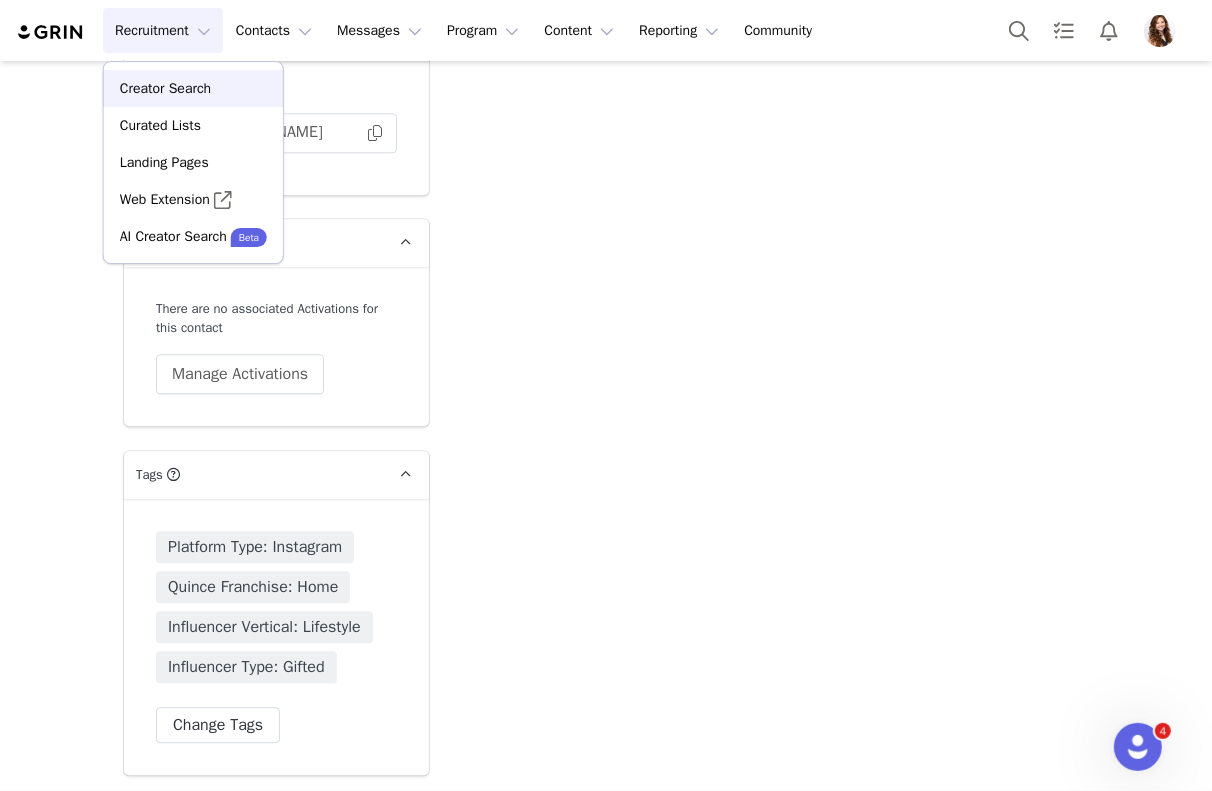 click on "Creator Search" at bounding box center (193, 88) 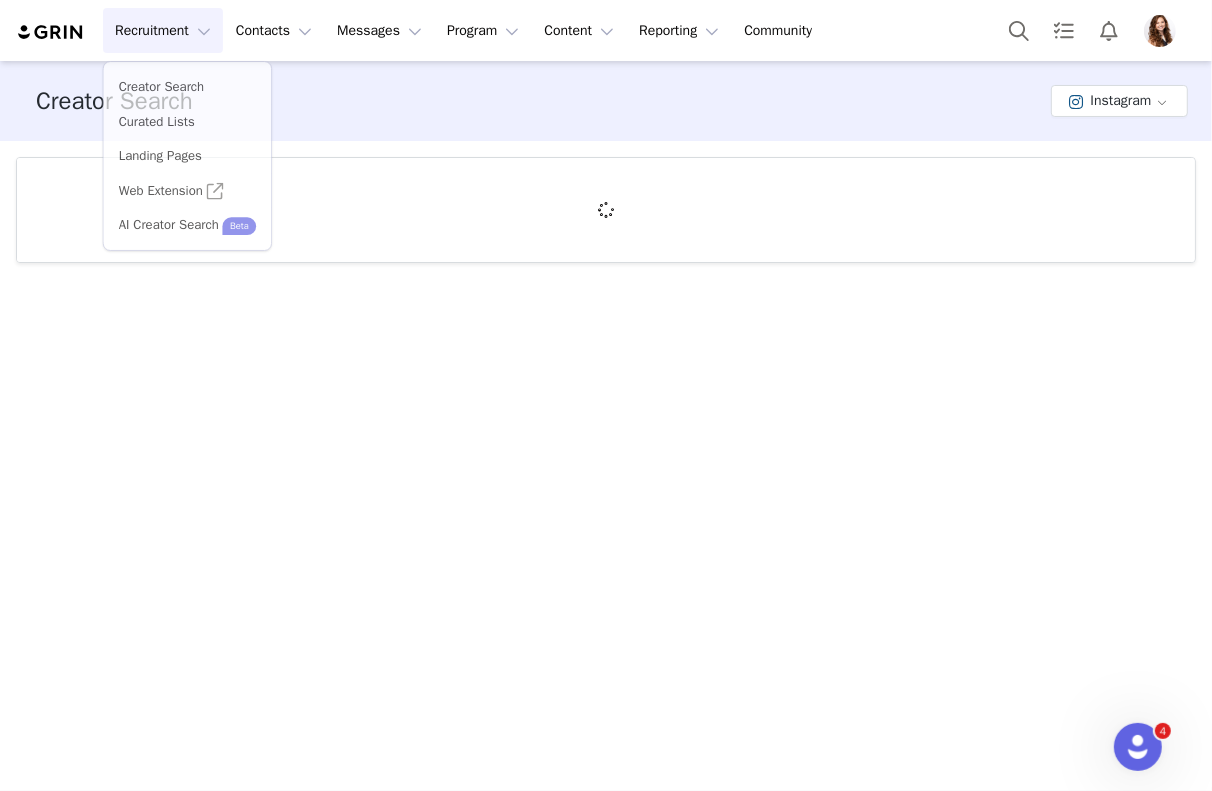 scroll, scrollTop: 0, scrollLeft: 0, axis: both 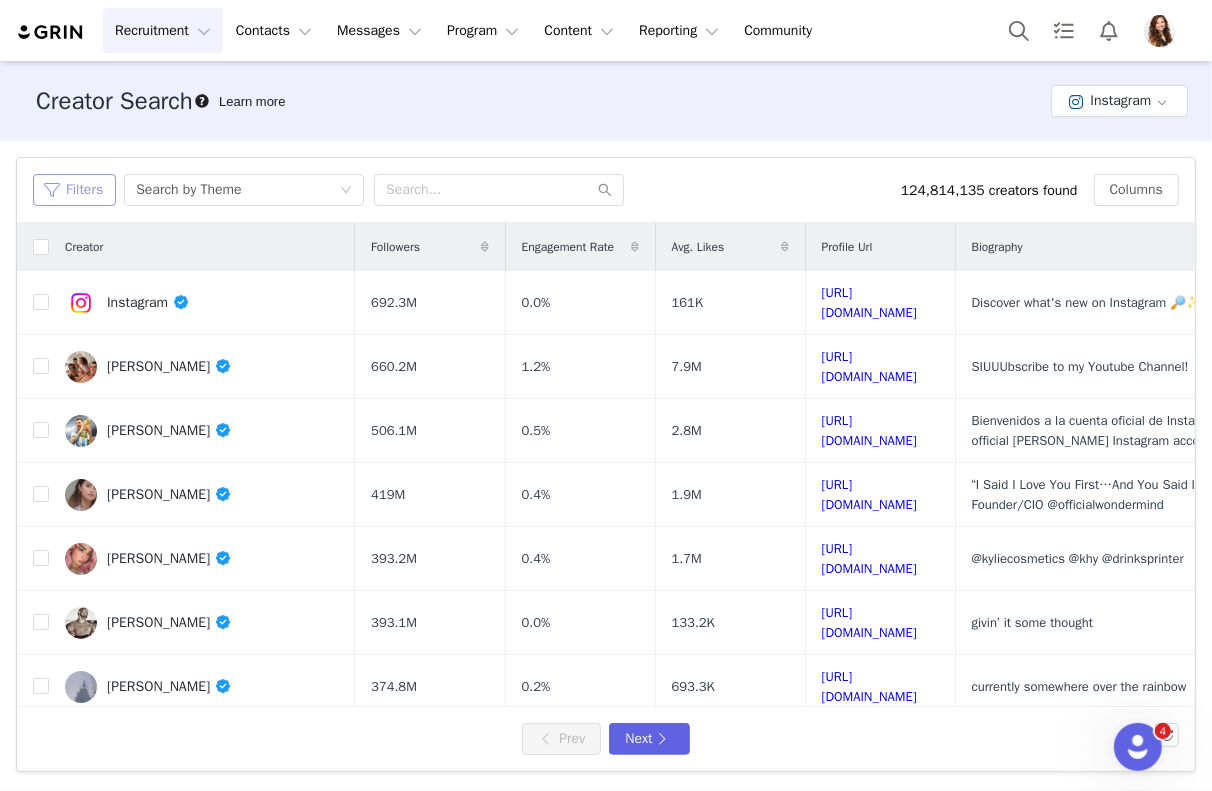 click on "Filters" at bounding box center [74, 190] 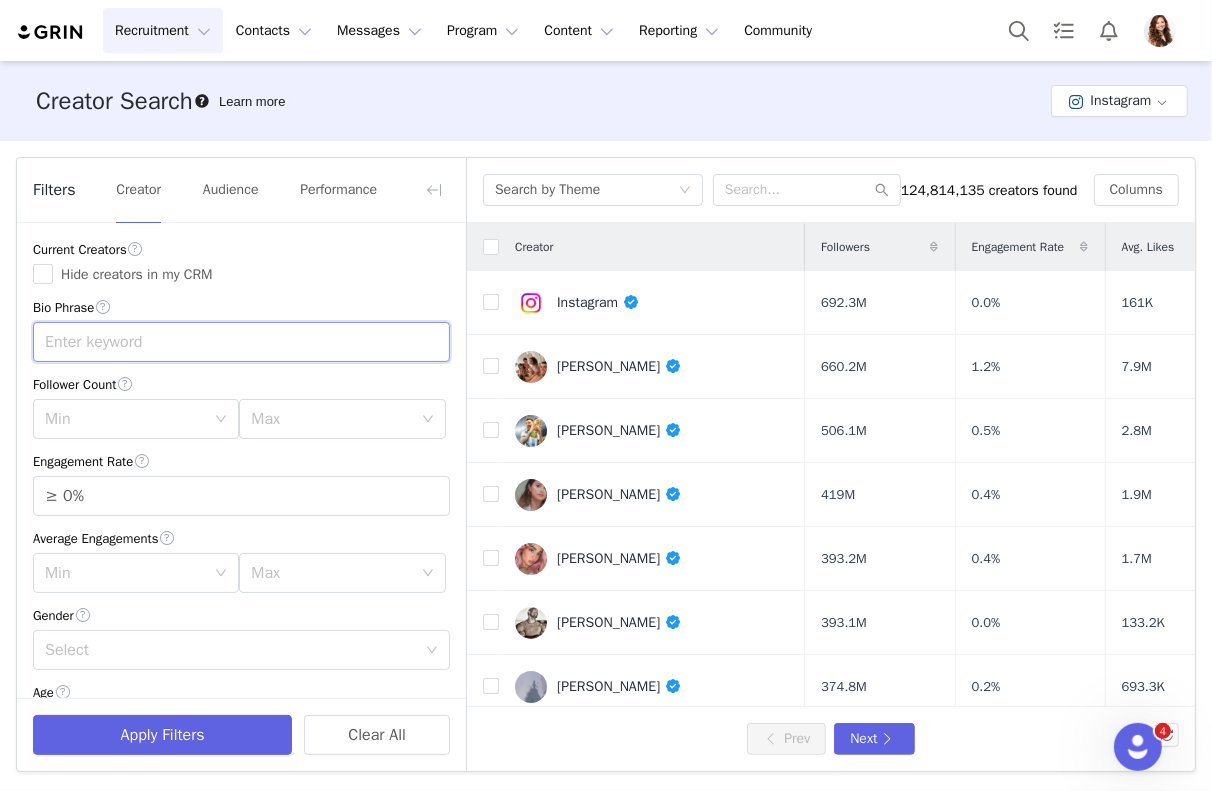 click at bounding box center (241, 342) 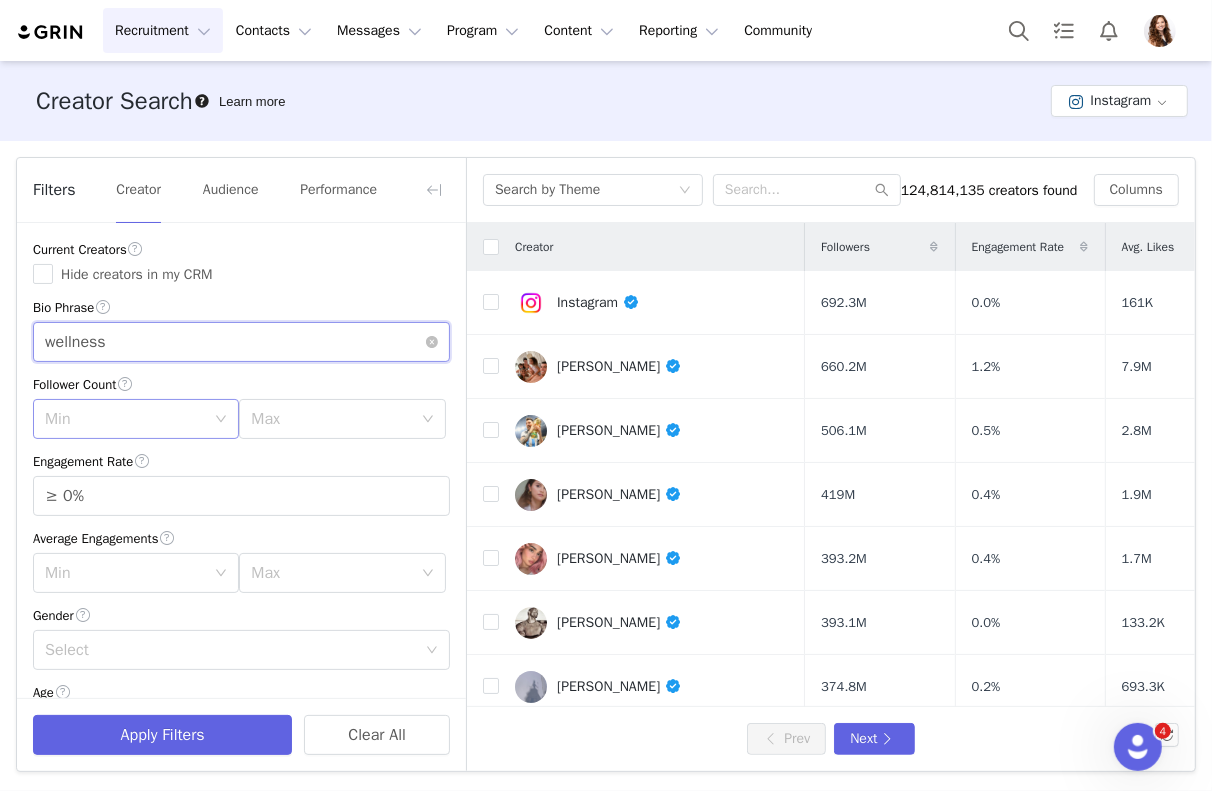 click on "Min" at bounding box center [125, 419] 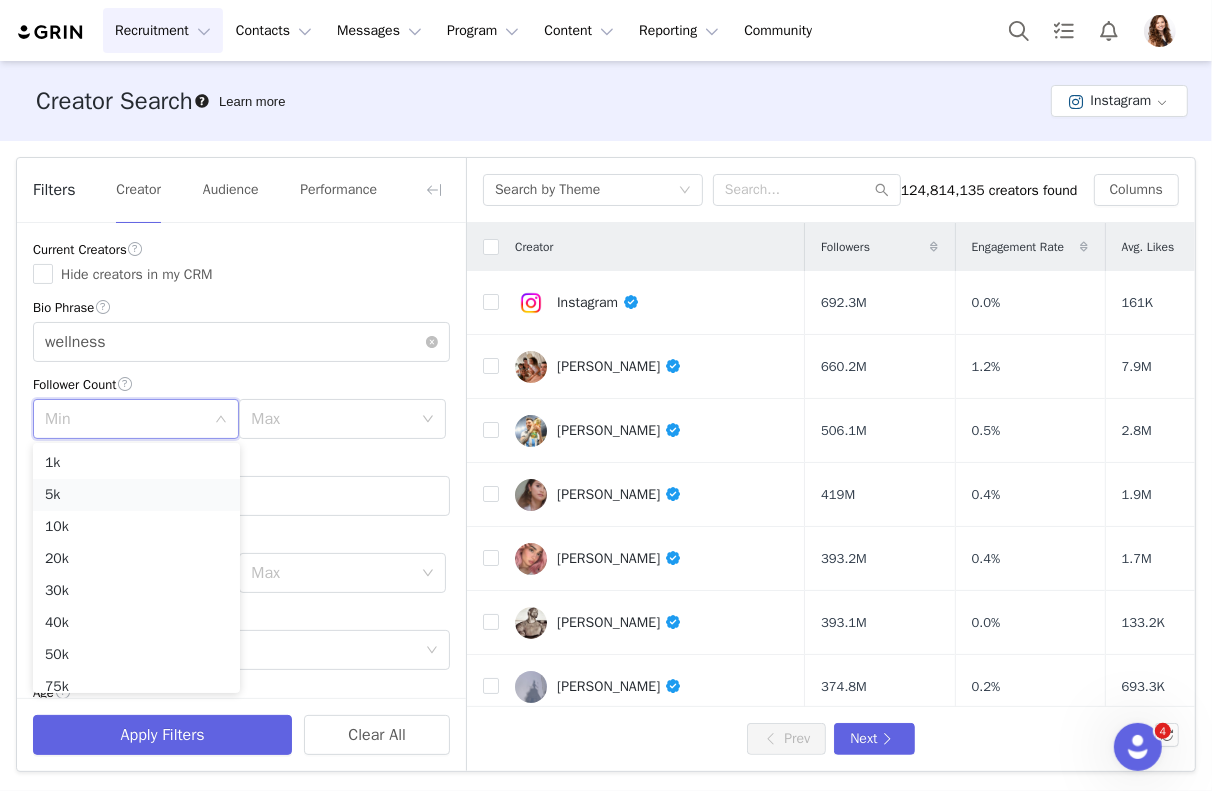 click on "5k" at bounding box center (136, 495) 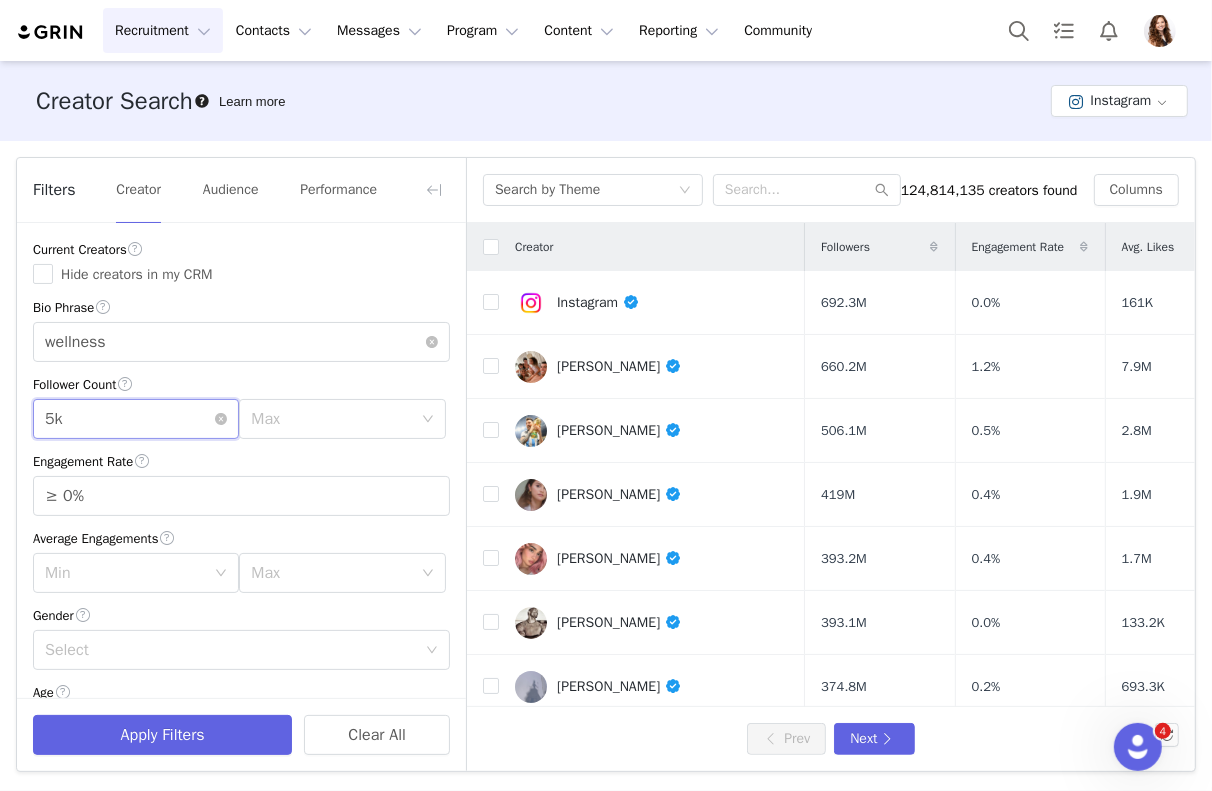 click on "Min 5k" at bounding box center [129, 419] 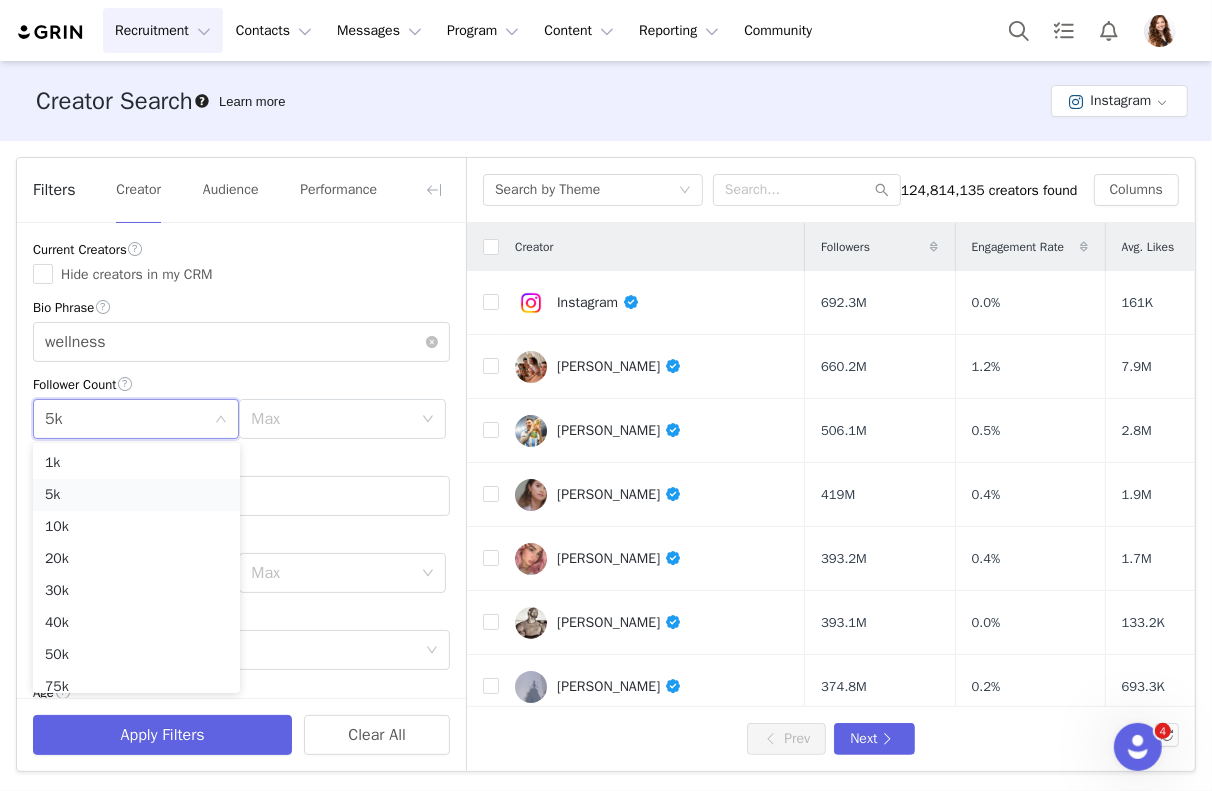 click on "5k" at bounding box center (136, 495) 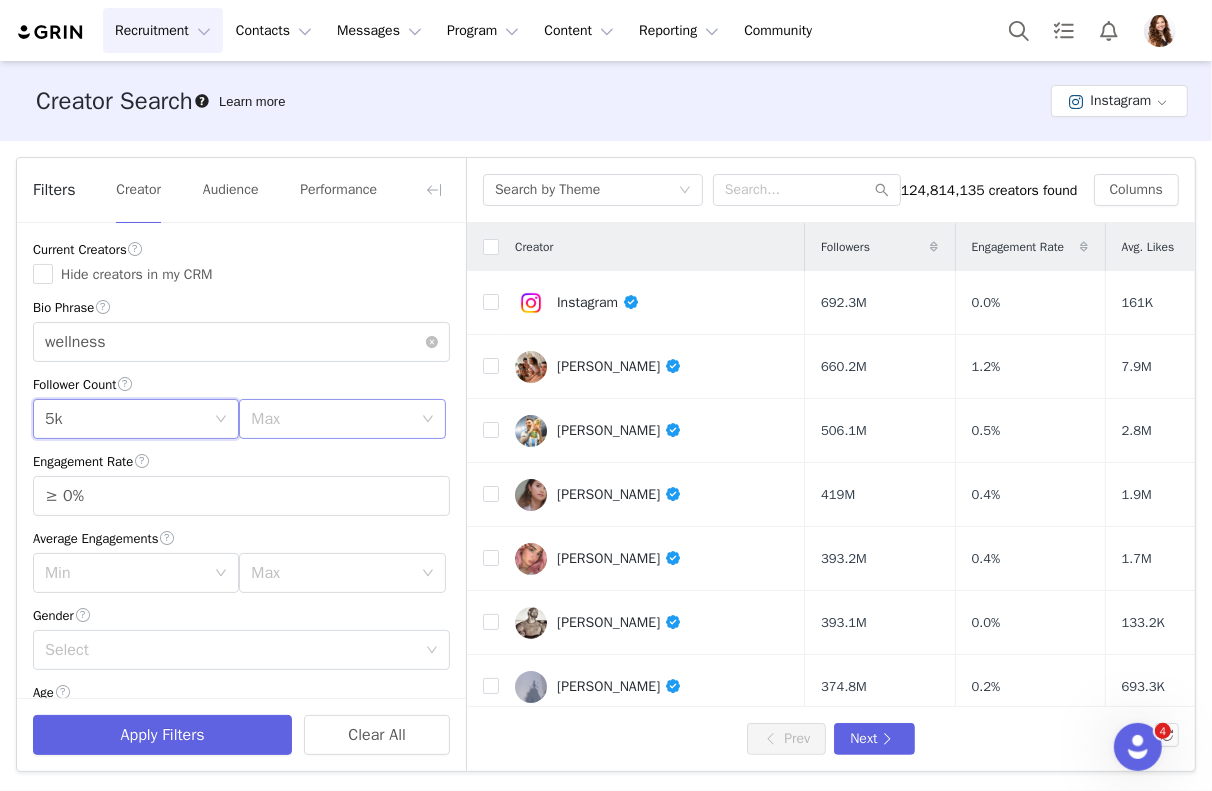 click on "Max" at bounding box center [335, 419] 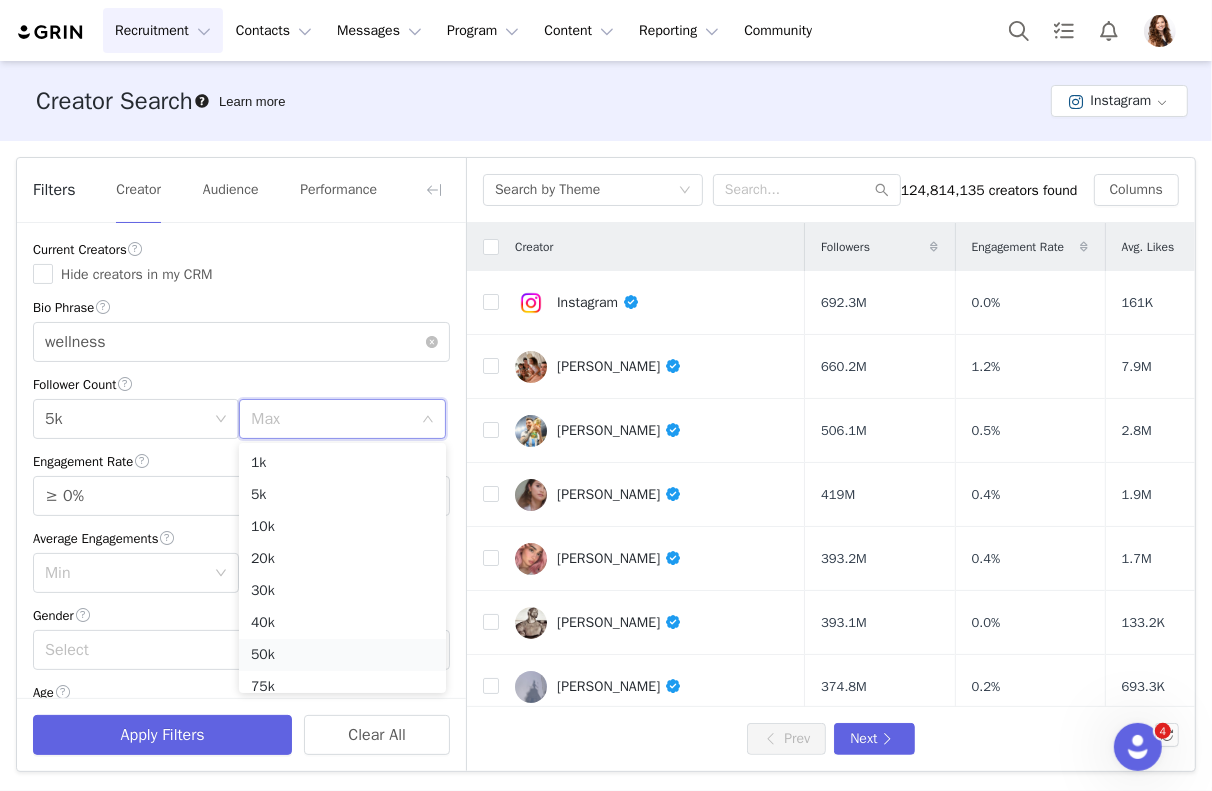 scroll, scrollTop: 83, scrollLeft: 0, axis: vertical 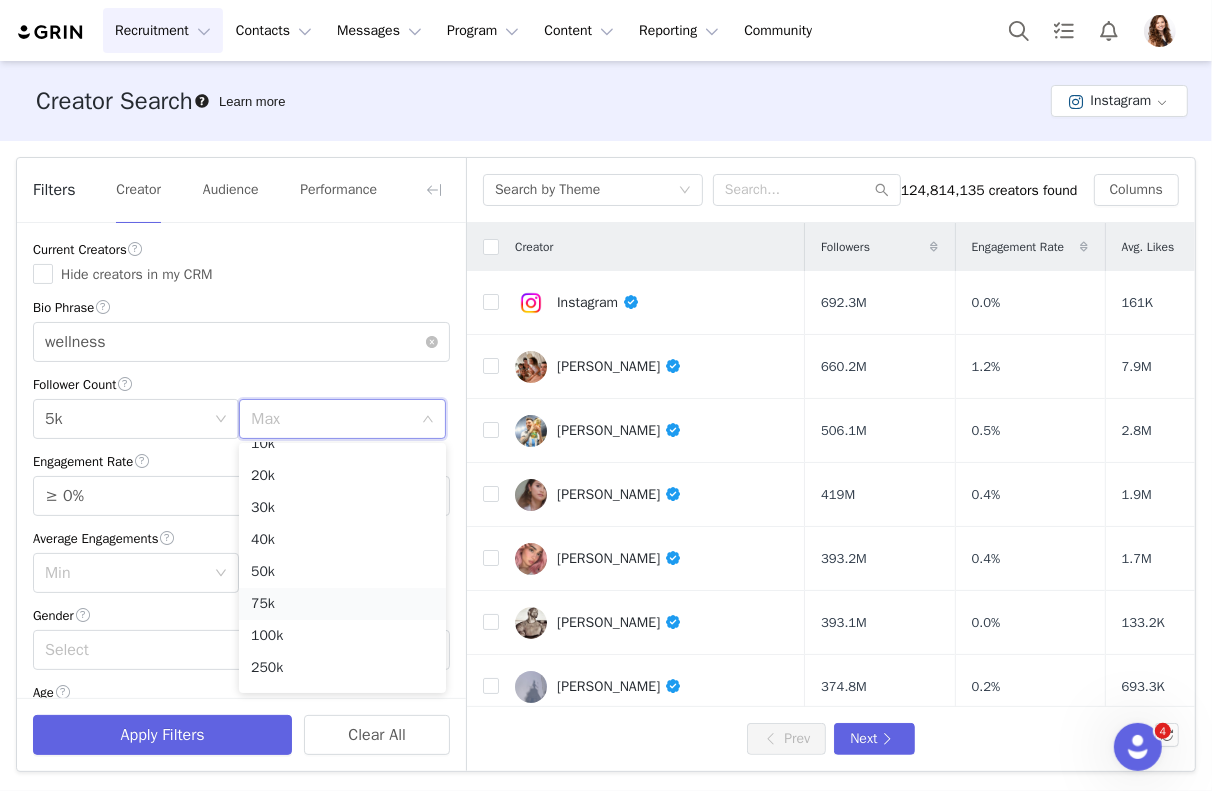 click on "75k" at bounding box center [342, 604] 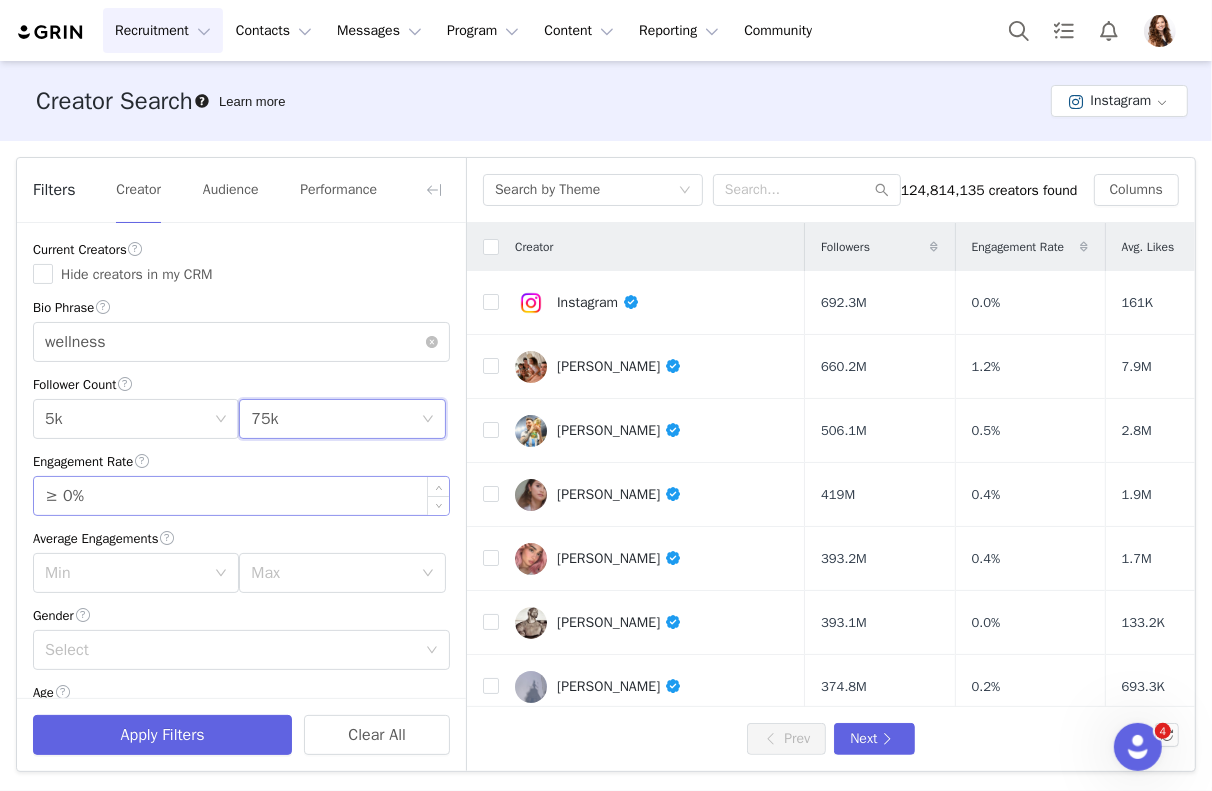 click on "≥ 0%" at bounding box center (241, 496) 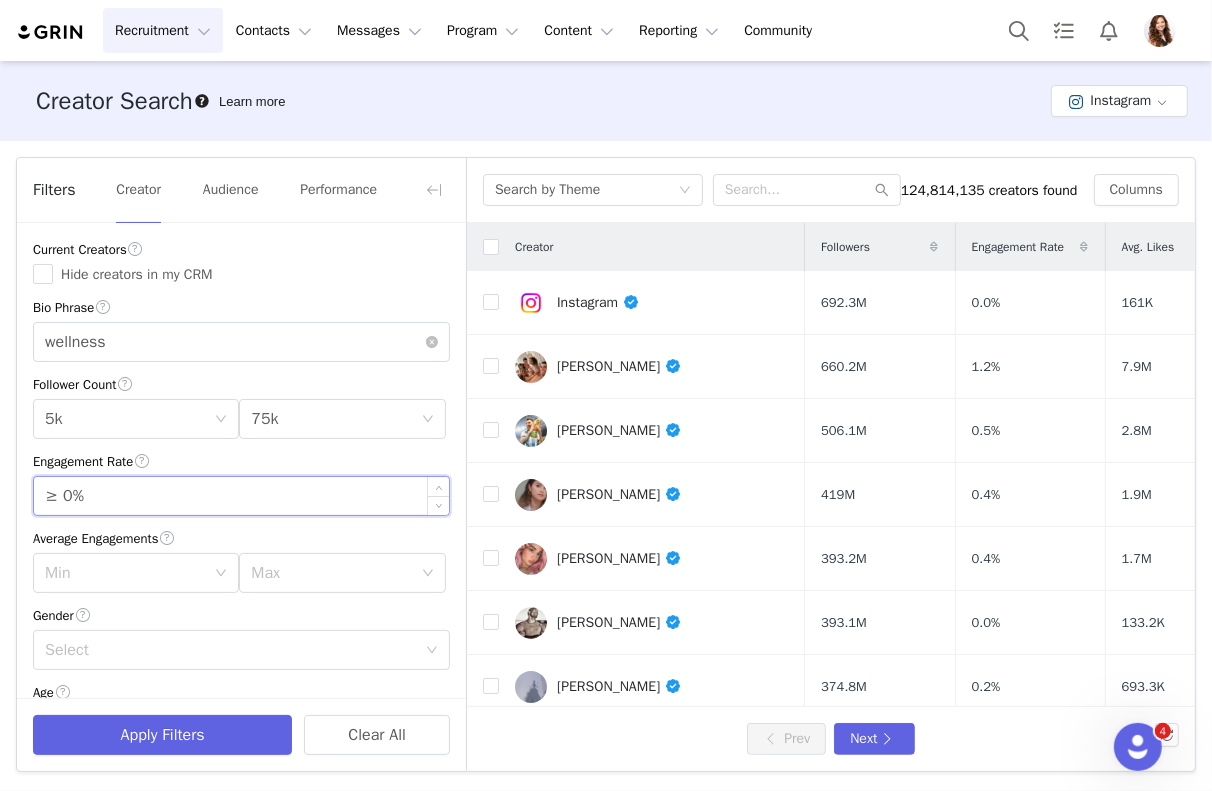 click on "≥ 0%" at bounding box center [241, 496] 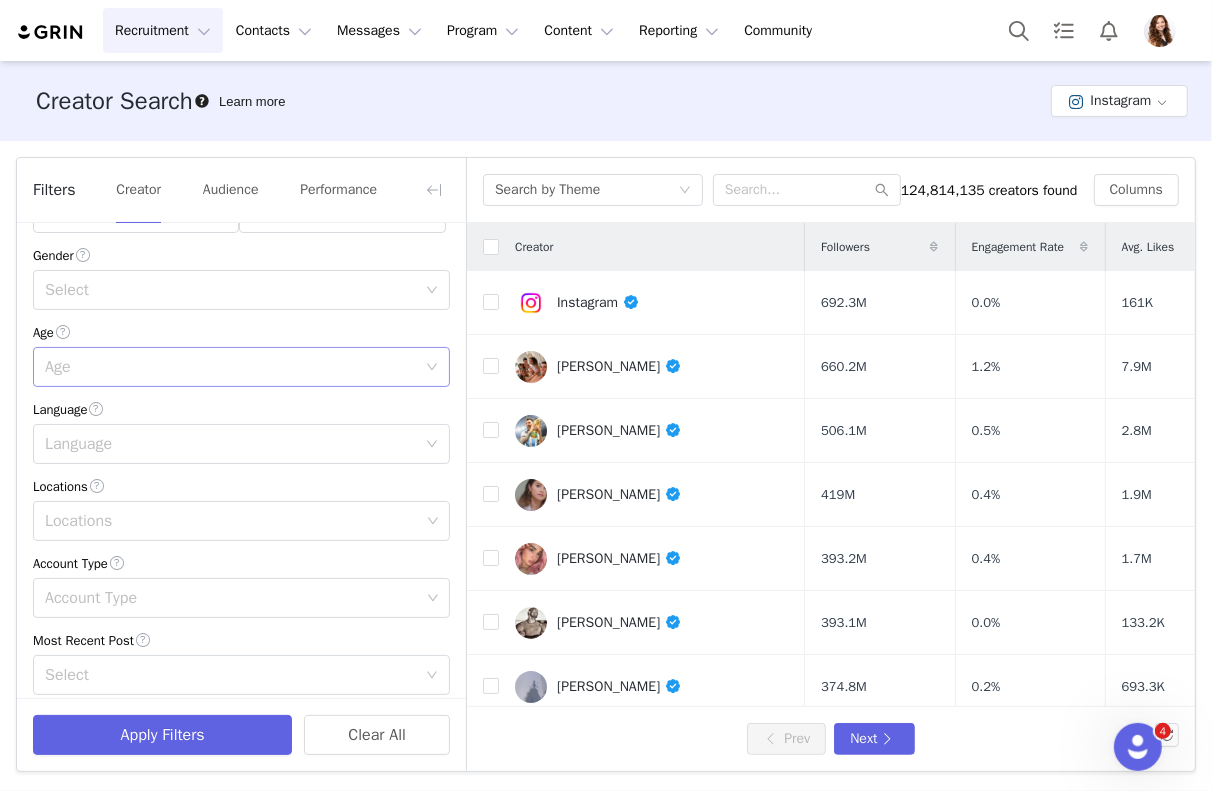 scroll, scrollTop: 363, scrollLeft: 0, axis: vertical 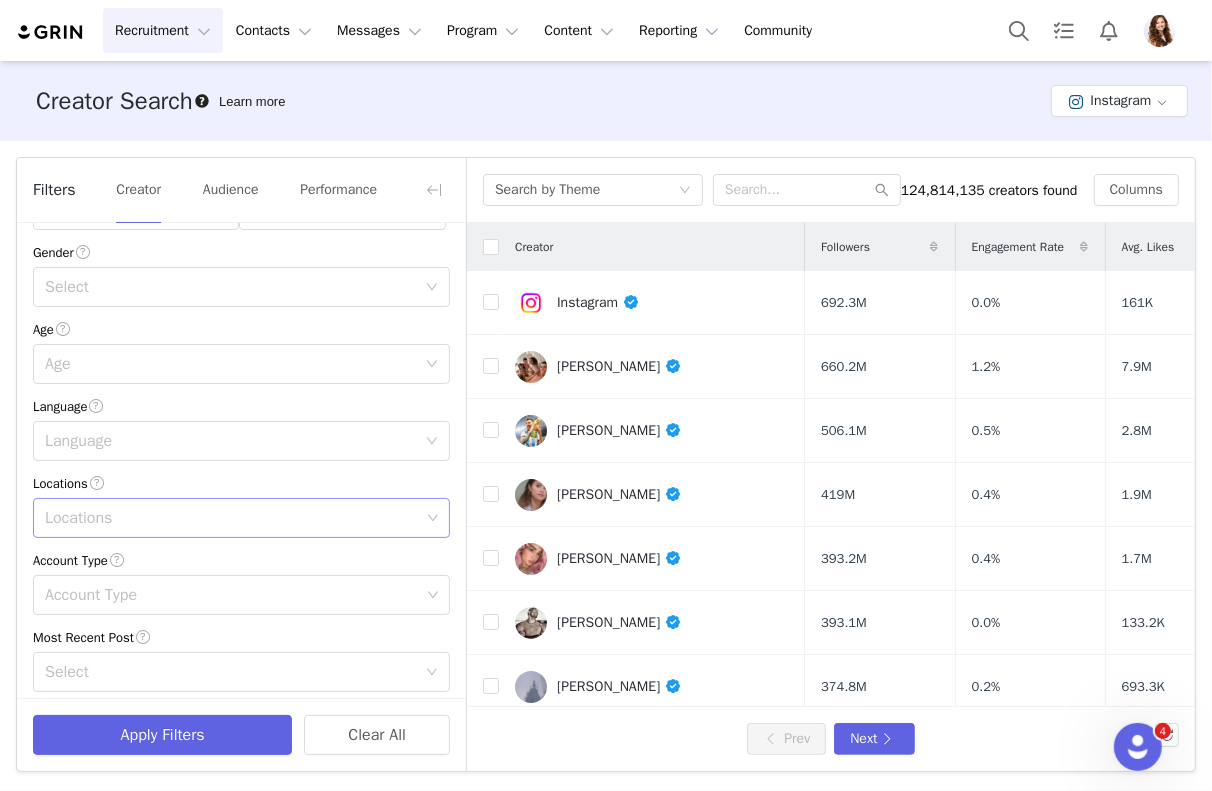 click on "Locations" at bounding box center (232, 518) 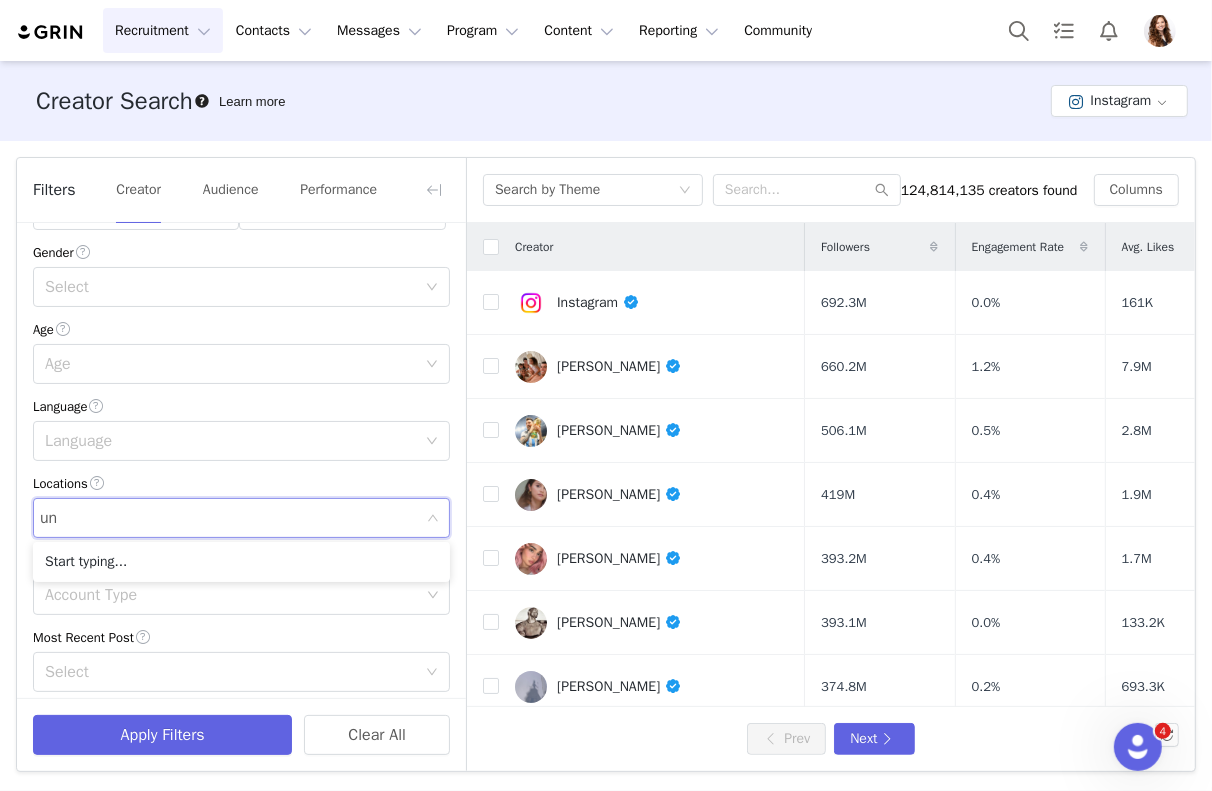 type on "uni" 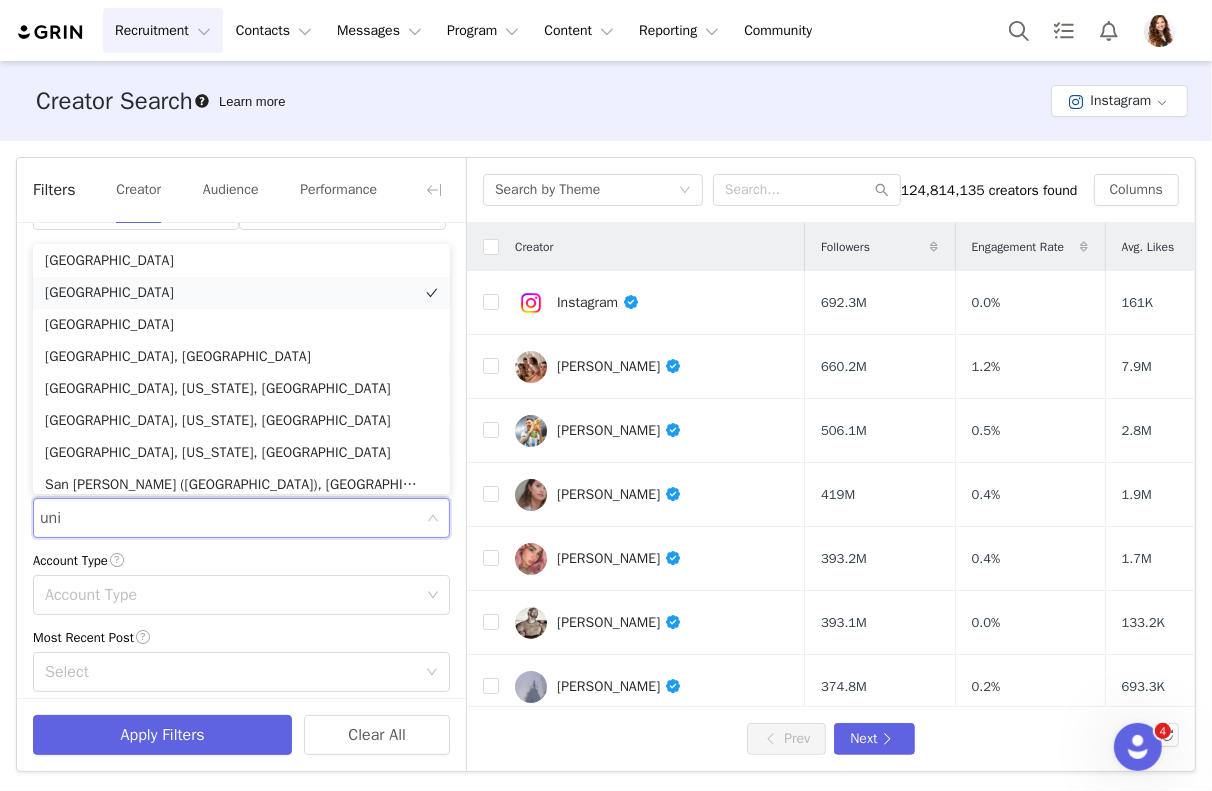 click on "[GEOGRAPHIC_DATA]" at bounding box center [241, 293] 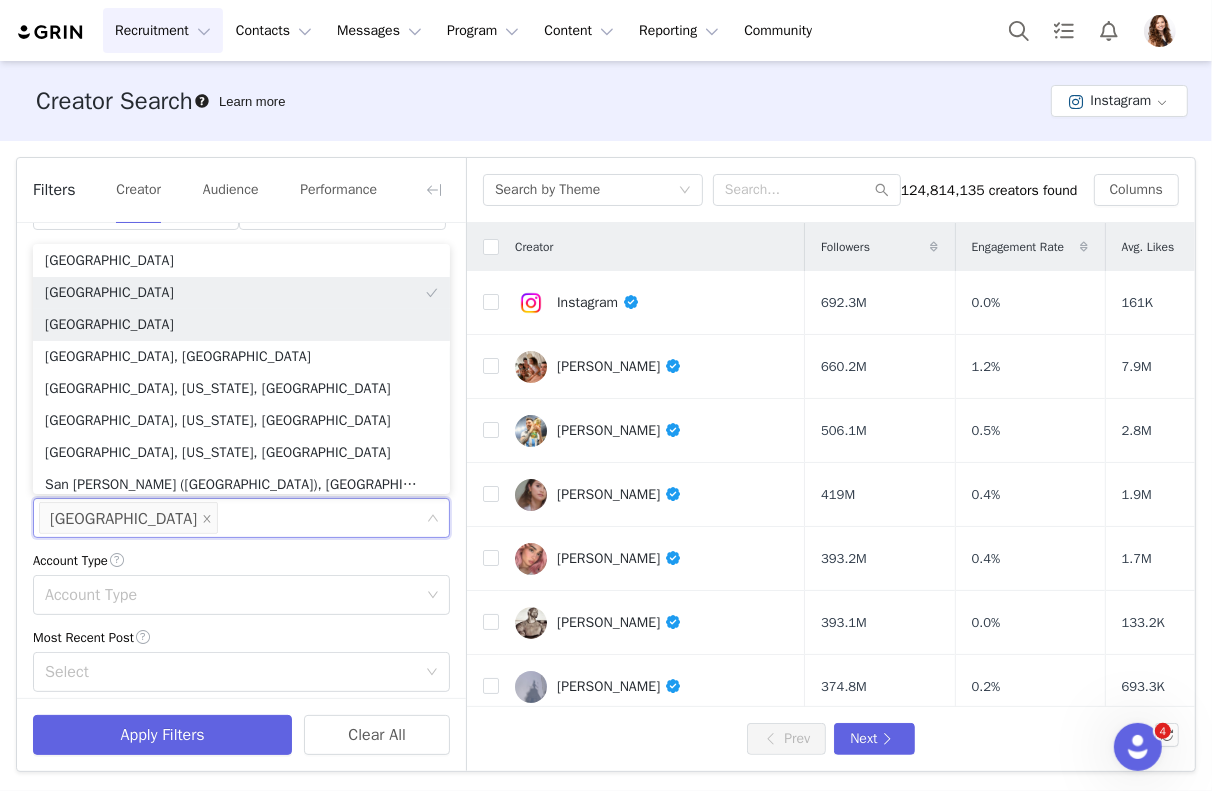 scroll, scrollTop: 42, scrollLeft: 0, axis: vertical 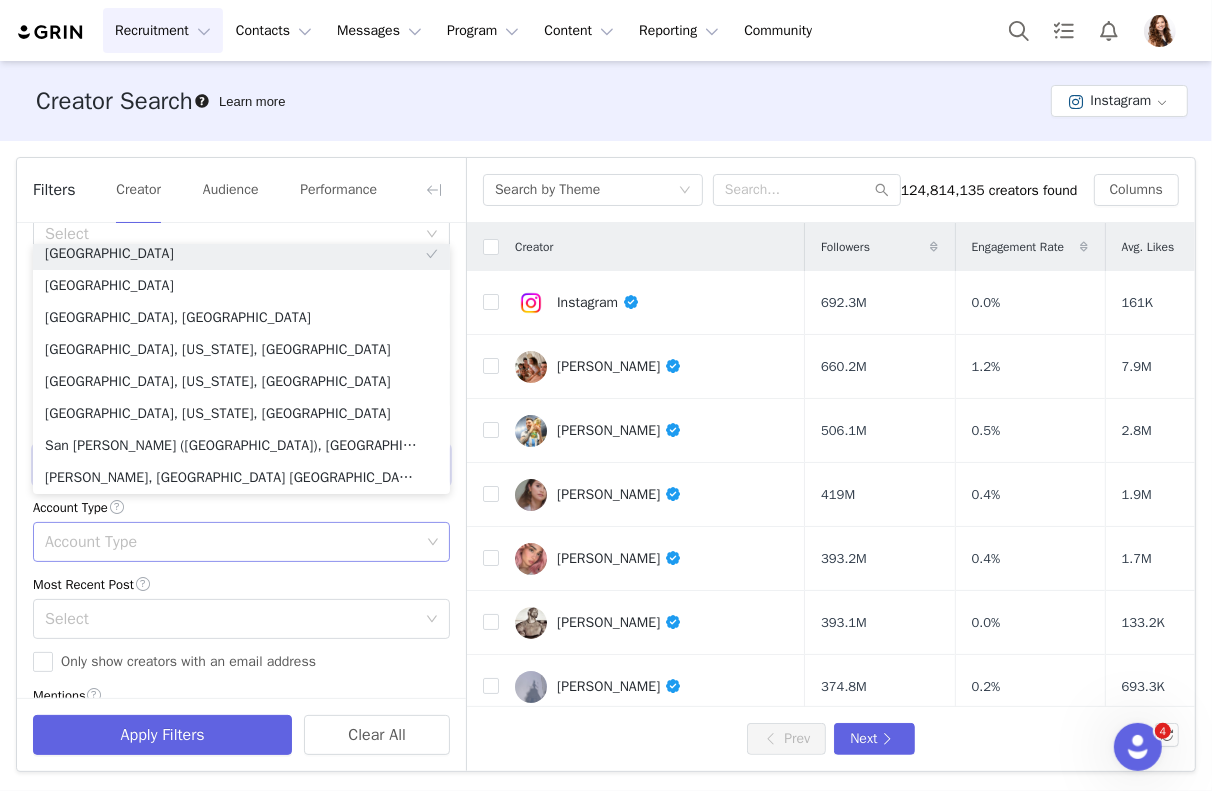 click on "Account Type" at bounding box center [234, 542] 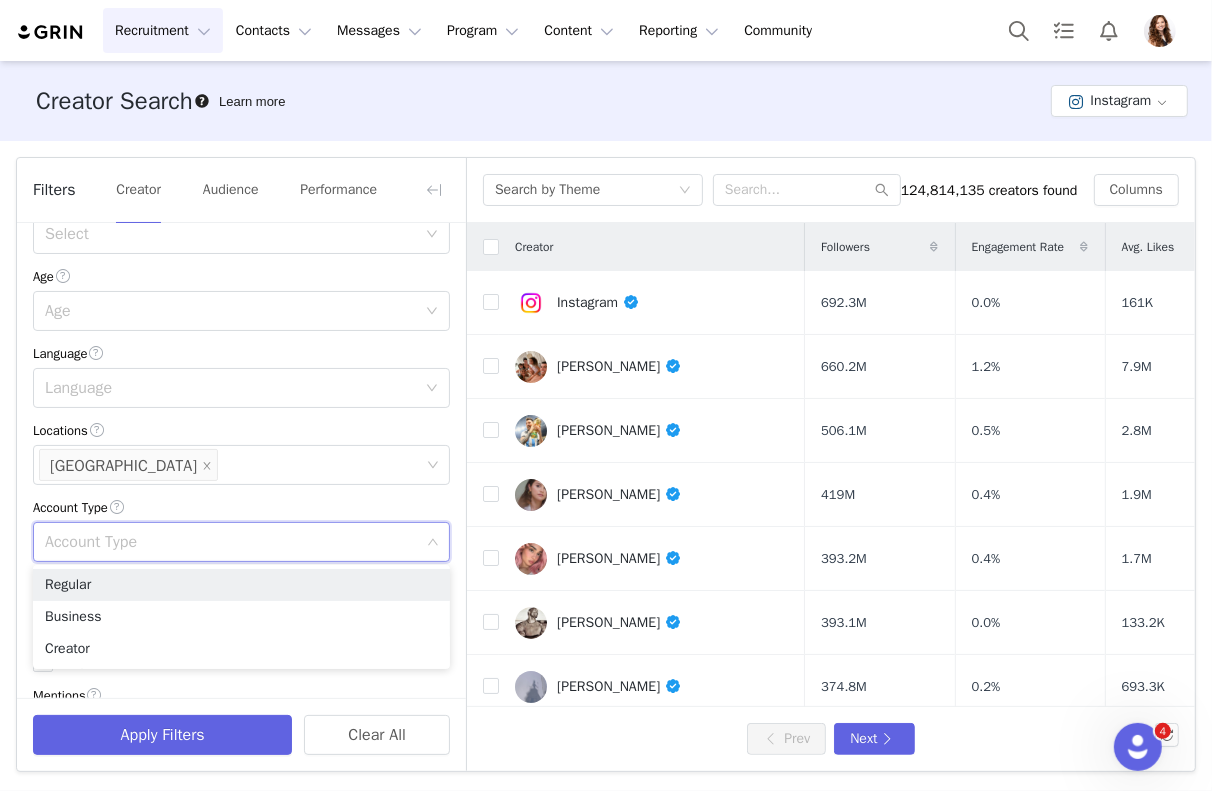 click on "Filters  Creator Audience Performance  Current Creators   Hide creators in my CRM   Bio Phrase  wellness  Follower Count  Min 5k Max 75k  Engagement Rate  ≥ 2%  Average Engagements  Min Max  Gender  Select  Age  Age  Language  Language  Locations  Locations United States    Account Type  Account Type    Most Recent Post  Select     Only show creators with an email address   Mentions  Mentions    Hashtags  Enter hashtag    Brand affinities  Select   Apply Filters Clear All  Search by Theme       124,814,135 creators found      Columns  Creator   Followers   Engagement Rate   Avg. Likes   Profile Url   Biography   Instagram  692.3M 0.0% 161K  https://www.instagram.com/instagram/  Discover what's new on Instagram 🔎✨  Cristiano Ronaldo  660.2M 1.2% 7.9M  https://www.instagram.com/cristiano/  SIUUUbscribe to my Youtube Channel!  Leo Messi  506.1M 0.5% 2.8M  https://www.instagram.com/leomessi/   Selena Gomez  419M 0.4% 1.9M  https://www.instagram.com/selenagomez/   Kylie  393.2M 0.4% 1.7M 393.1M 0.0%" at bounding box center (606, 464) 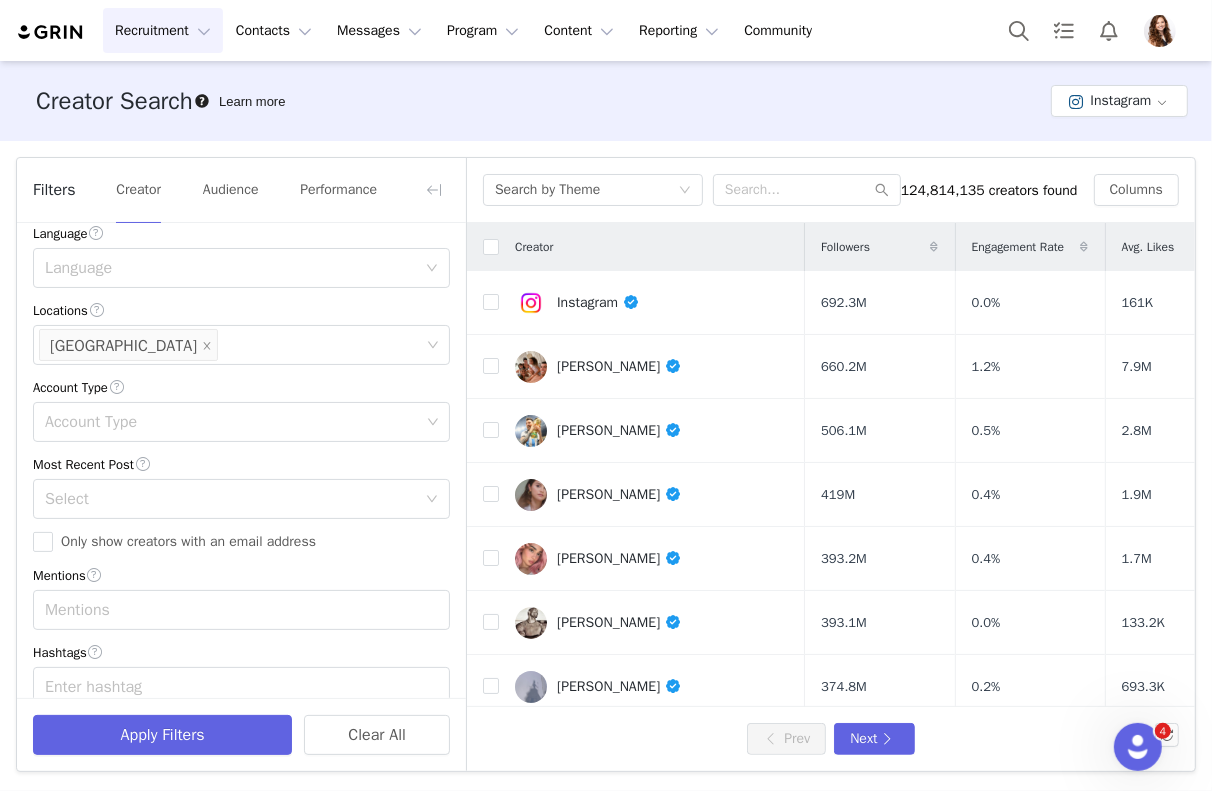 scroll, scrollTop: 576, scrollLeft: 0, axis: vertical 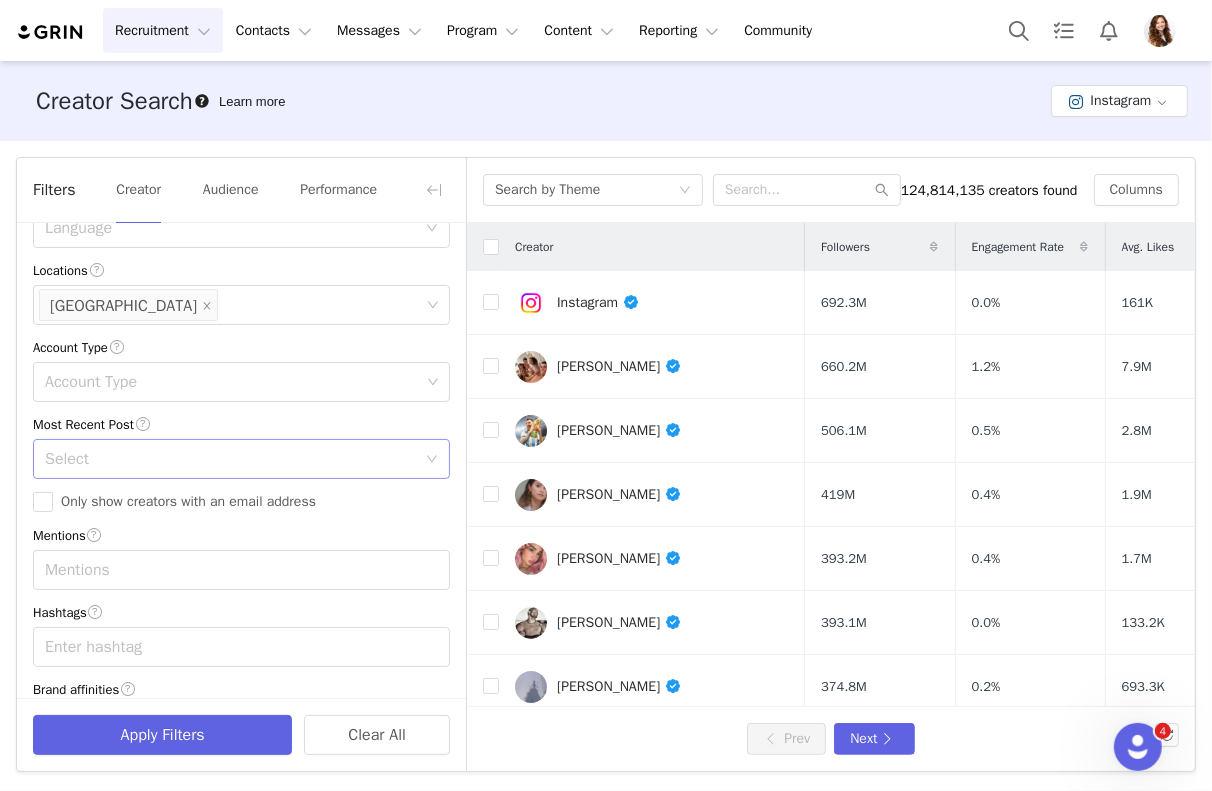 click on "Select" at bounding box center (241, 459) 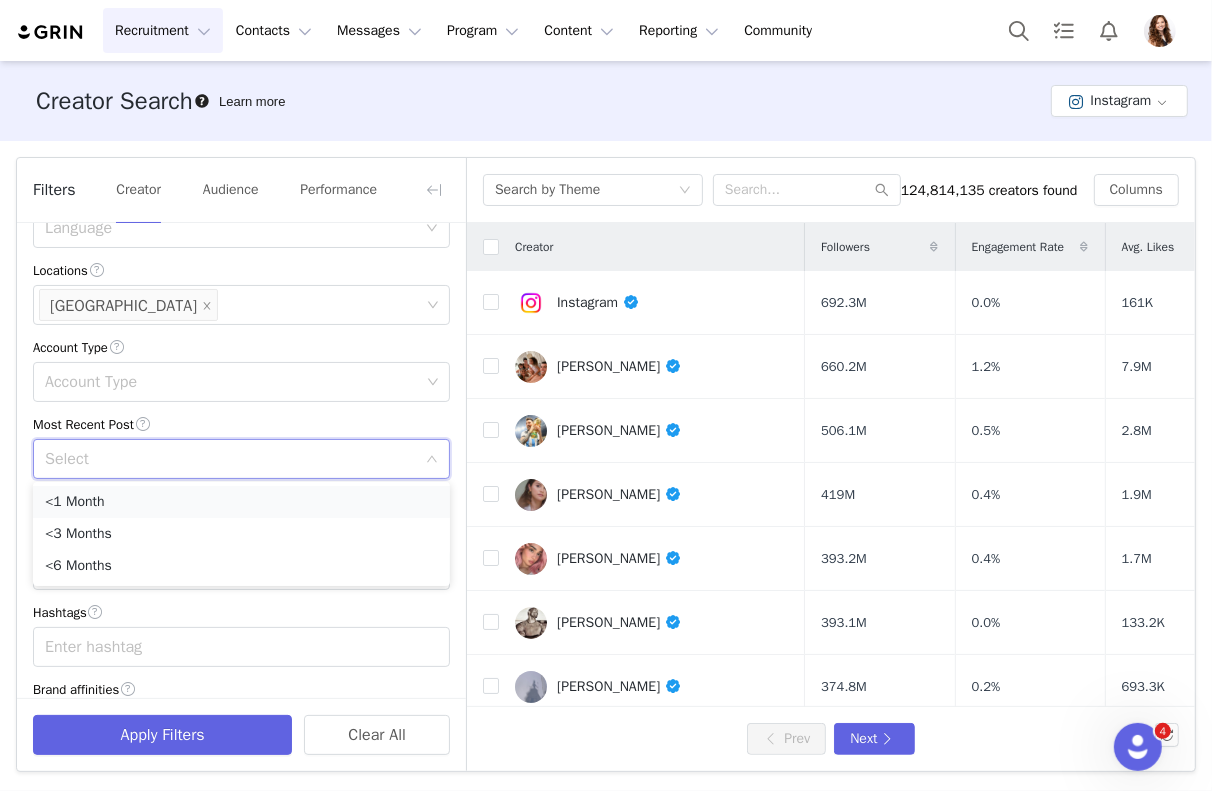 click on "<1 Month" at bounding box center (241, 502) 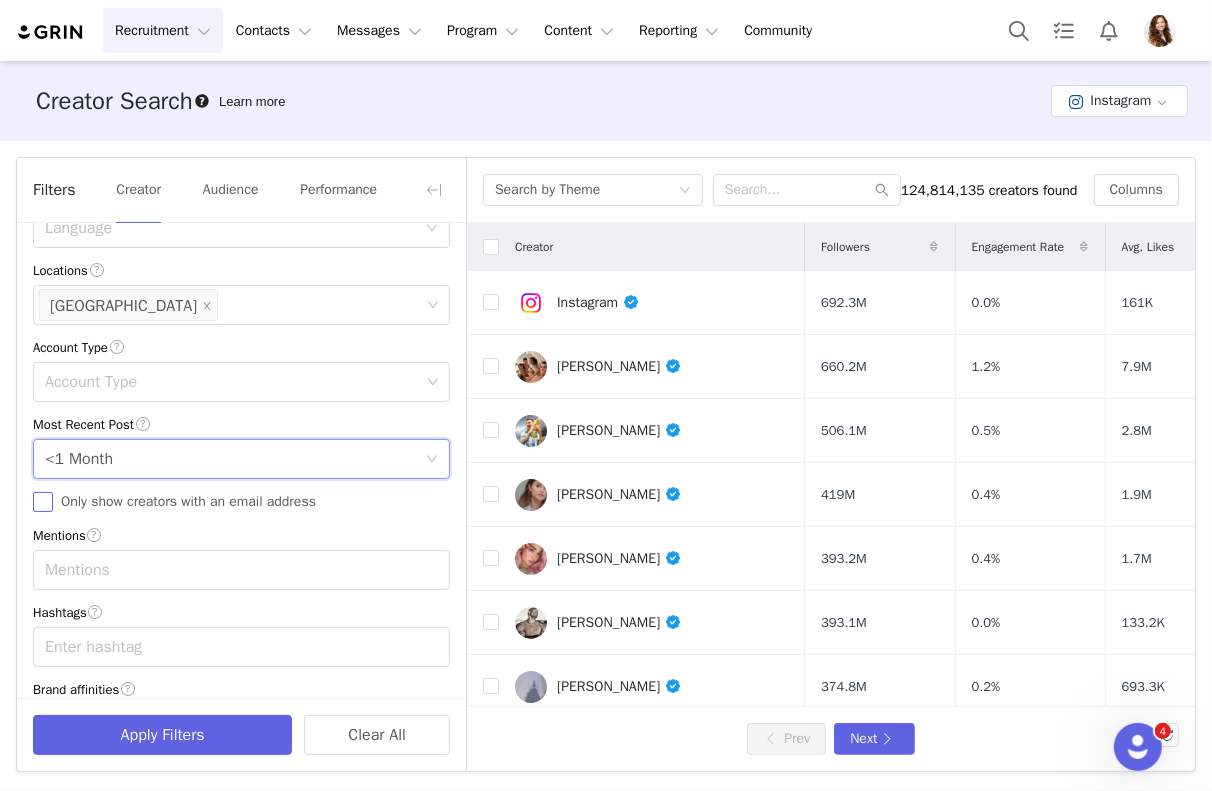 click on "Only show creators with an email address" at bounding box center (43, 502) 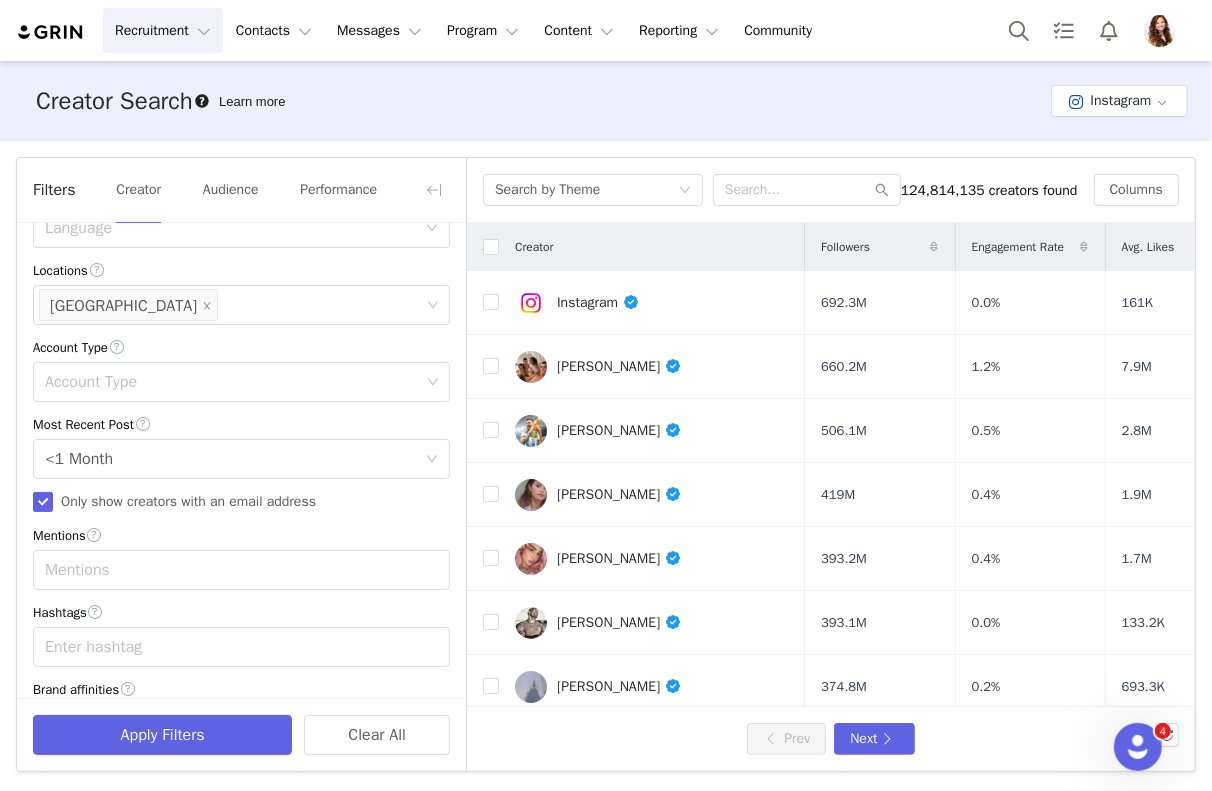 scroll, scrollTop: 636, scrollLeft: 0, axis: vertical 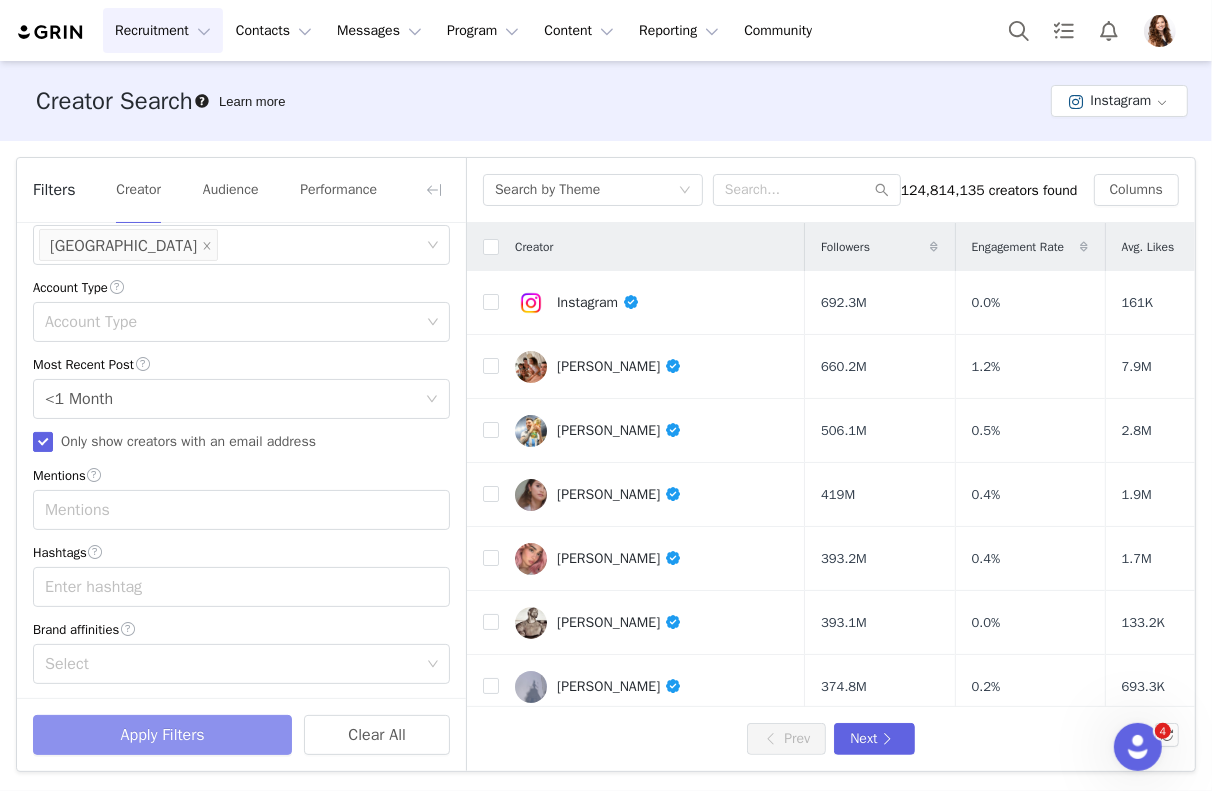 click on "Apply Filters" at bounding box center [162, 735] 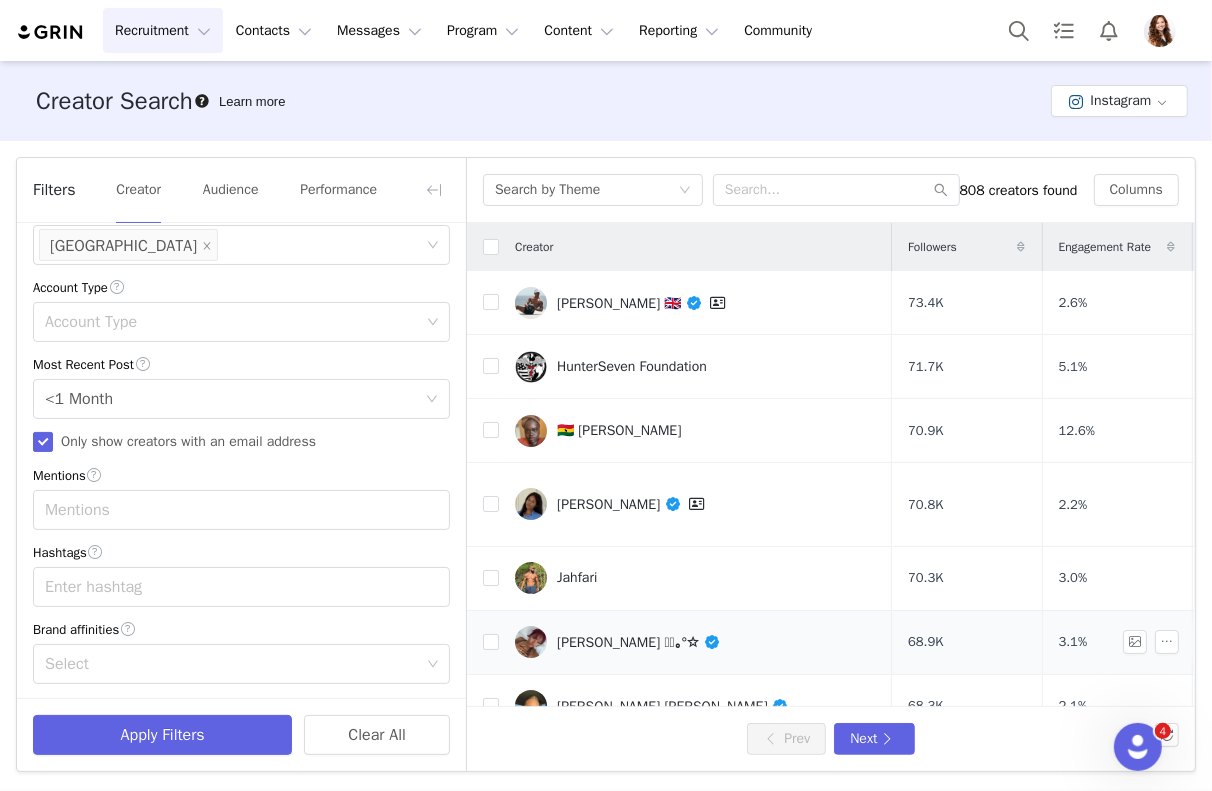 scroll, scrollTop: 0, scrollLeft: 43, axis: horizontal 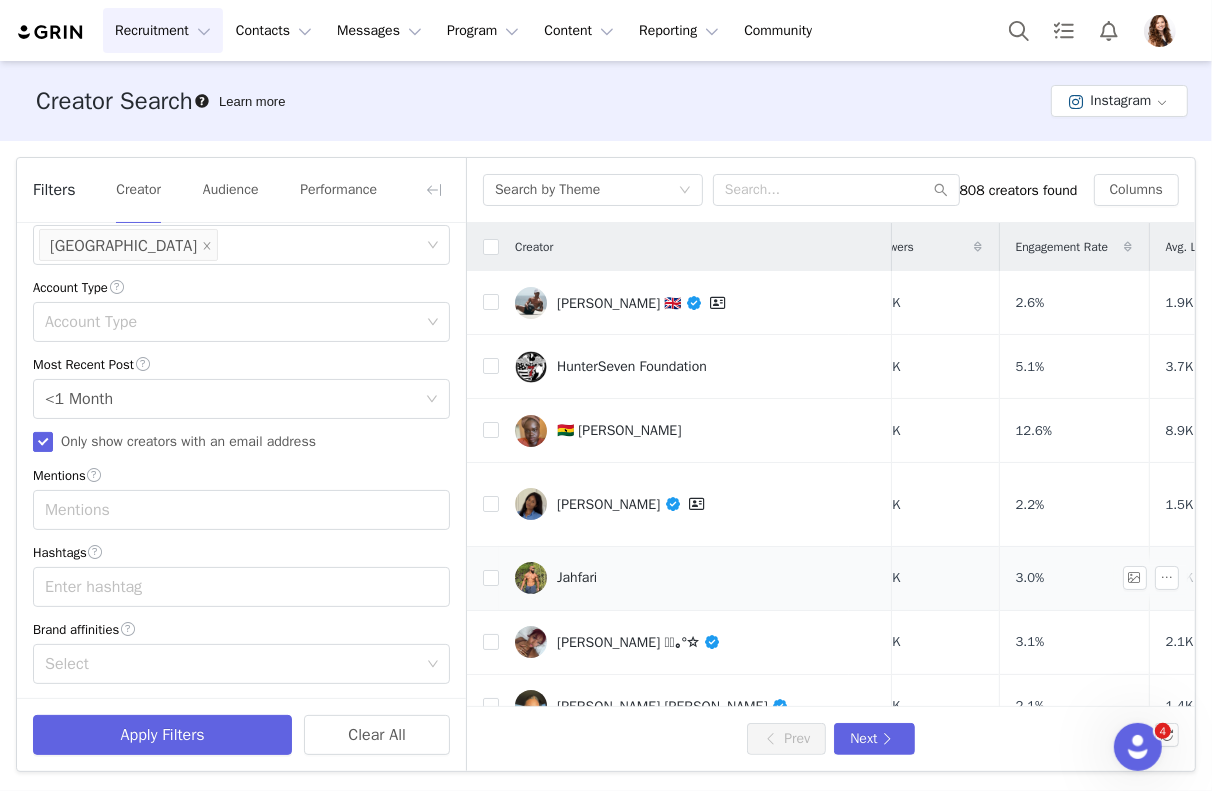 click on "Jahfari" at bounding box center (577, 578) 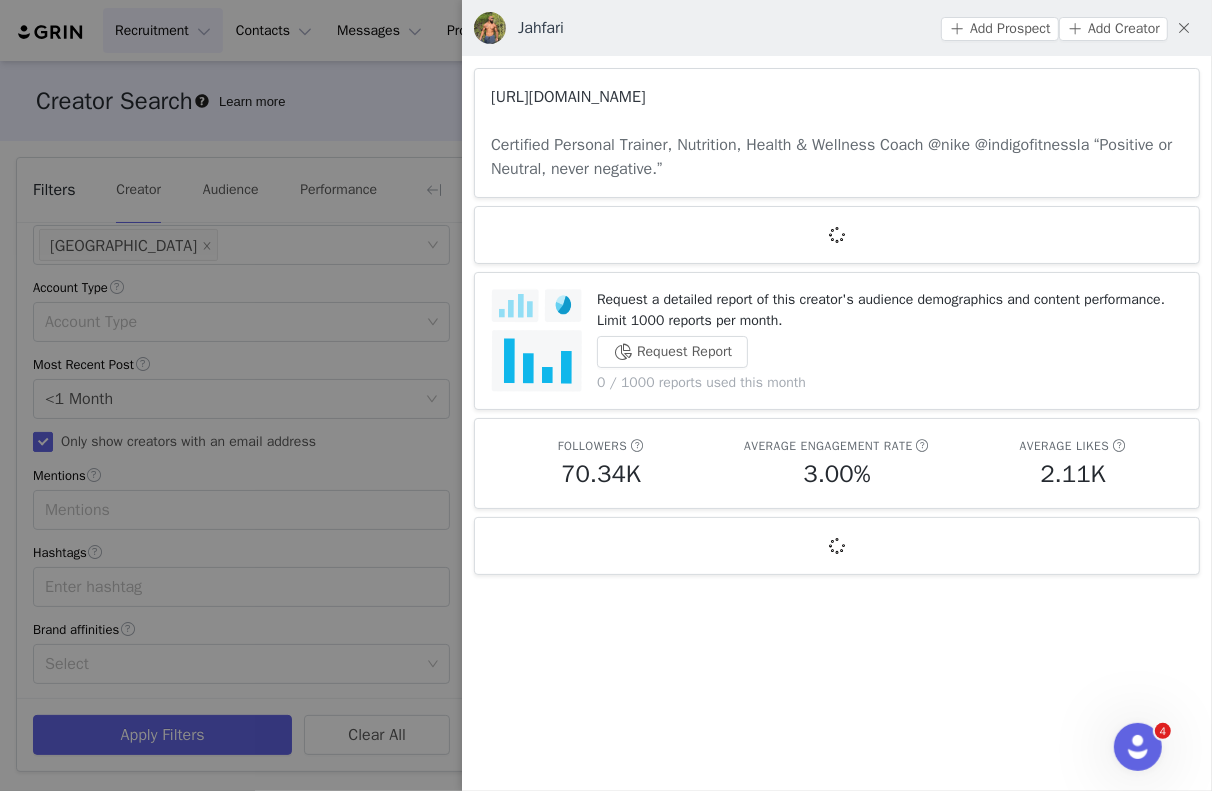 click on "https://www.instagram.com/jahfari._/" at bounding box center (568, 97) 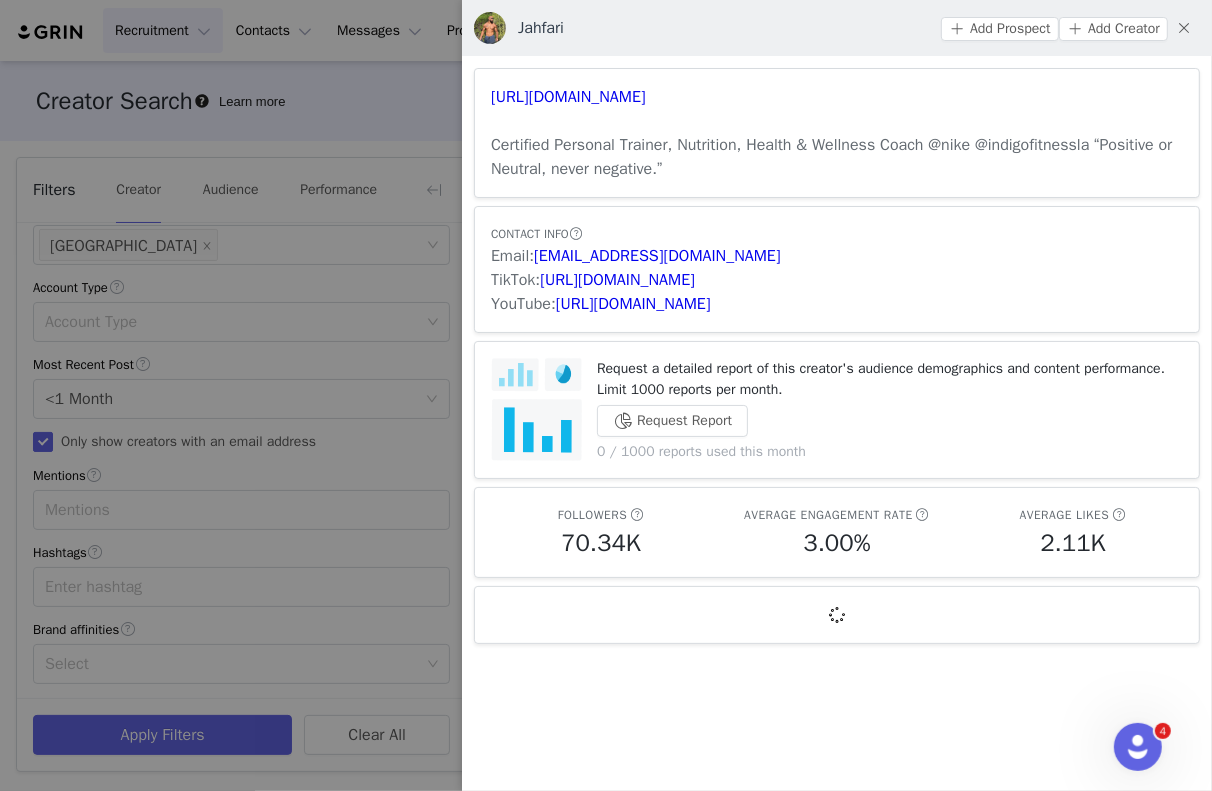 click at bounding box center [606, 395] 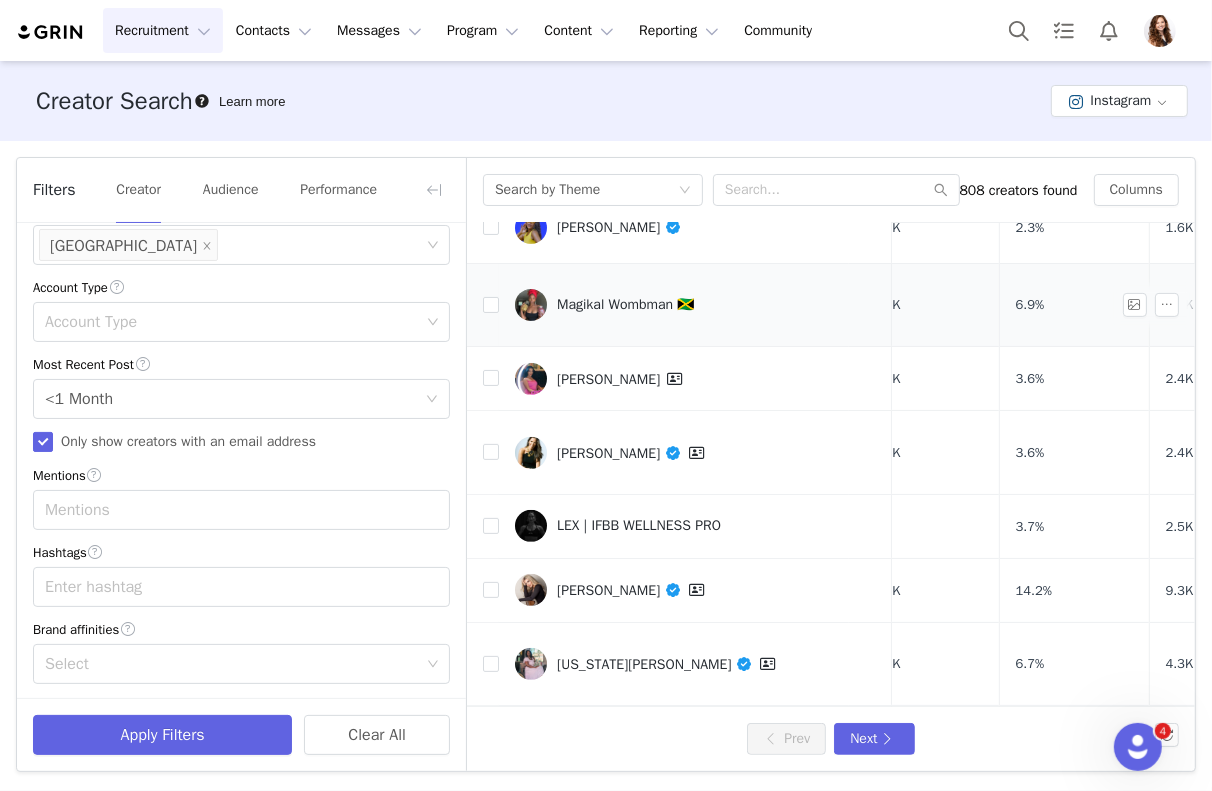 scroll, scrollTop: 547, scrollLeft: 43, axis: both 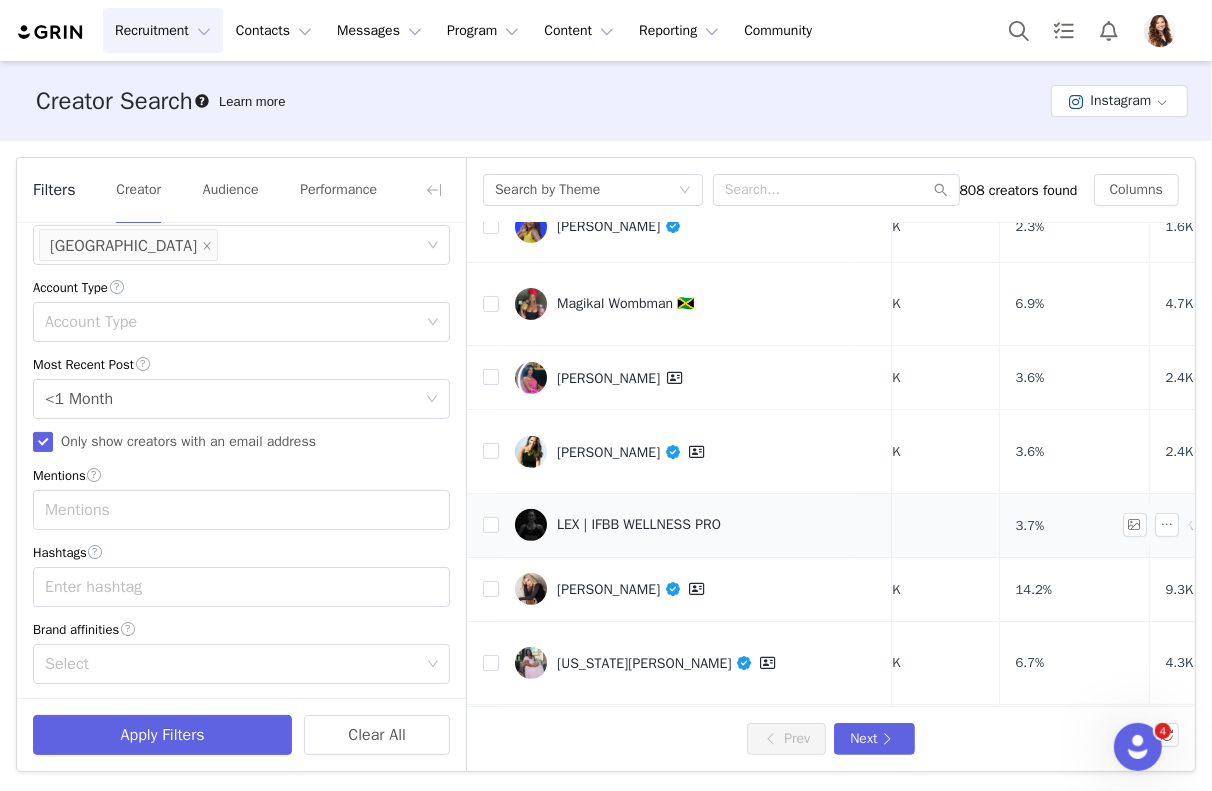 click on "LEX | IFBB WELLNESS PRO" at bounding box center (639, 525) 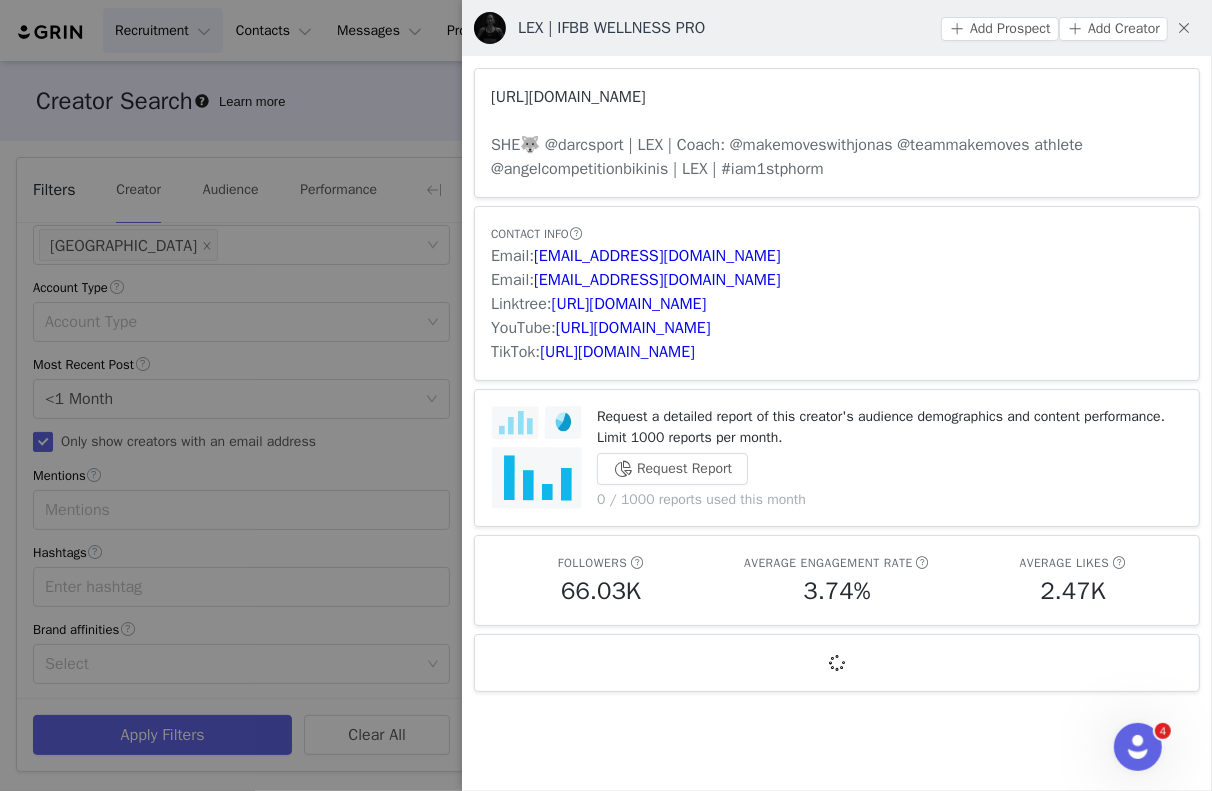 click on "https://www.instagram.com/alexadietz_/" at bounding box center (568, 97) 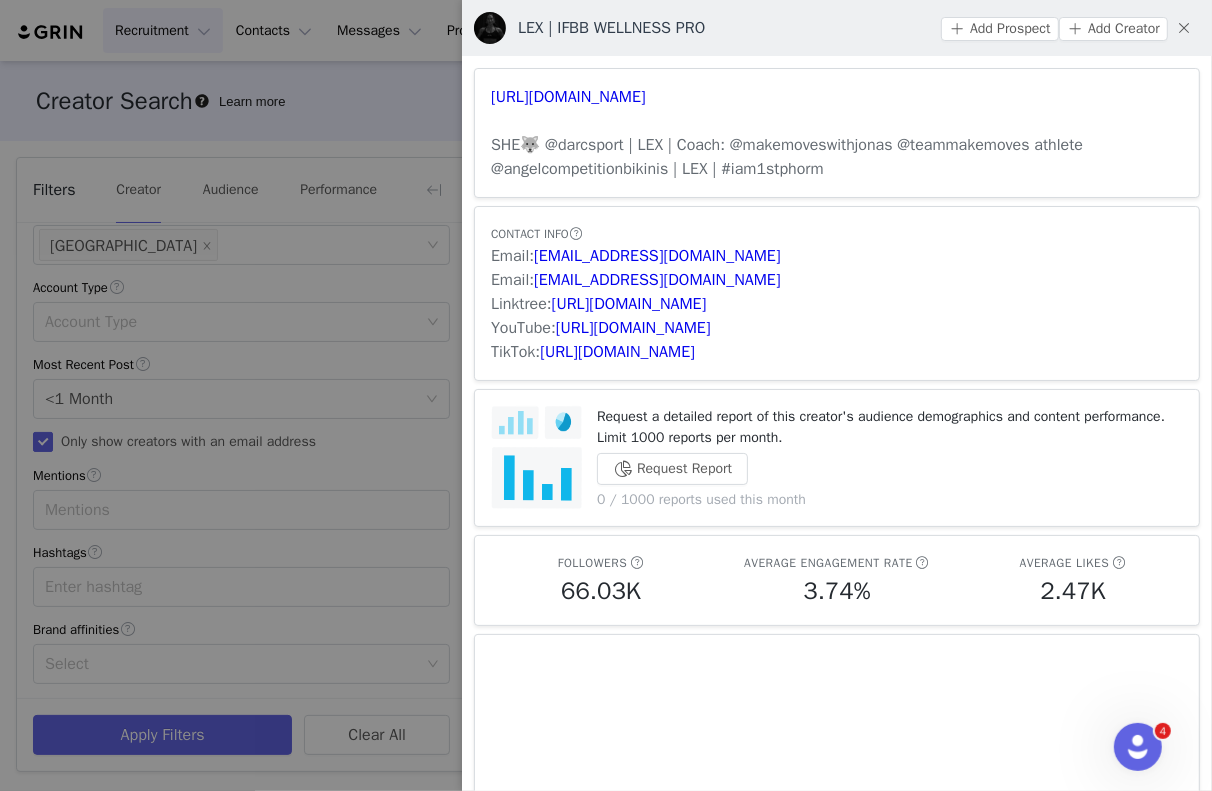 click at bounding box center (606, 395) 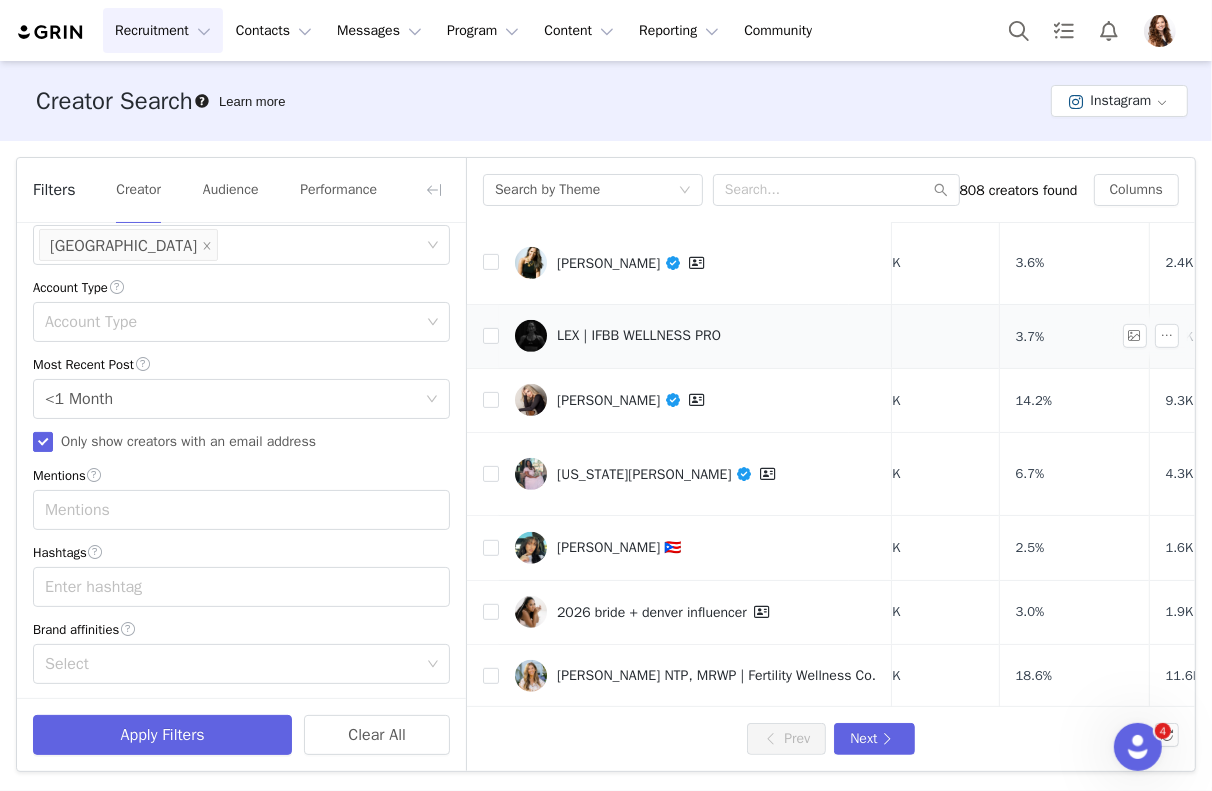 scroll, scrollTop: 762, scrollLeft: 43, axis: both 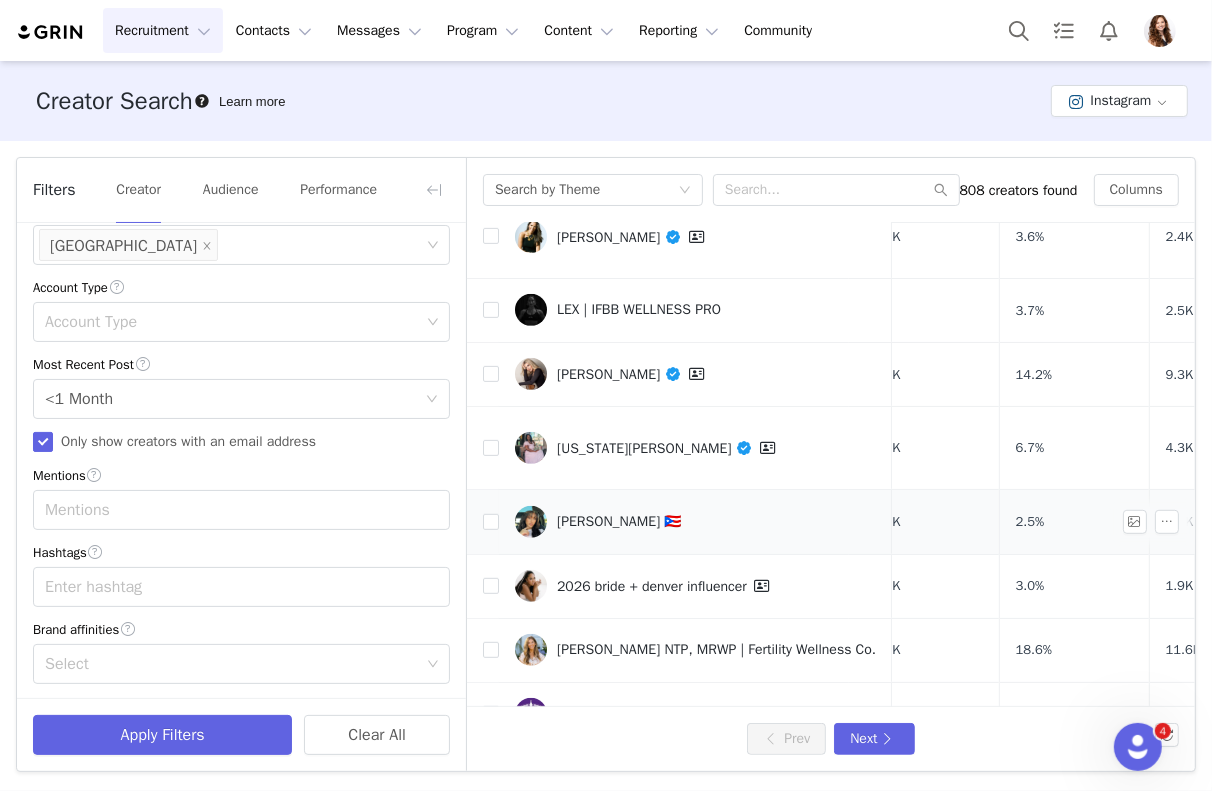 click on "VANESSA 🇵🇷" at bounding box center (619, 522) 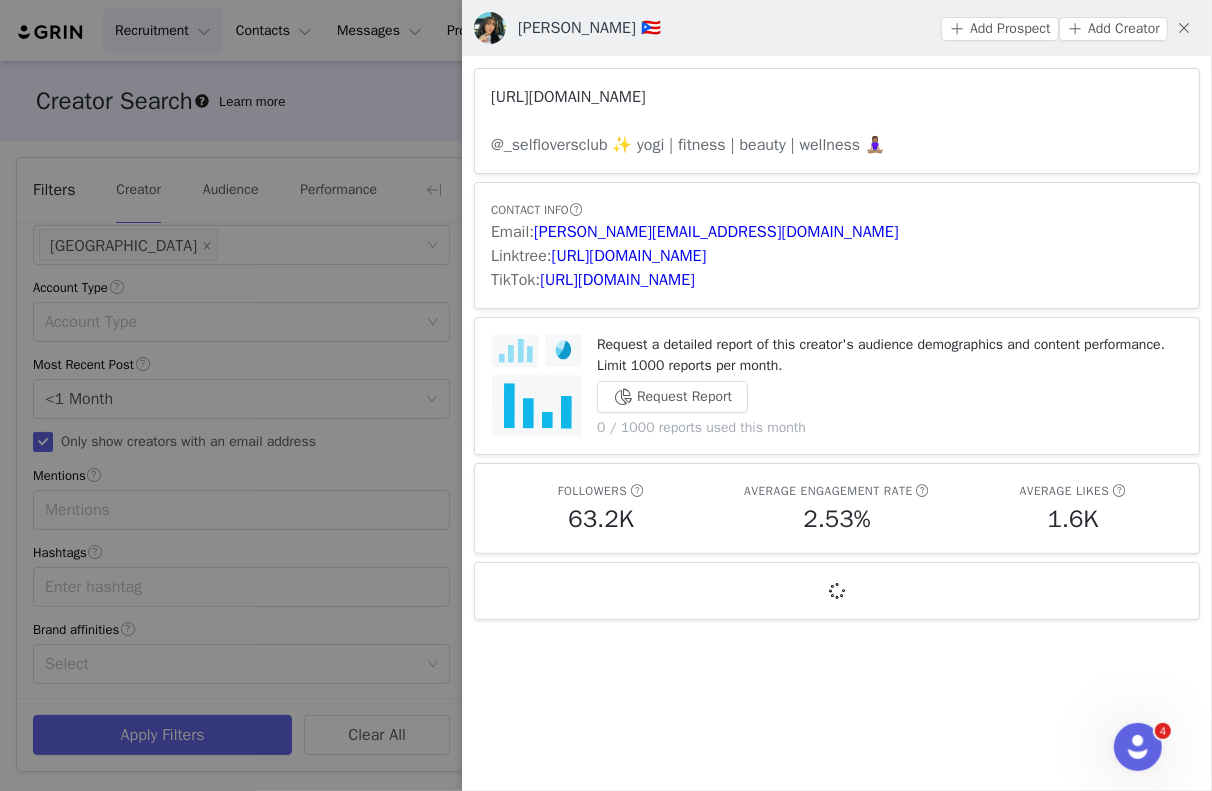 click on "https://www.instagram.com/_artslover/" at bounding box center [568, 97] 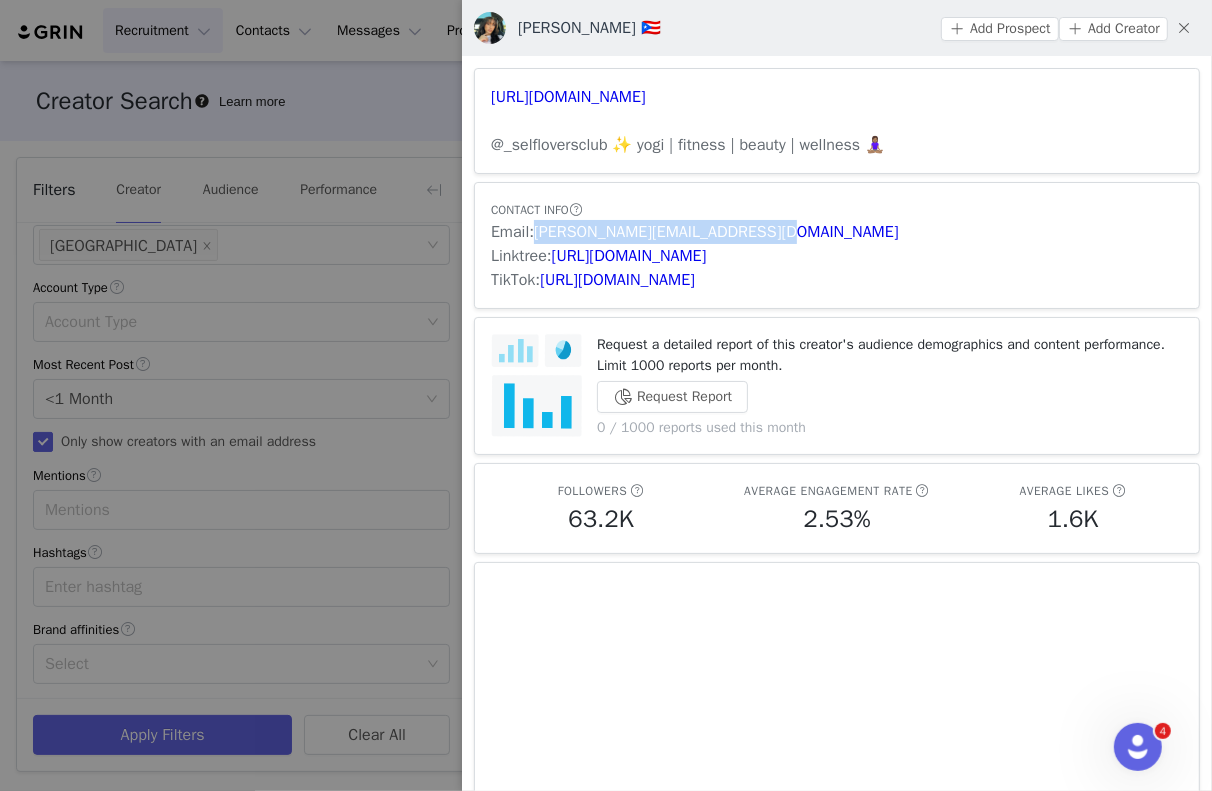 drag, startPoint x: 846, startPoint y: 233, endPoint x: 536, endPoint y: 234, distance: 310.00162 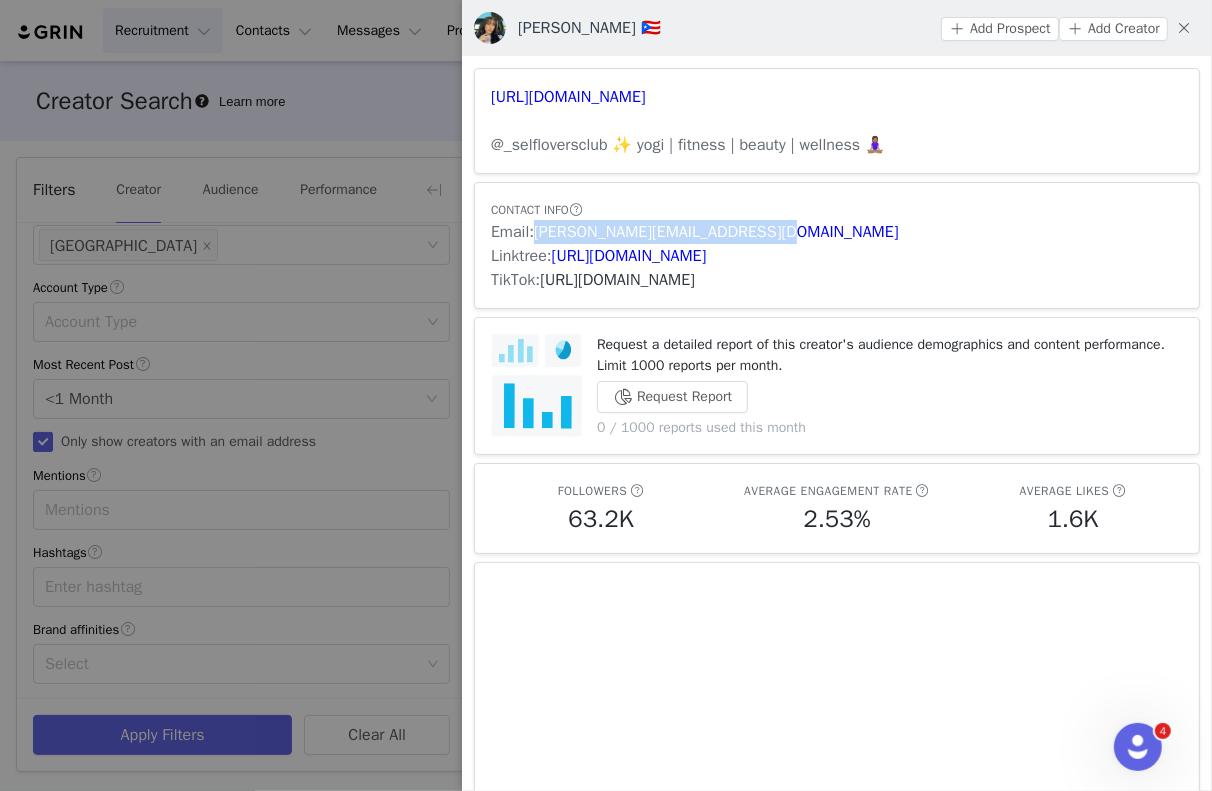 click on "https://www.tiktok.com/share/user/6967590506227450886" at bounding box center (617, 280) 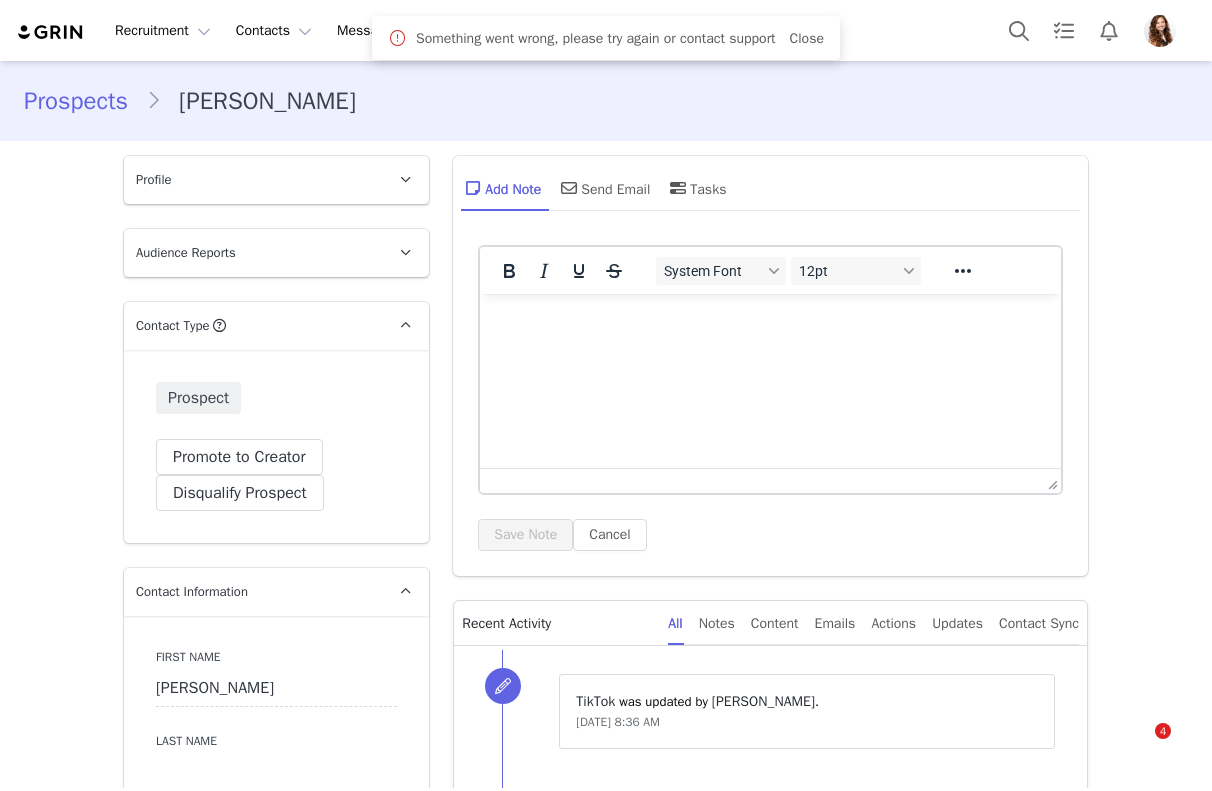 scroll, scrollTop: 0, scrollLeft: 0, axis: both 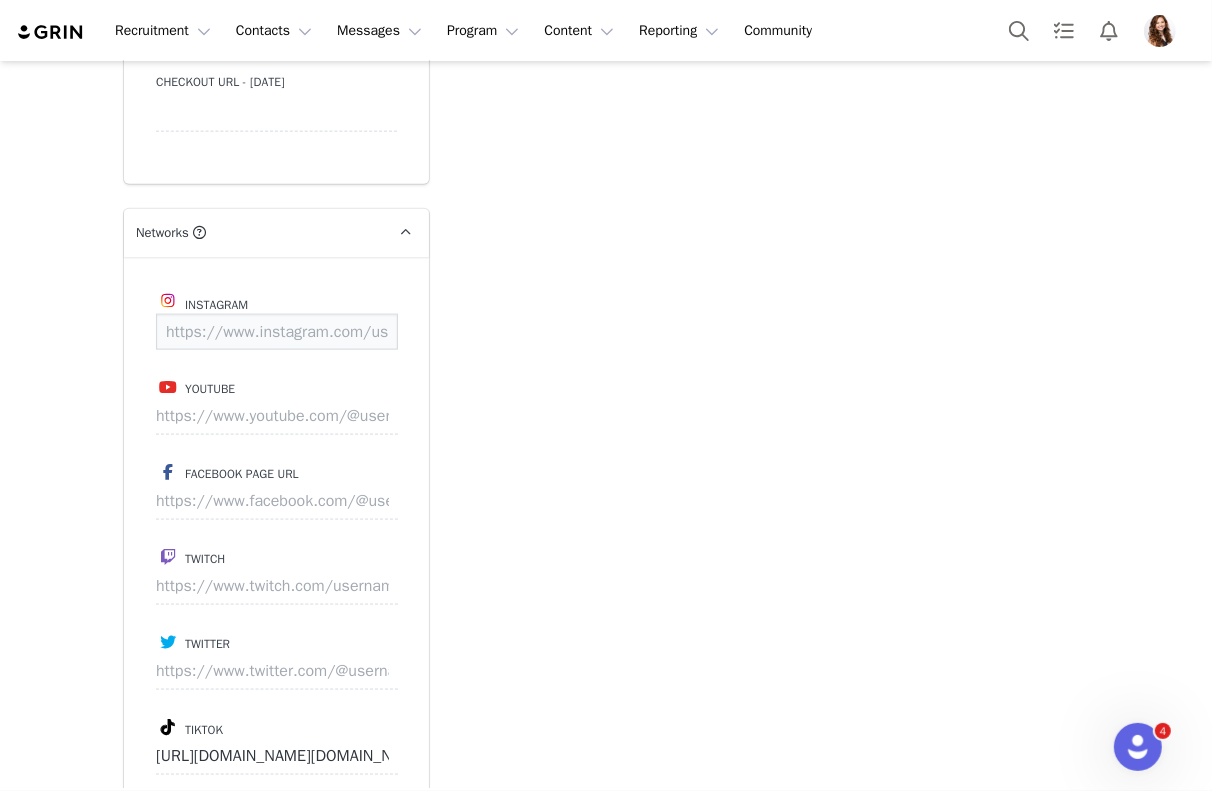 click at bounding box center [277, 332] 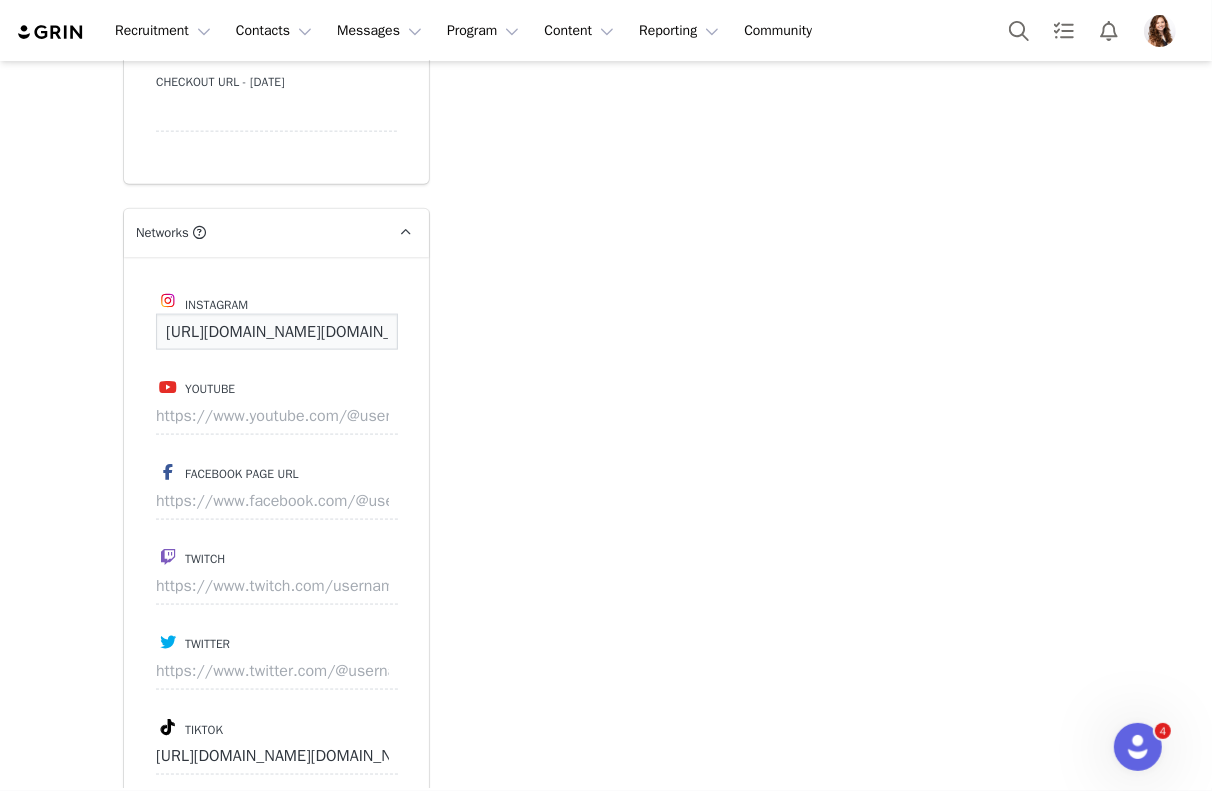 scroll, scrollTop: 0, scrollLeft: 108, axis: horizontal 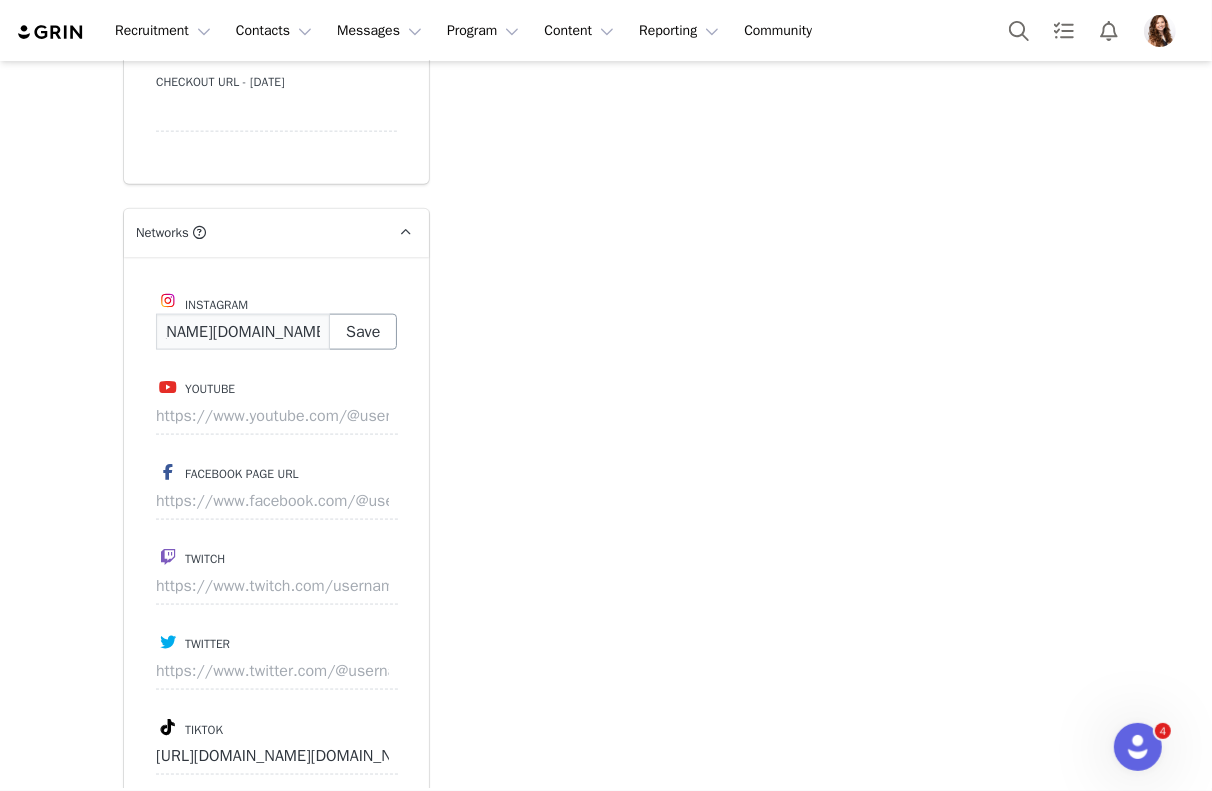 type on "[URL][DOMAIN_NAME][DOMAIN_NAME]" 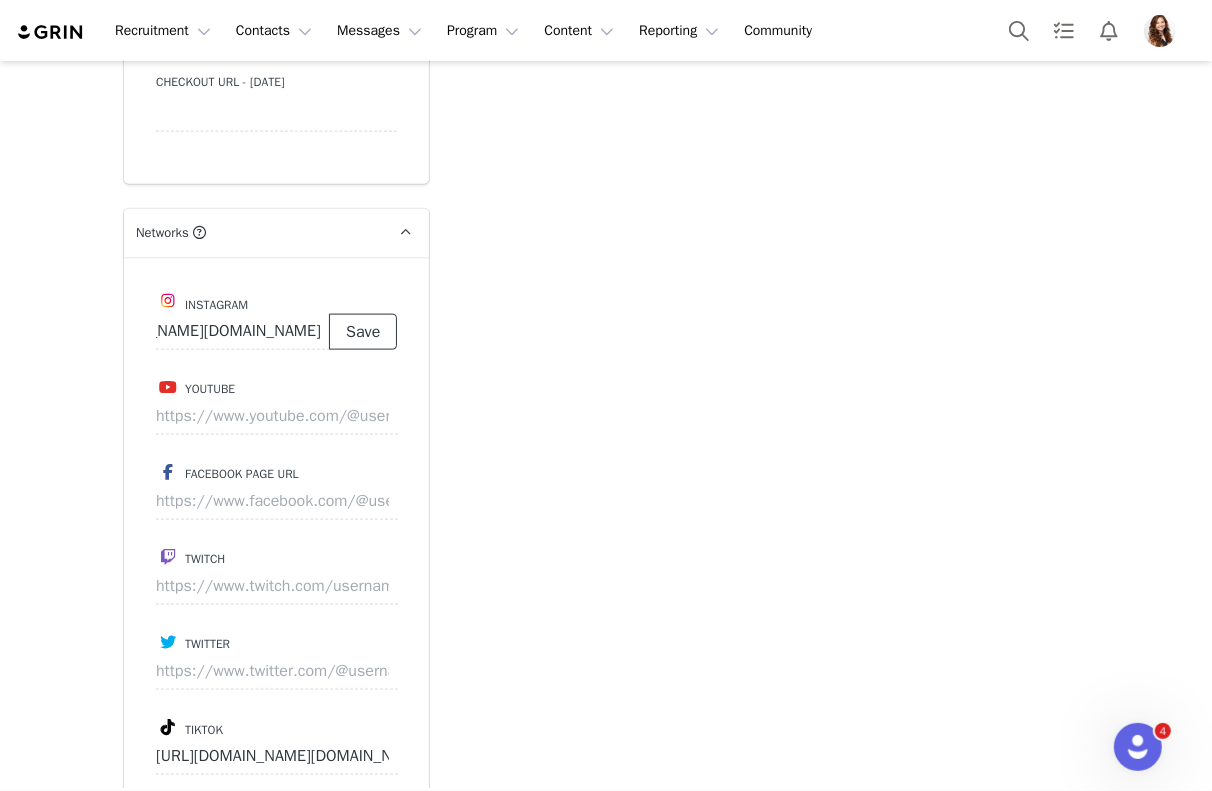 click on "Save" at bounding box center (363, 332) 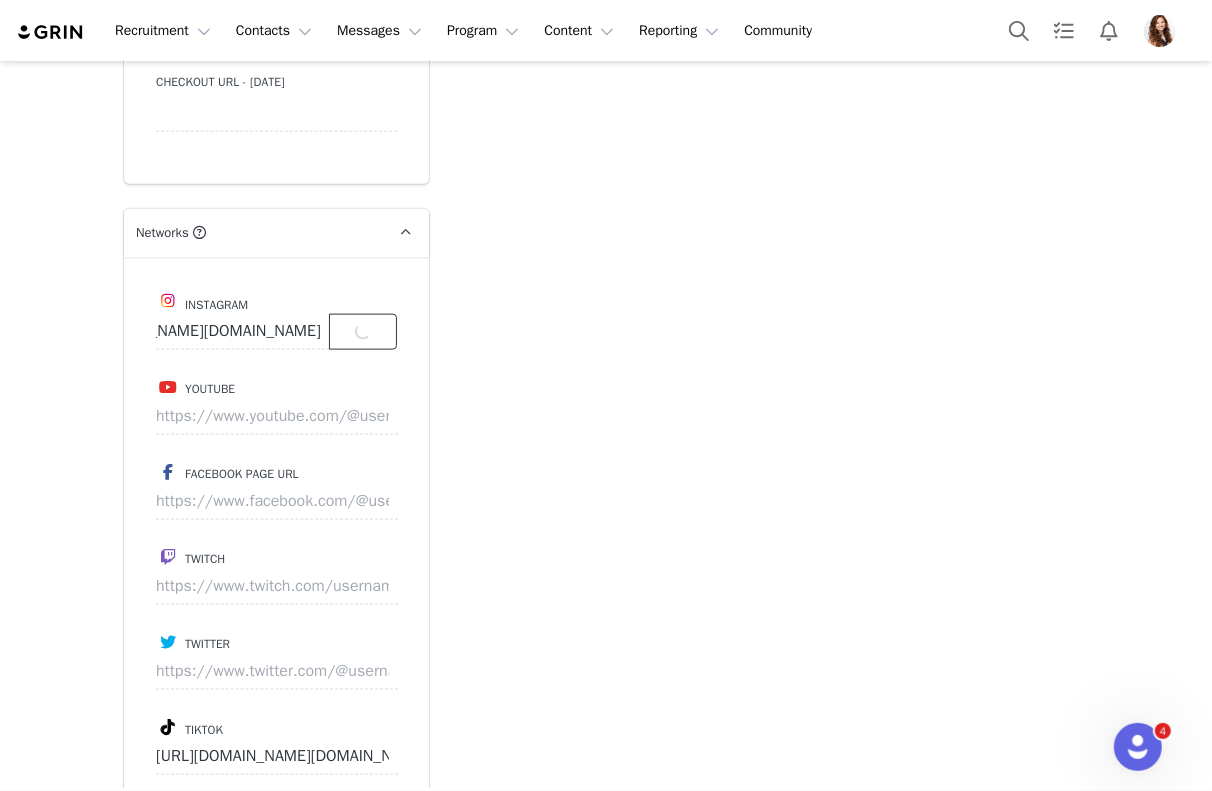 scroll, scrollTop: 0, scrollLeft: 0, axis: both 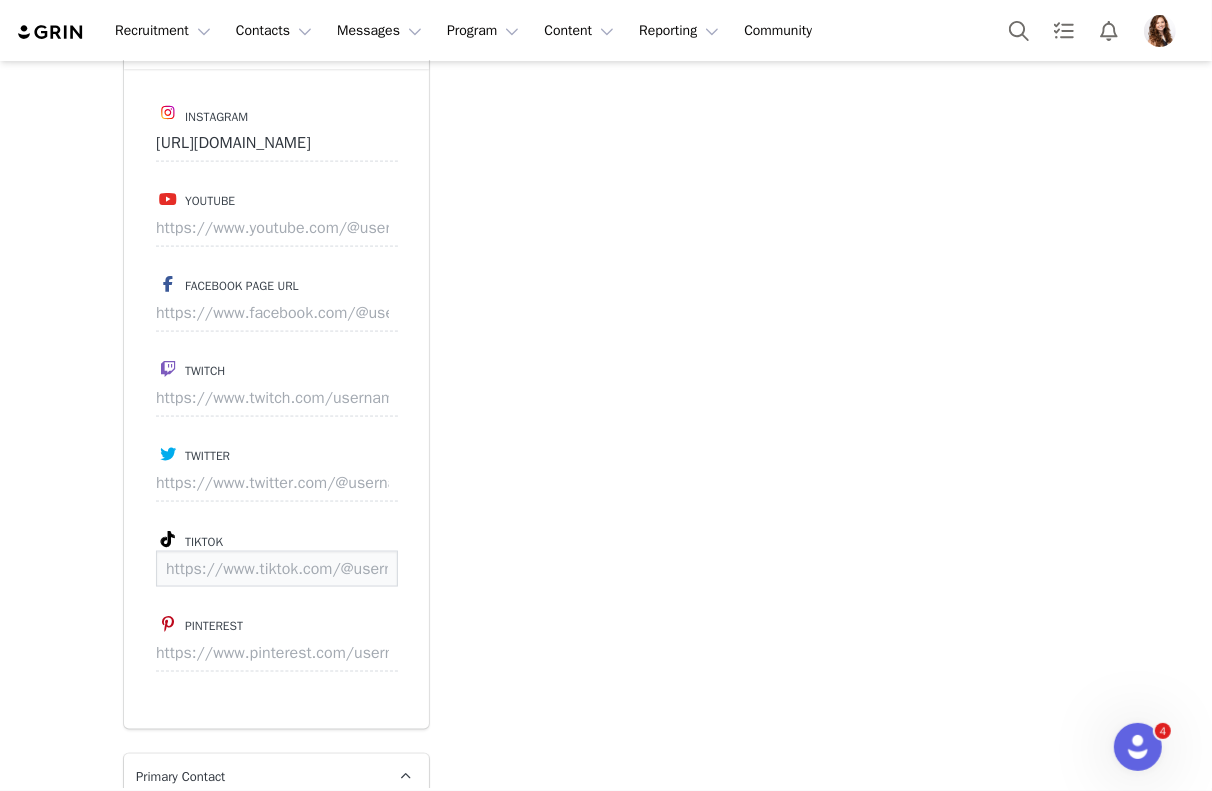click at bounding box center (277, 569) 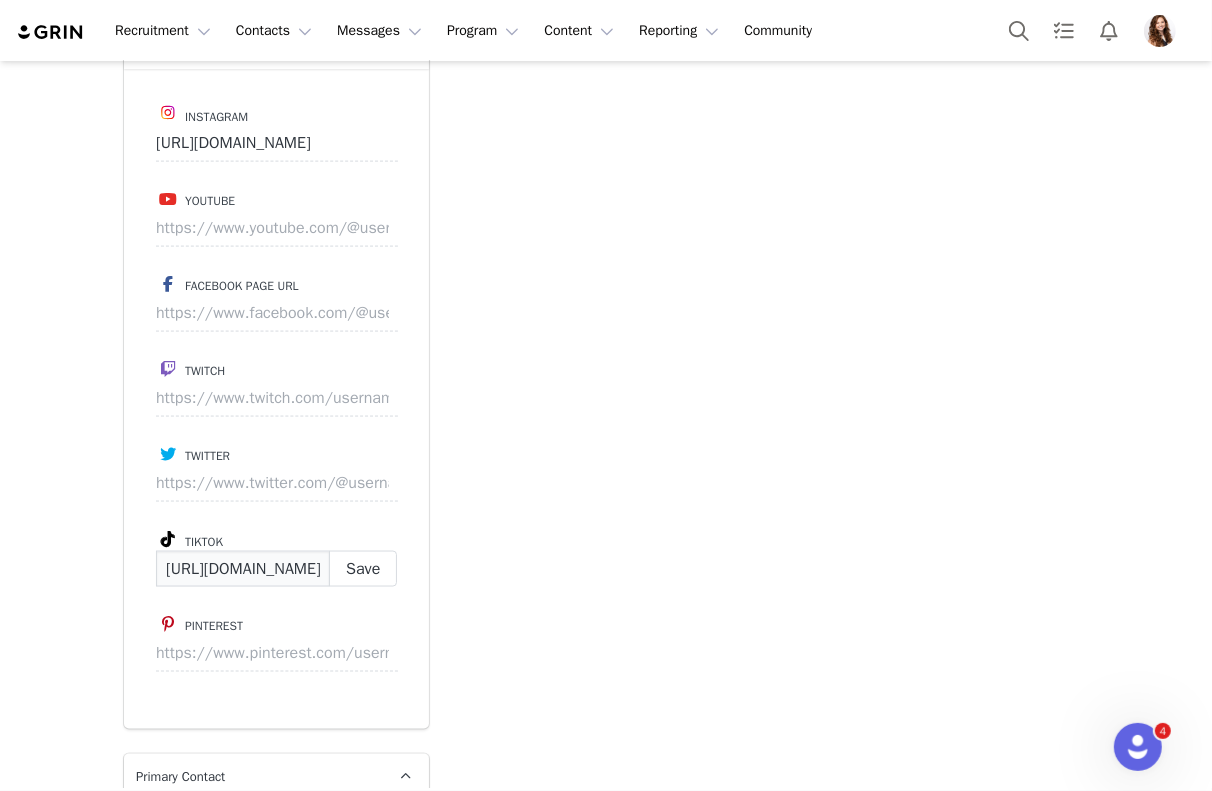 scroll, scrollTop: 0, scrollLeft: 110, axis: horizontal 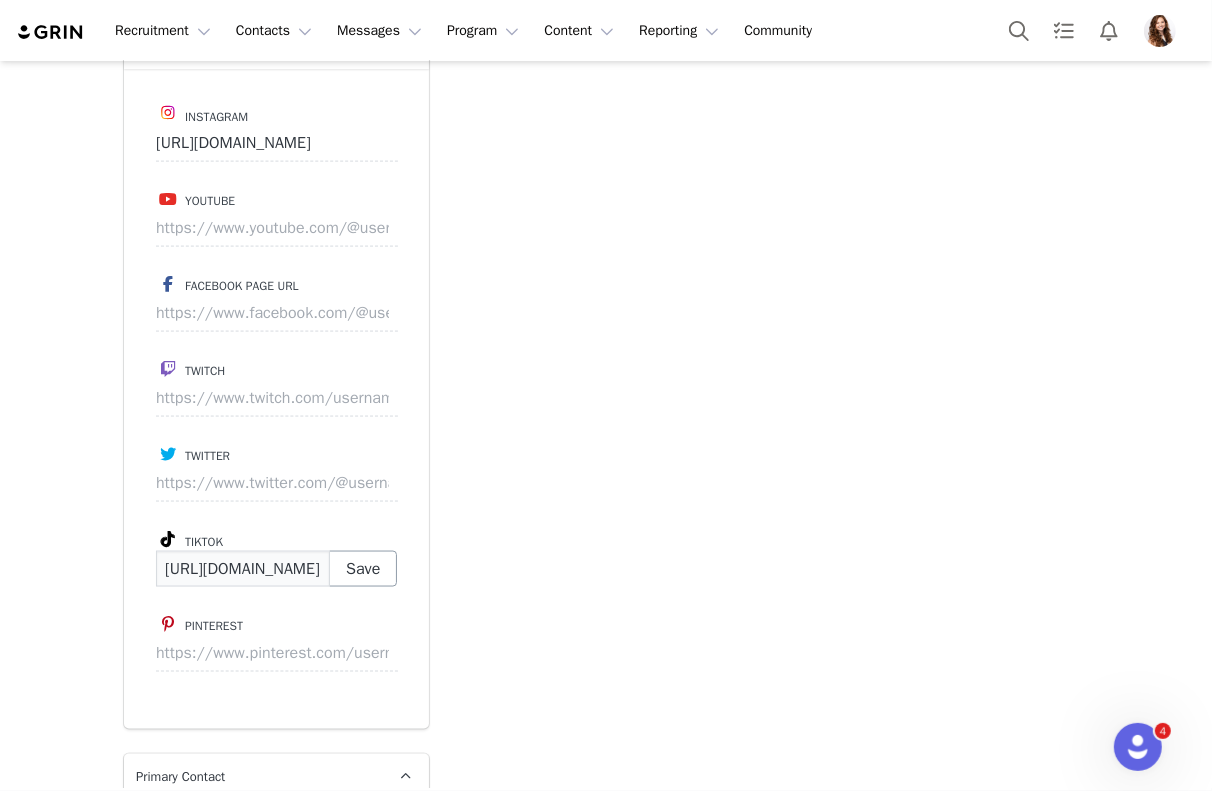 type on "[URL][DOMAIN_NAME]" 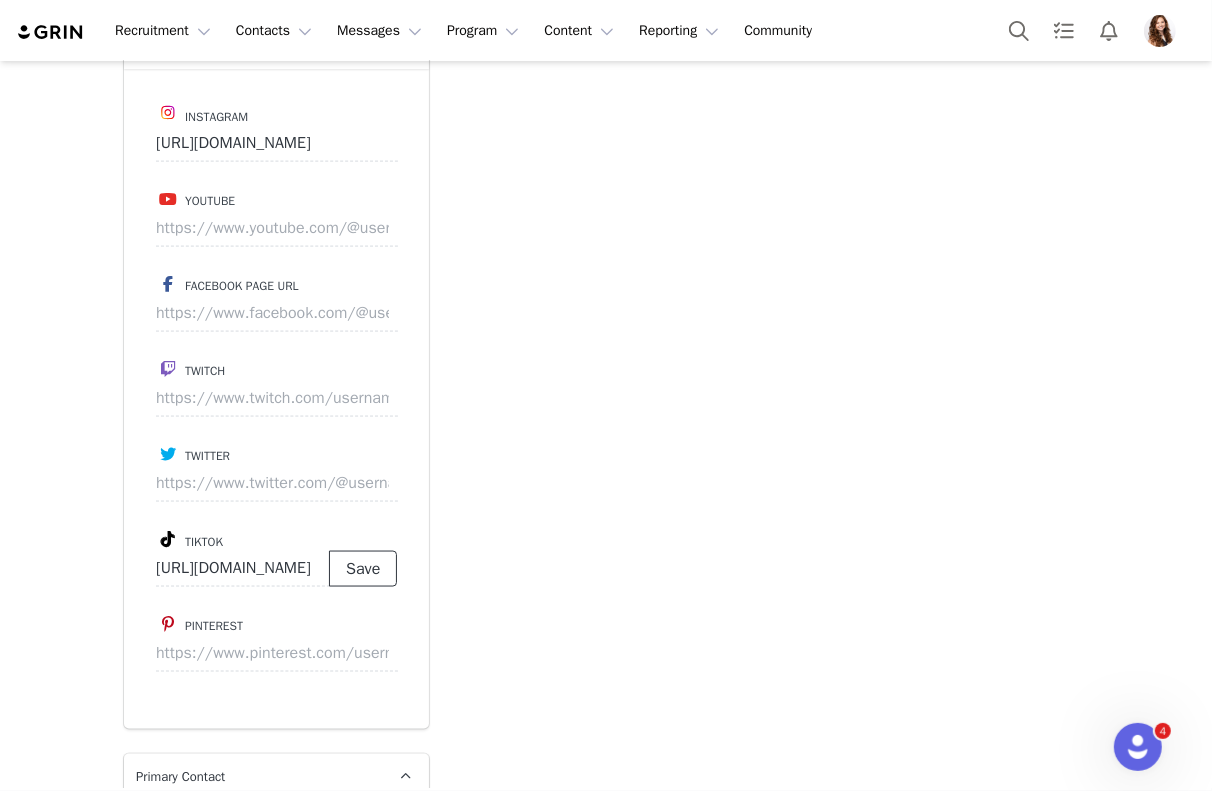 click on "Save" at bounding box center (363, 569) 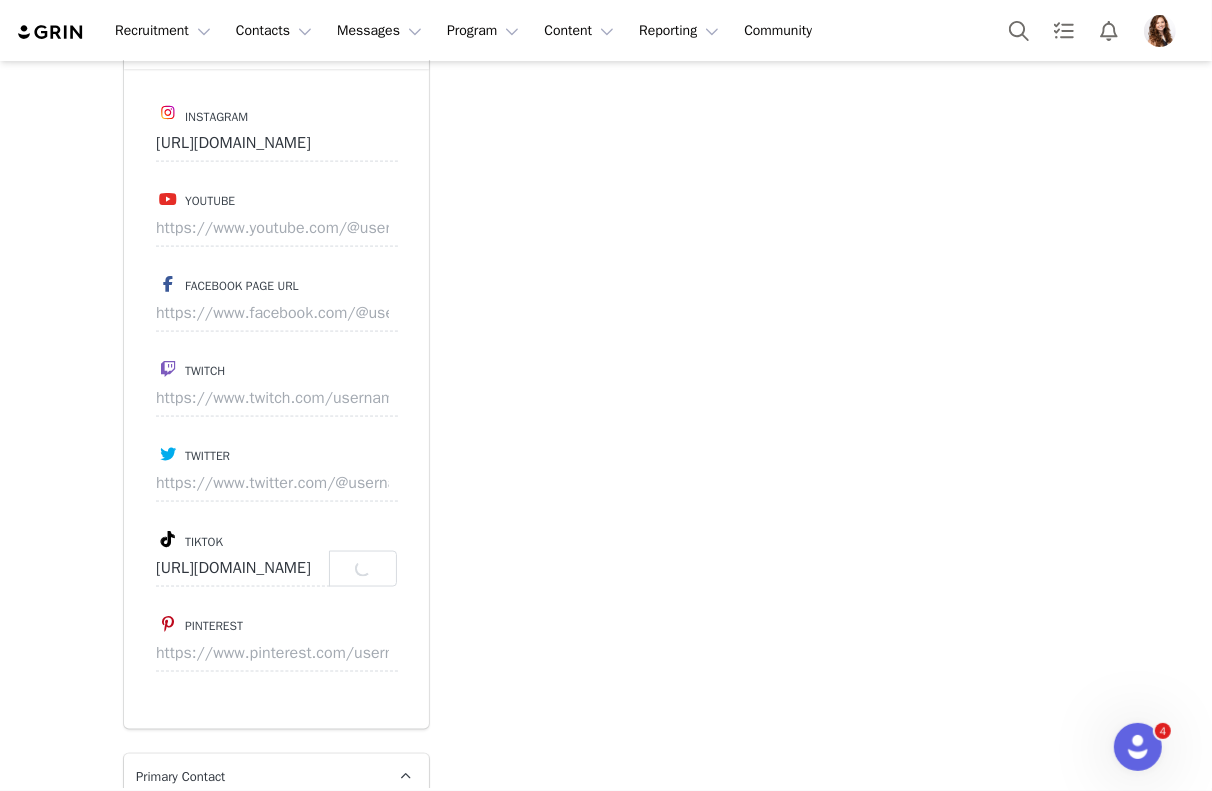 click on "Save" at bounding box center [363, 569] 